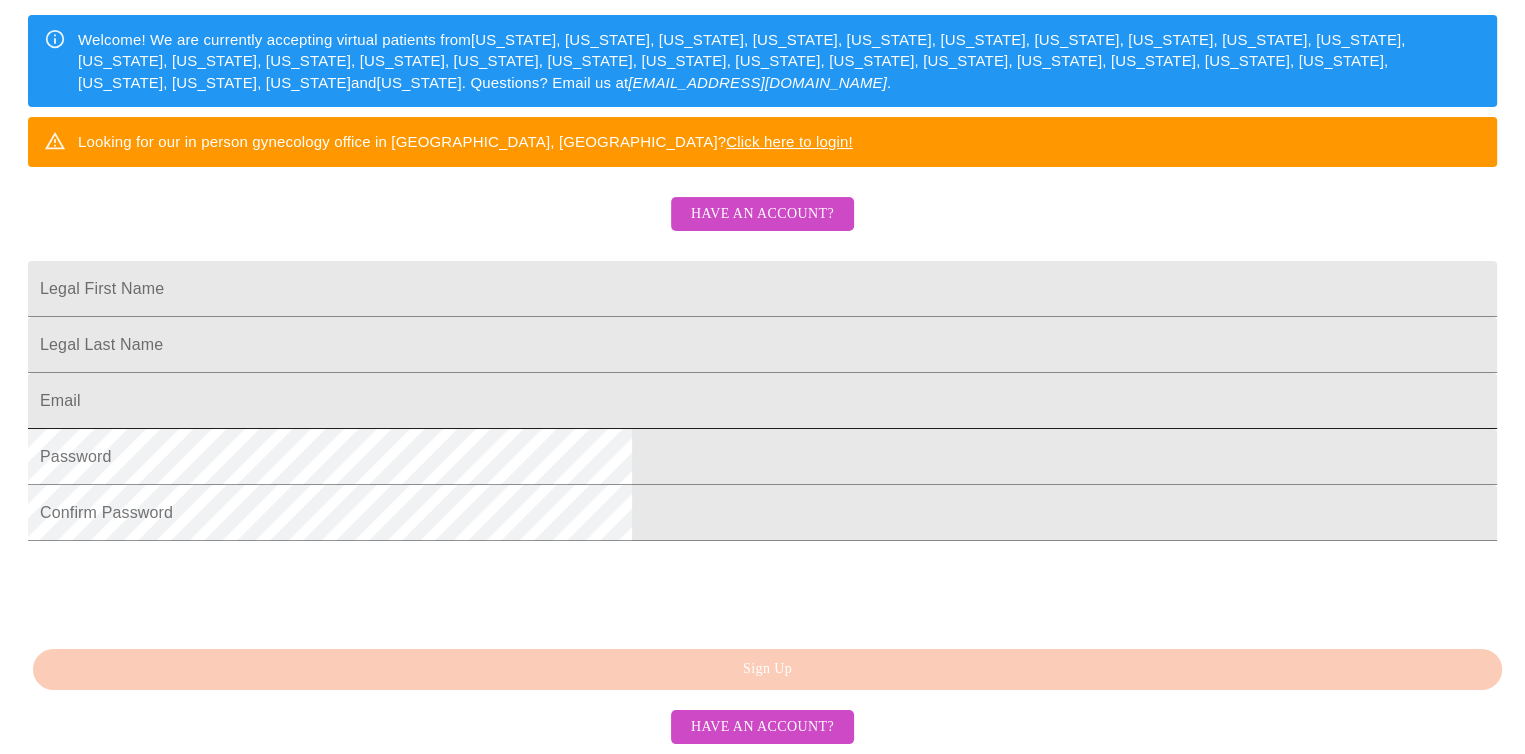 scroll, scrollTop: 400, scrollLeft: 0, axis: vertical 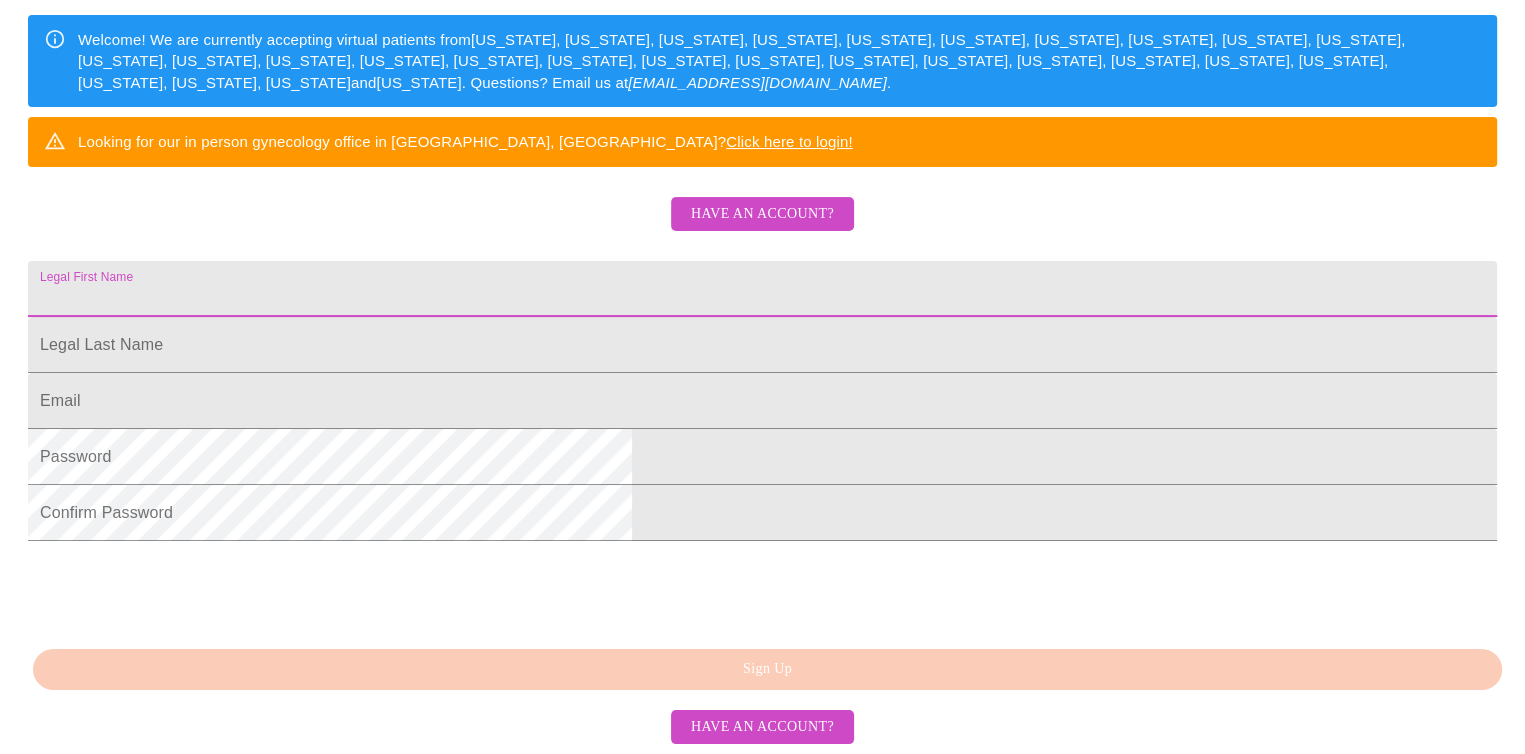 click on "Legal First Name" at bounding box center (762, 289) 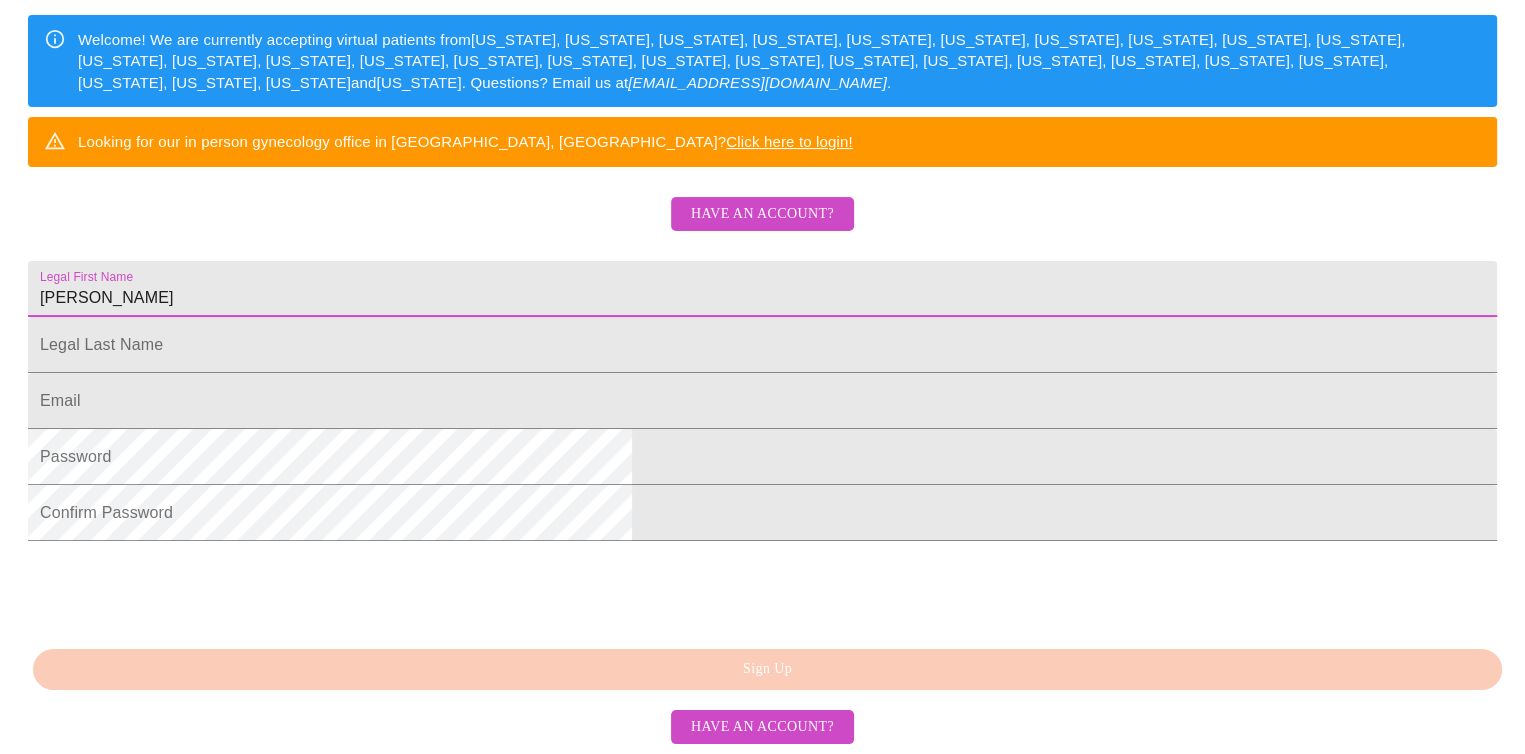 type on "[PERSON_NAME]" 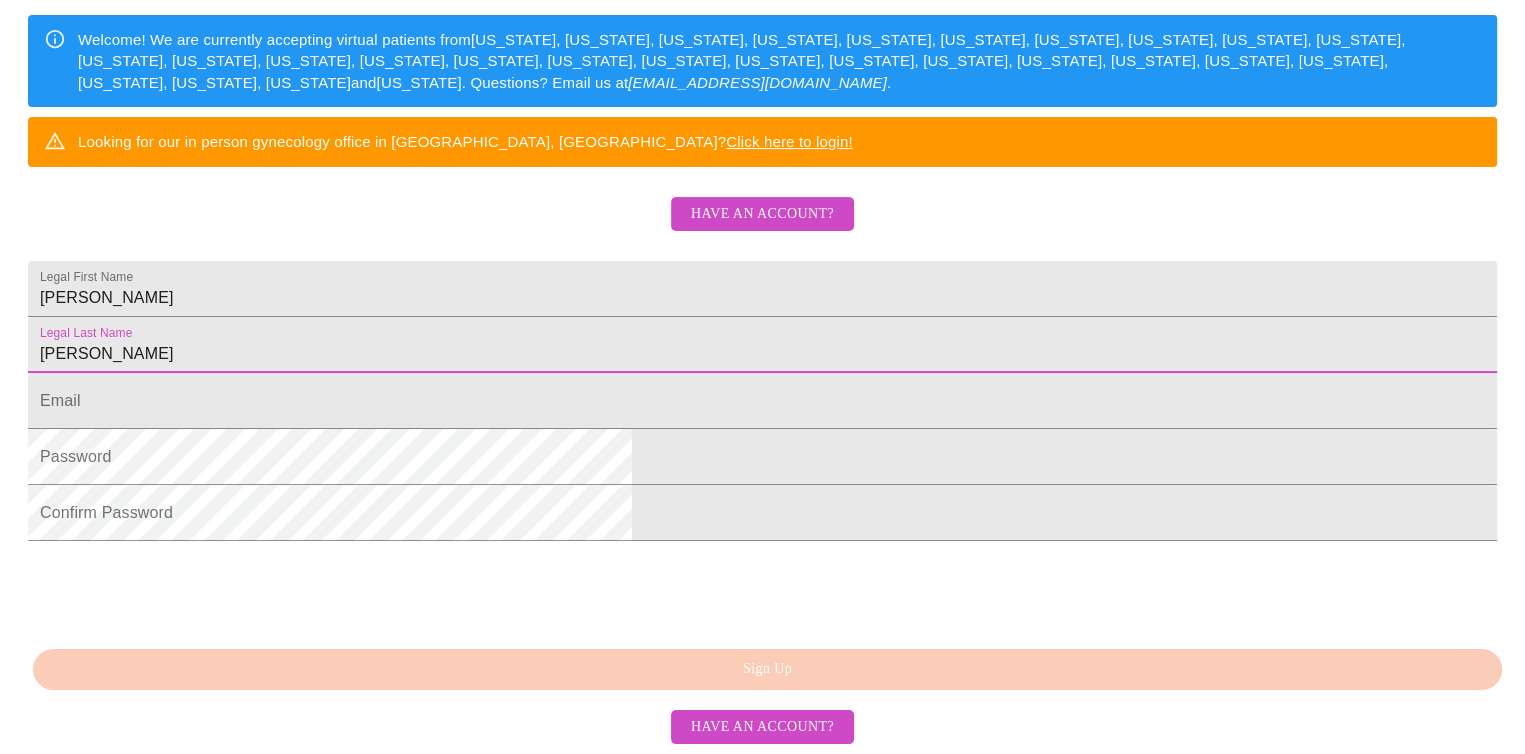 type on "Harris" 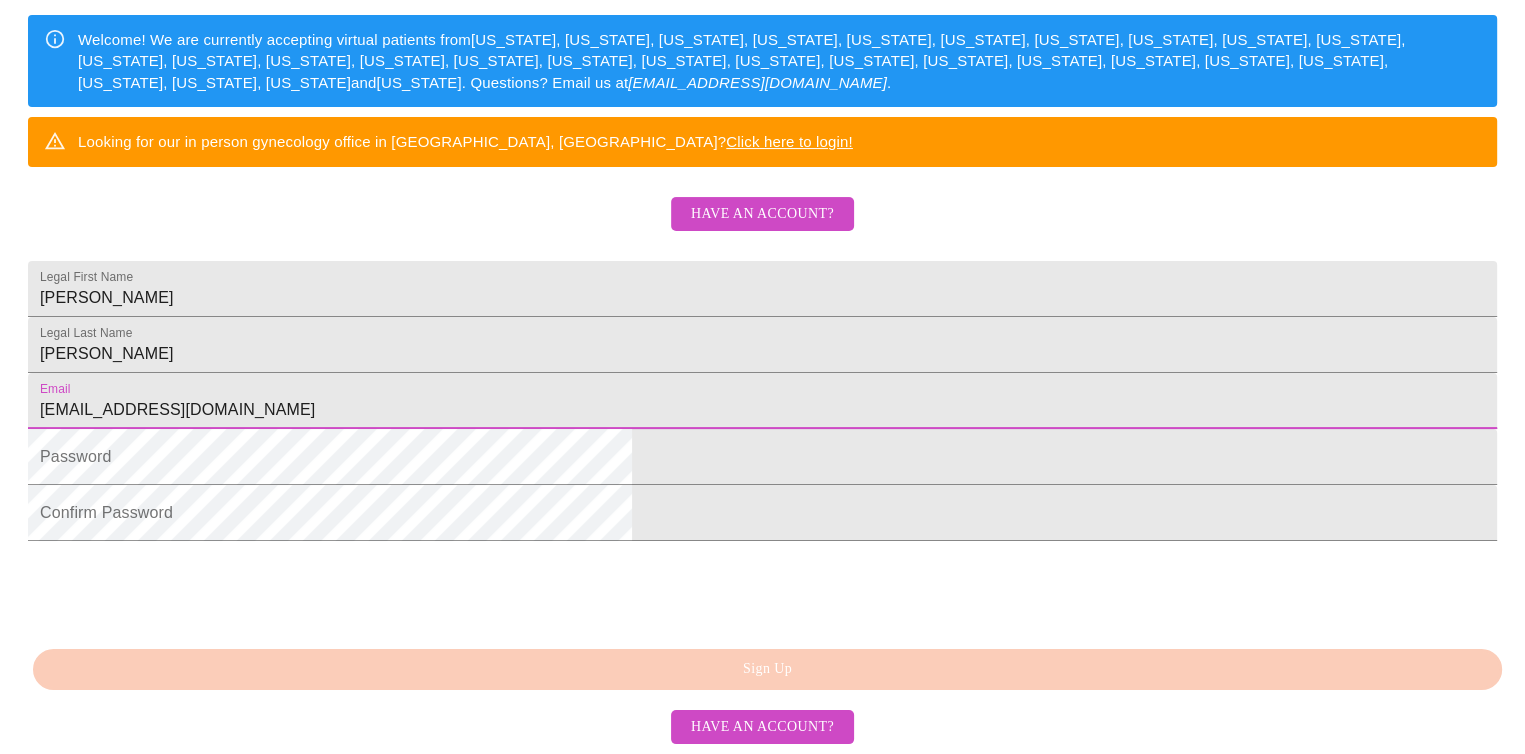 type on "cmharri652@gmail.com" 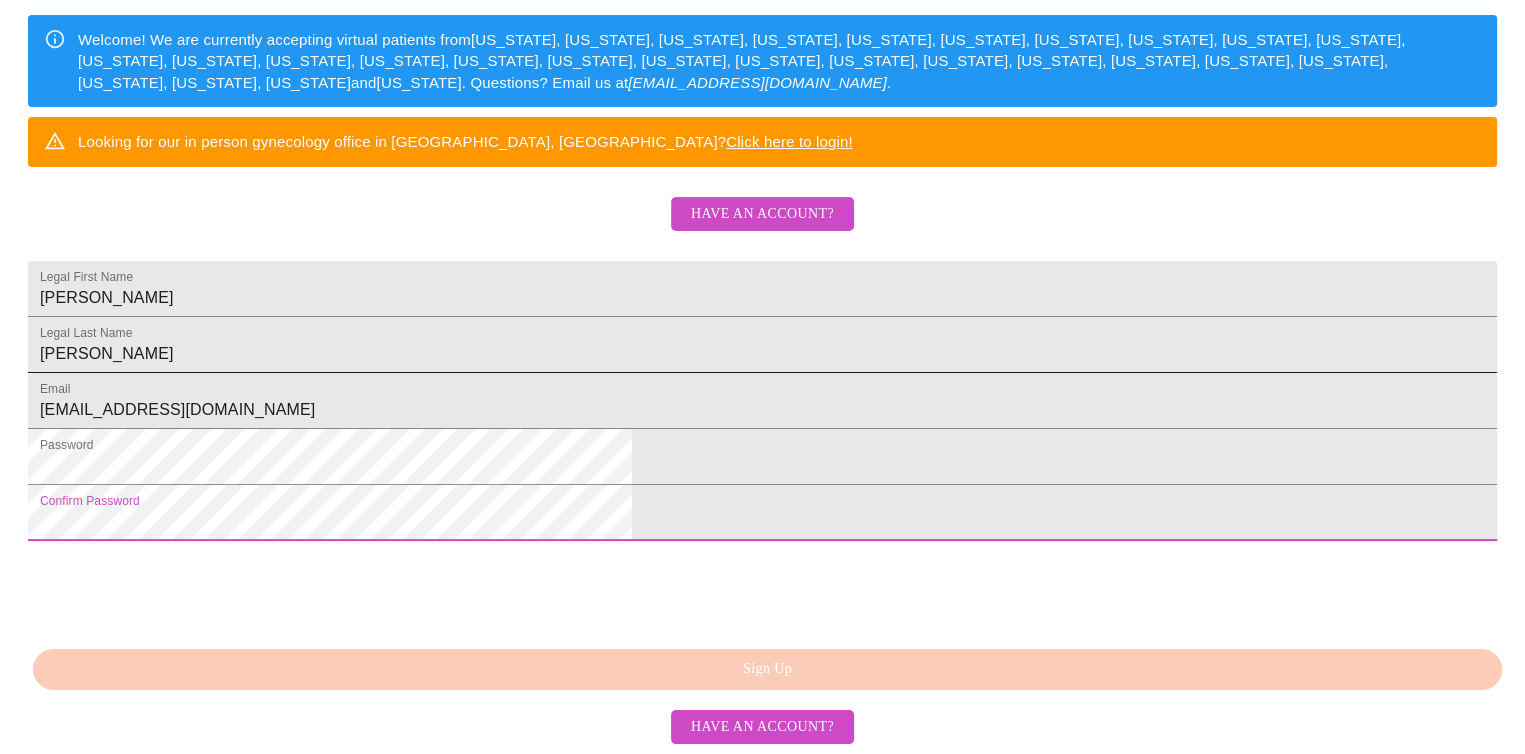 scroll, scrollTop: 476, scrollLeft: 0, axis: vertical 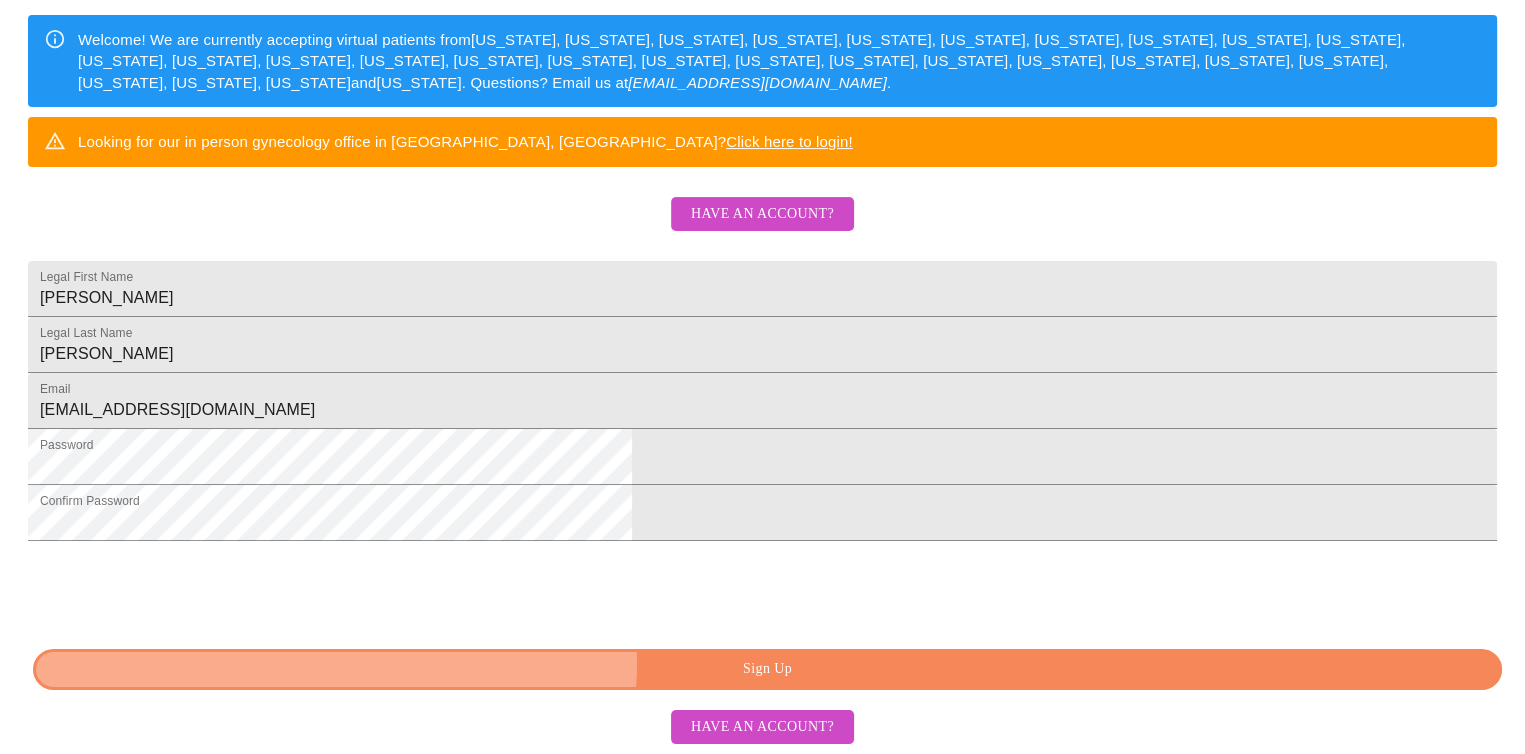 click on "Sign Up" at bounding box center (767, 669) 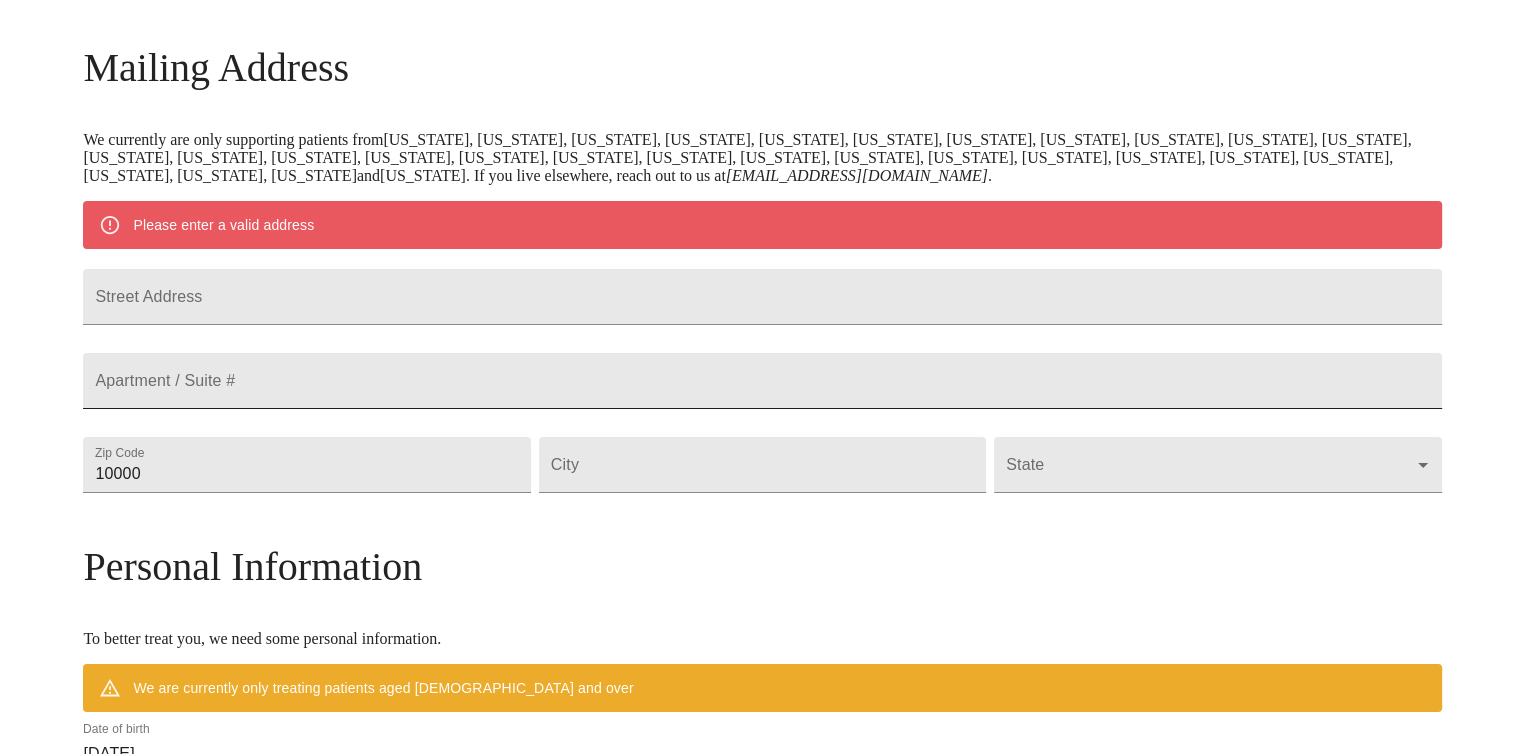 scroll, scrollTop: 297, scrollLeft: 0, axis: vertical 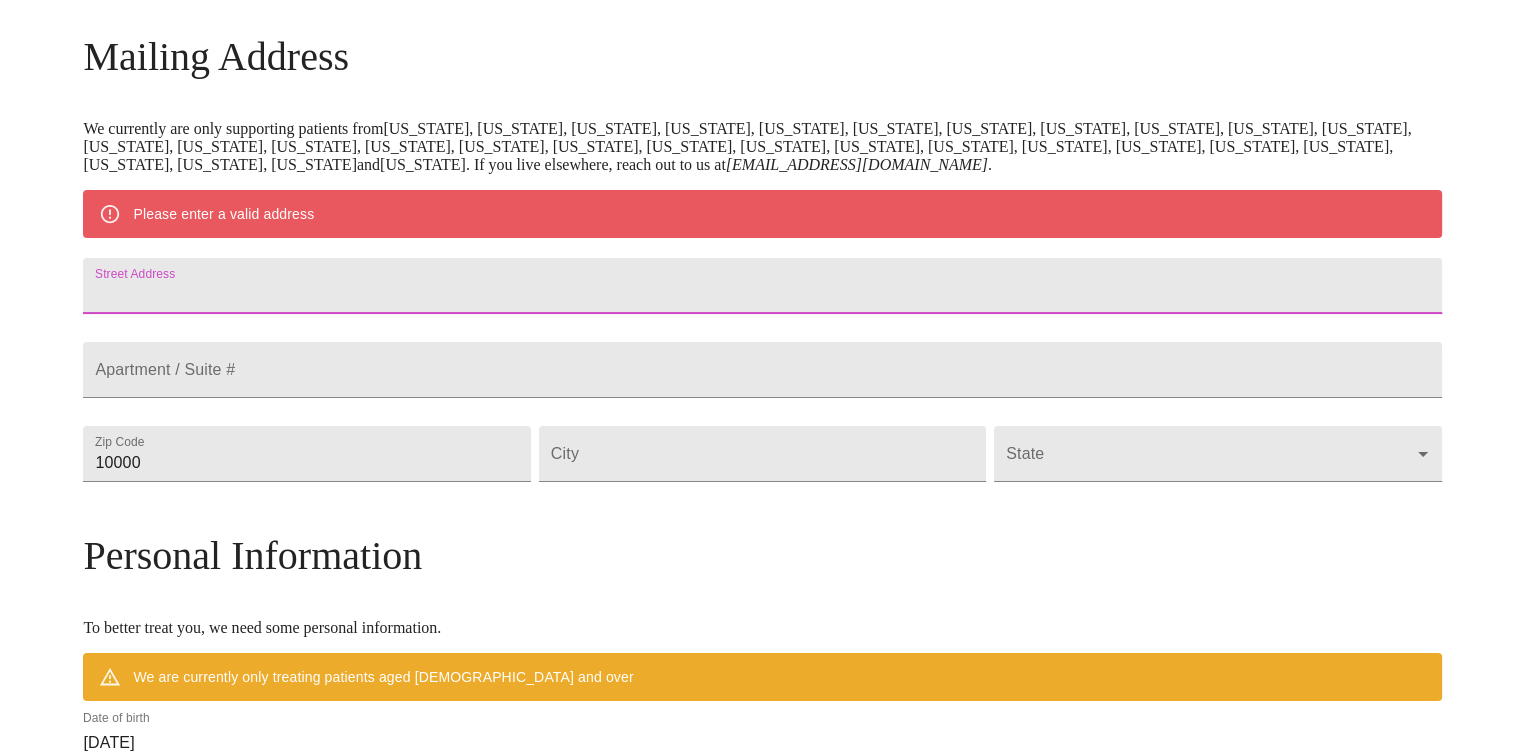 click on "Street Address" at bounding box center (762, 286) 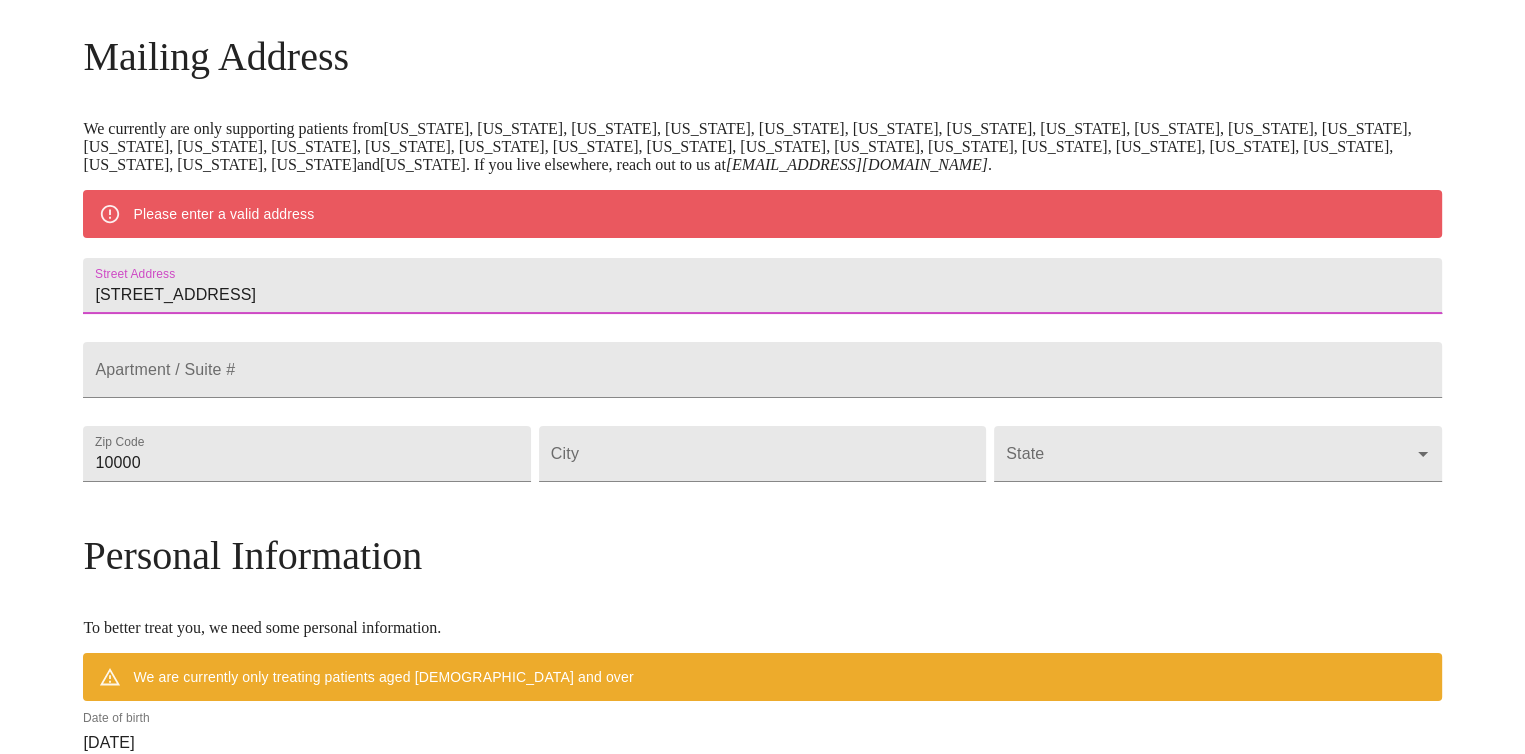 type on "652 W. County Road 200 N" 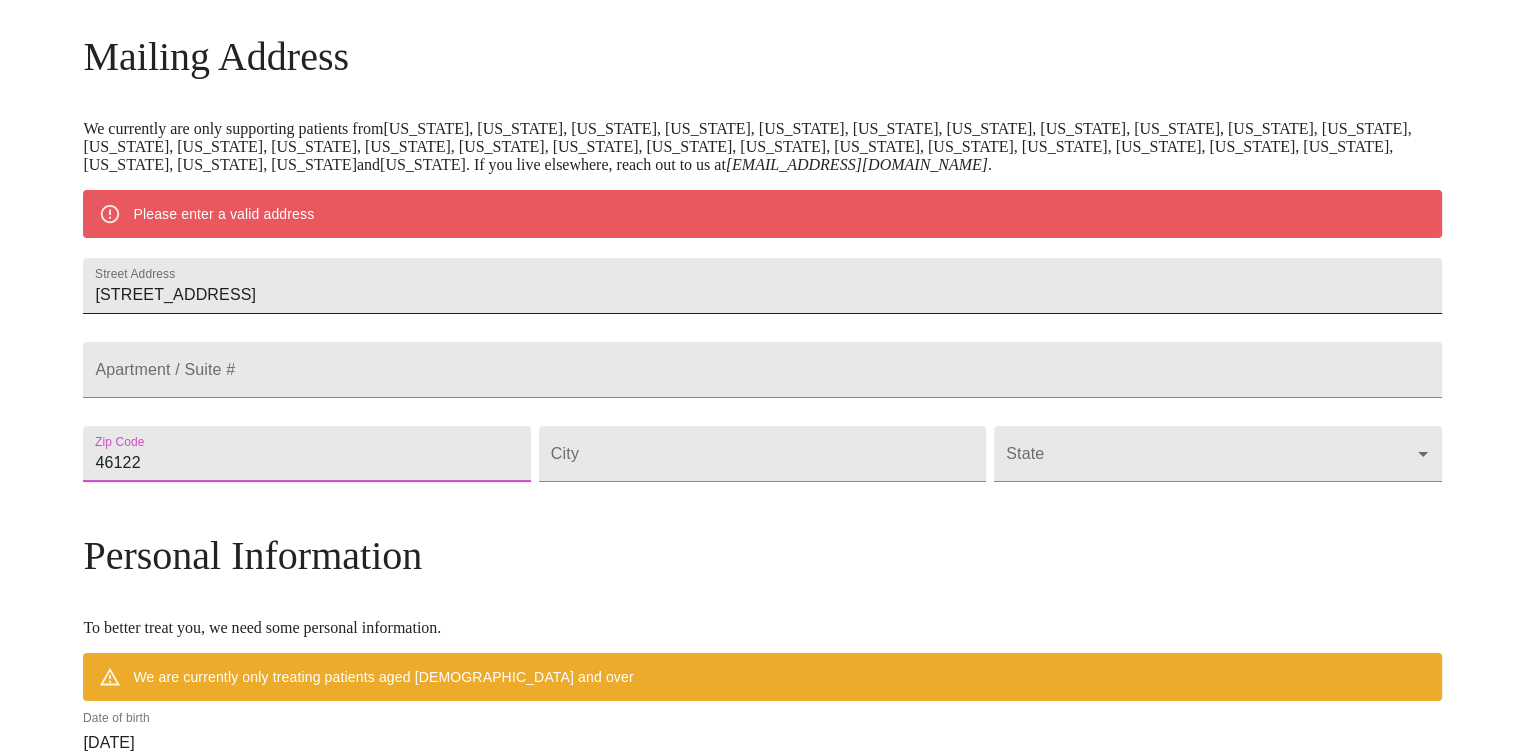type on "46122" 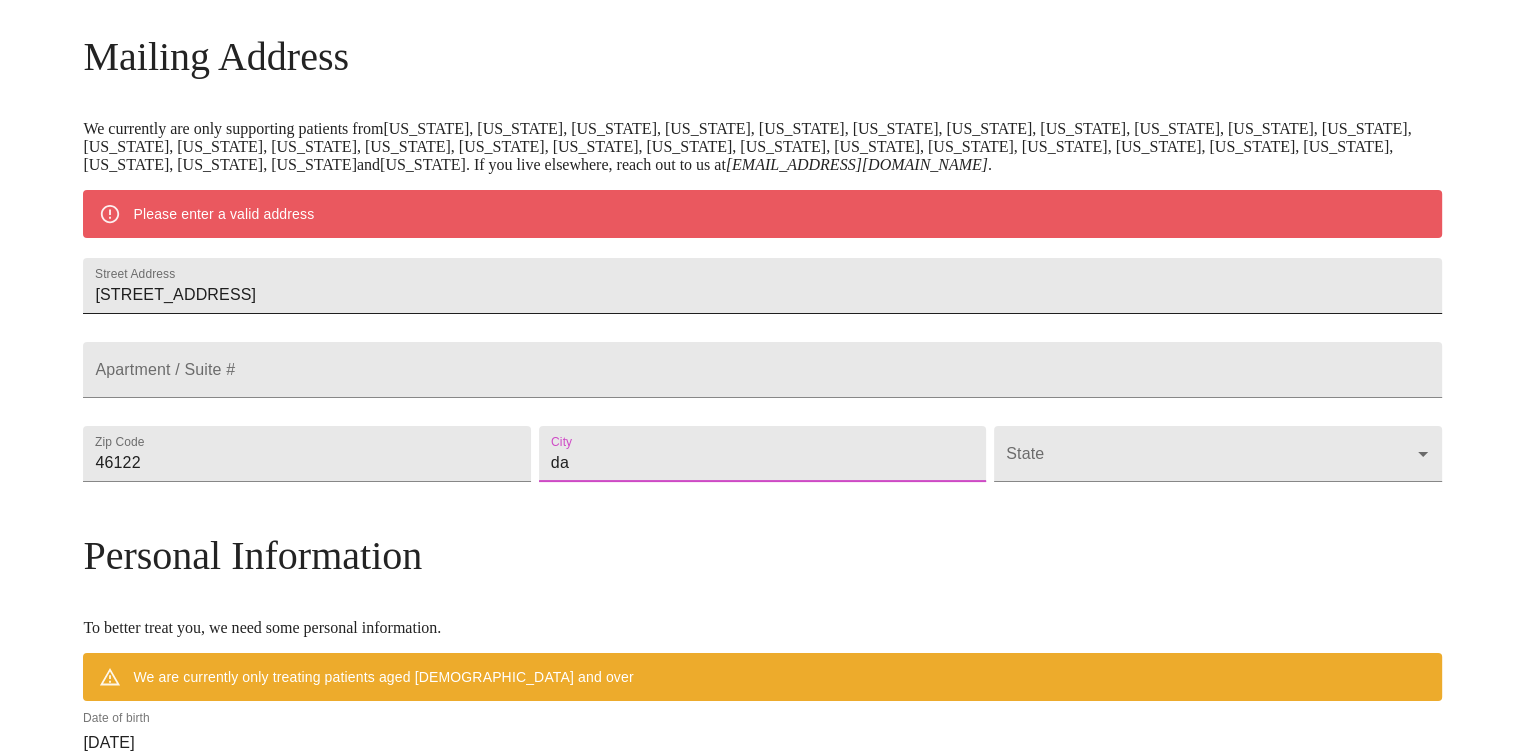 type on "d" 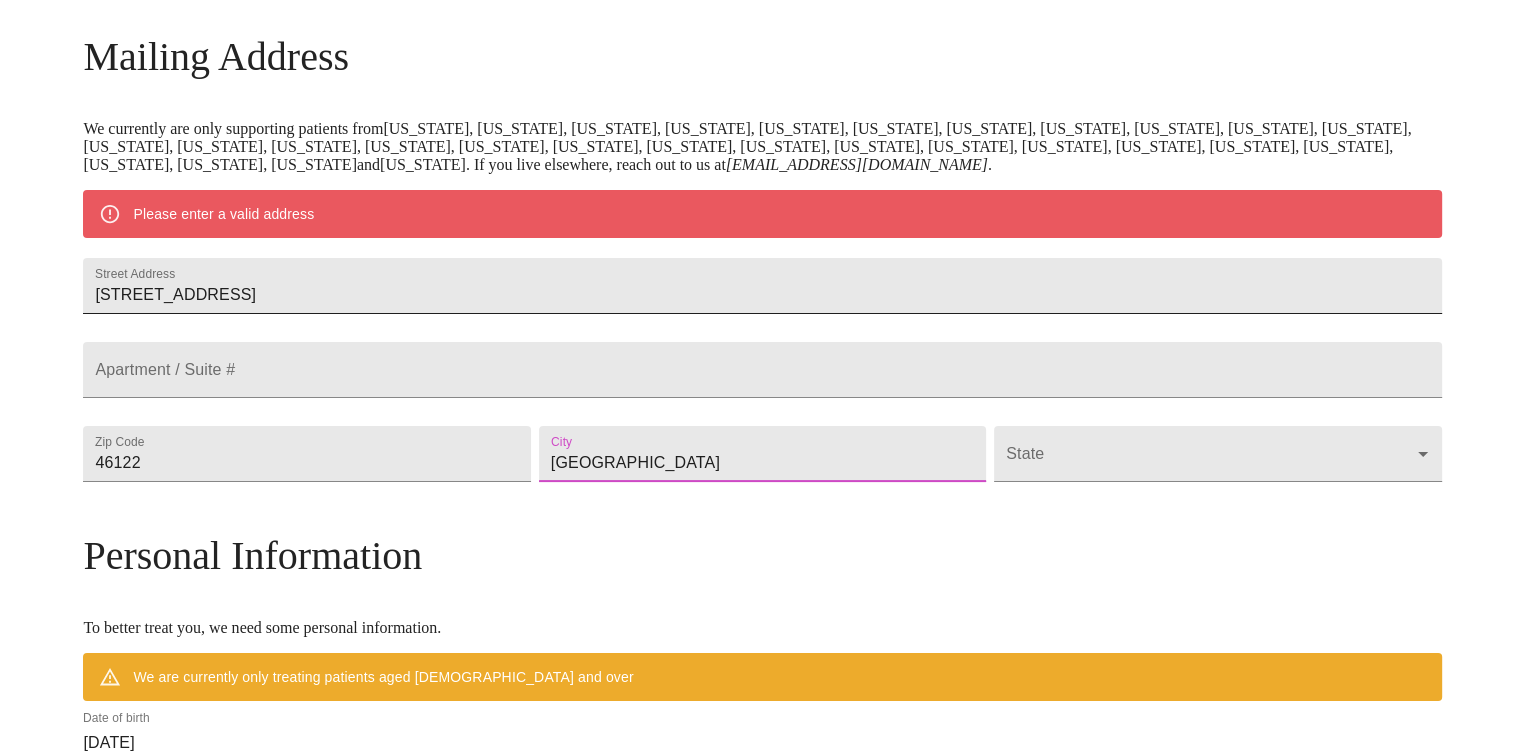 type on "Danville" 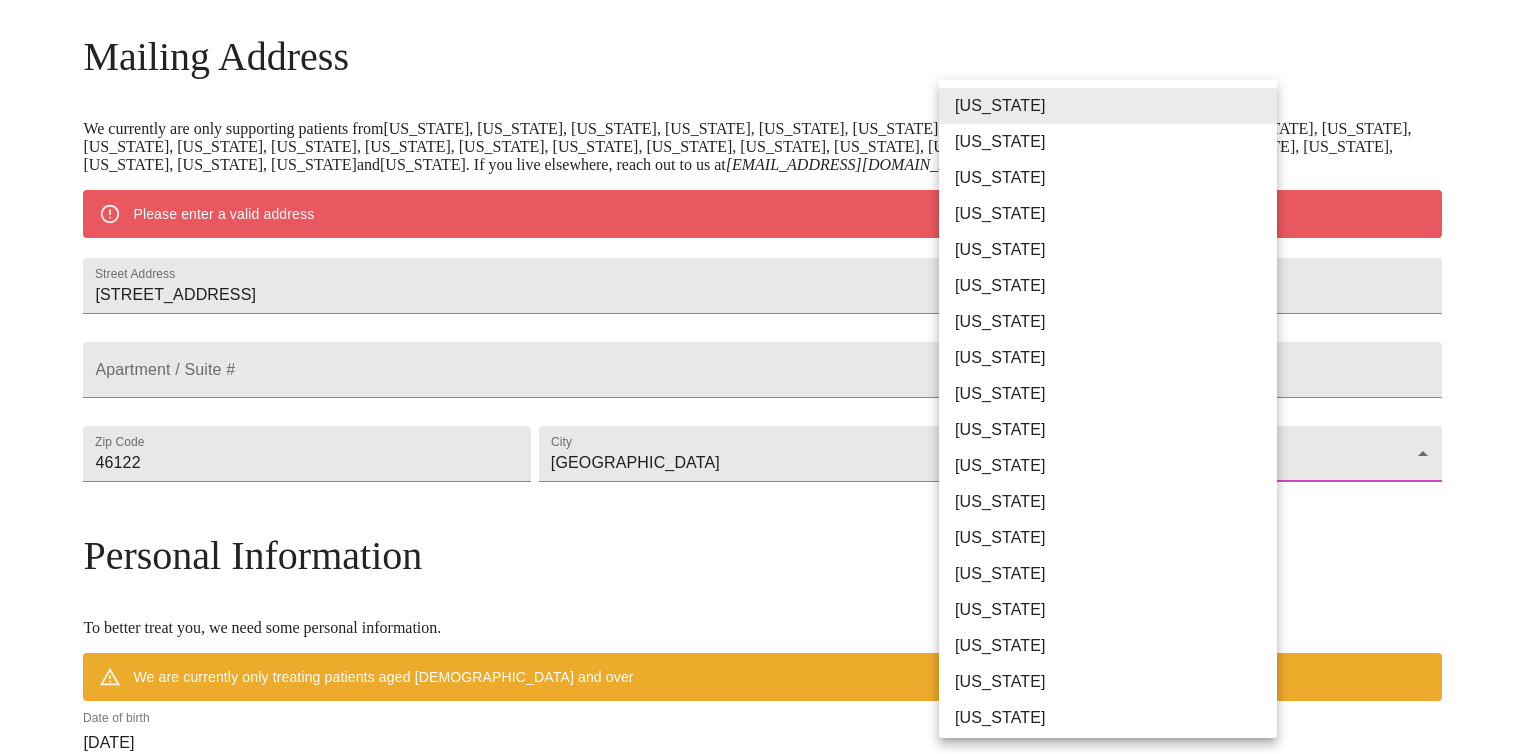 click on "MyMenopauseRx Welcome to MyMenopauseRx Since it's your first time here, you'll need to enter some medical and social information.  We'll guide you through it! Mailing Address We currently are only supporting patients from  Alabama, Arizona, Colorado, Delaware, Florida, Georgia, Idaho, Illinois, Indiana, Indiana, Iowa, Kansas, Kentucky, Louisiana, Maine, Michigan, Minnesota, Mississippi, Missouri, Nevada, Ohio, Oklahoma, Pennsylvania, Tennessee, Texas, Utah, Washington, West Virginia  and  Wisconsin . If you live elsewhere, reach out to us at  hello@mymenopauserx.com . Please enter a valid address Street Address 652 W. County Road 200 N Apartment / Suite # Zip Code 46122 City Danville State ​ Personal Information To better treat you, we need some personal information. We are currently only treating patients aged 38 and over Date of birth 07/13/2025 Sex Female Female Phone Number (   )    - Receive Text Message Notifications Terms of Service & Privacy Policy By  Continuing Terms of Service . Iowa" at bounding box center (770, 490) 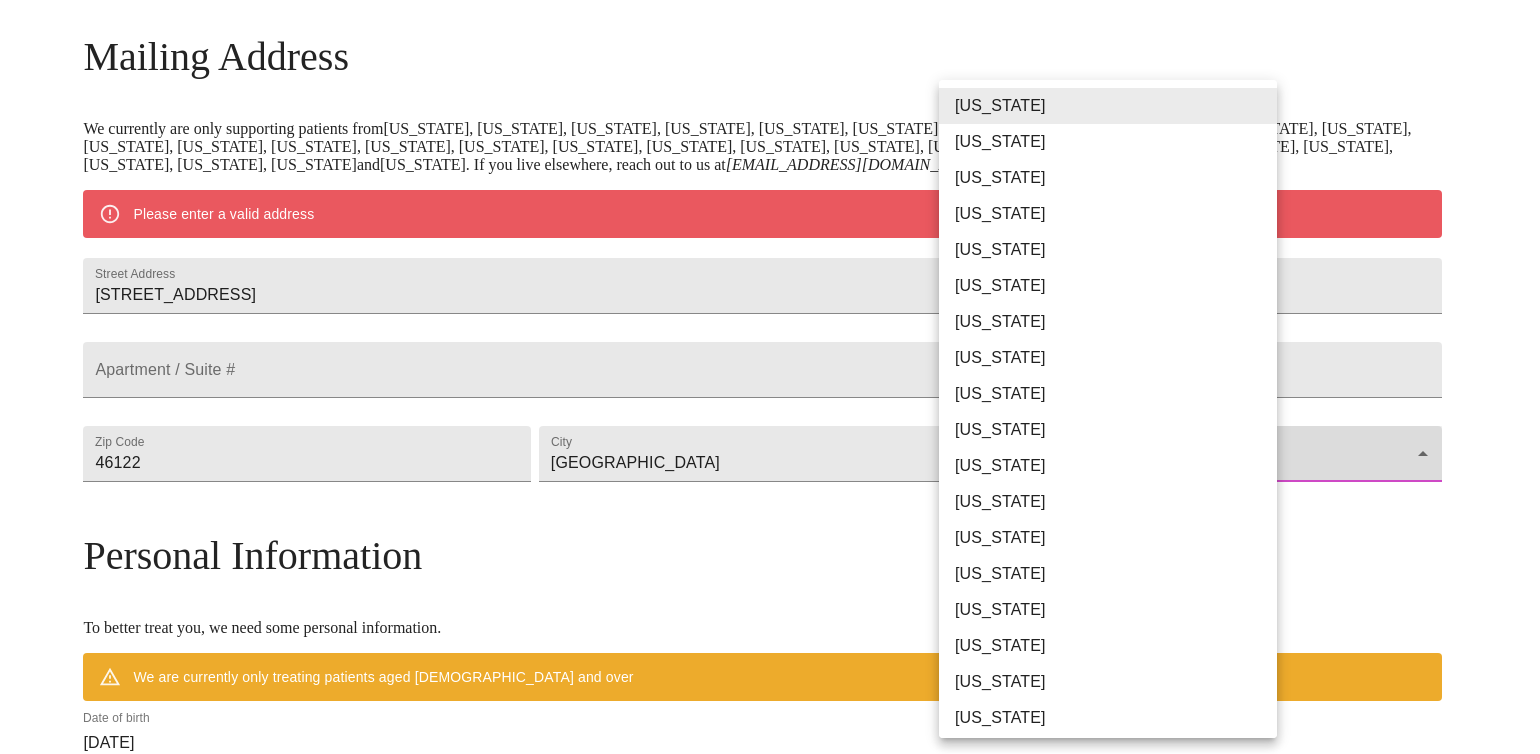 type on "Indiana" 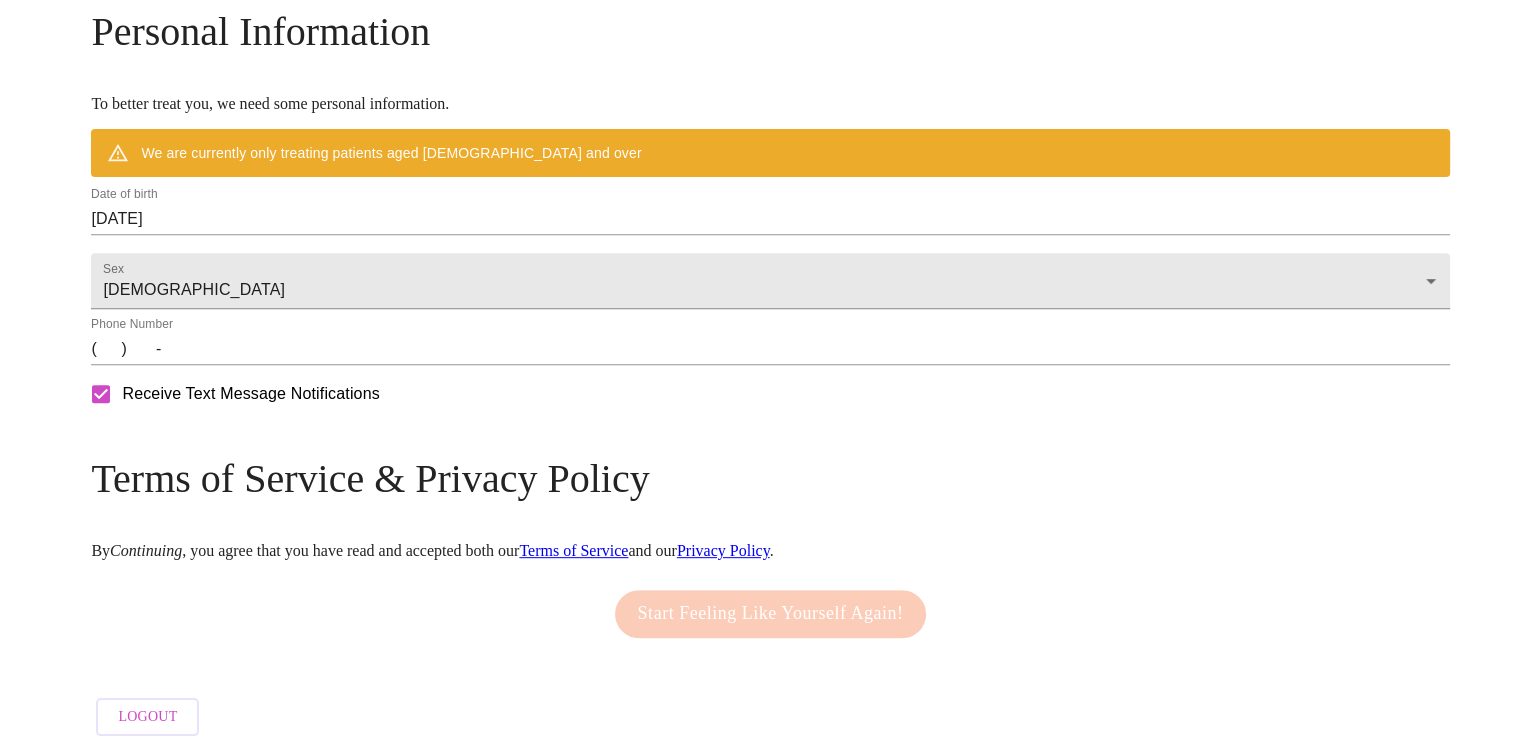 scroll, scrollTop: 797, scrollLeft: 0, axis: vertical 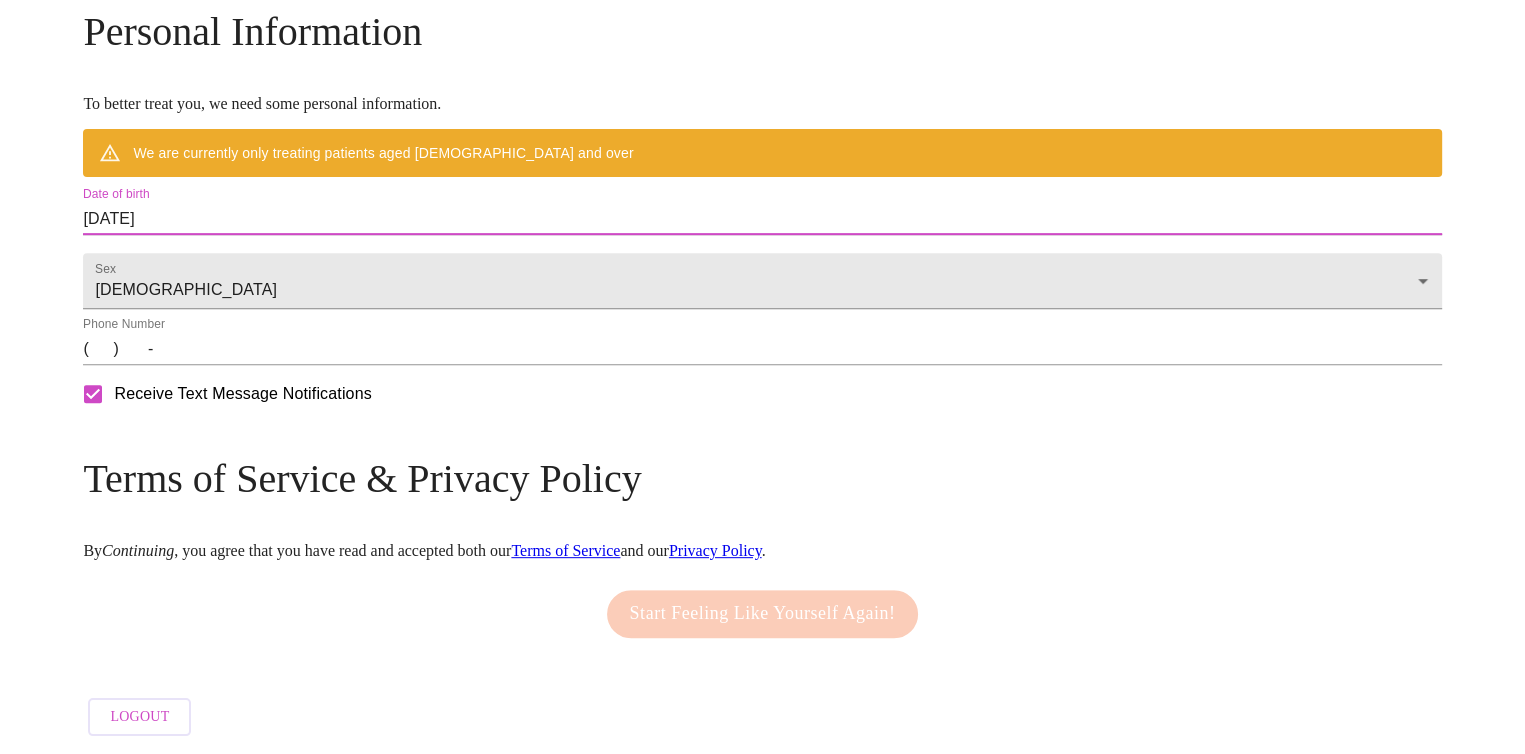 click on "07/13/2025" at bounding box center [762, 219] 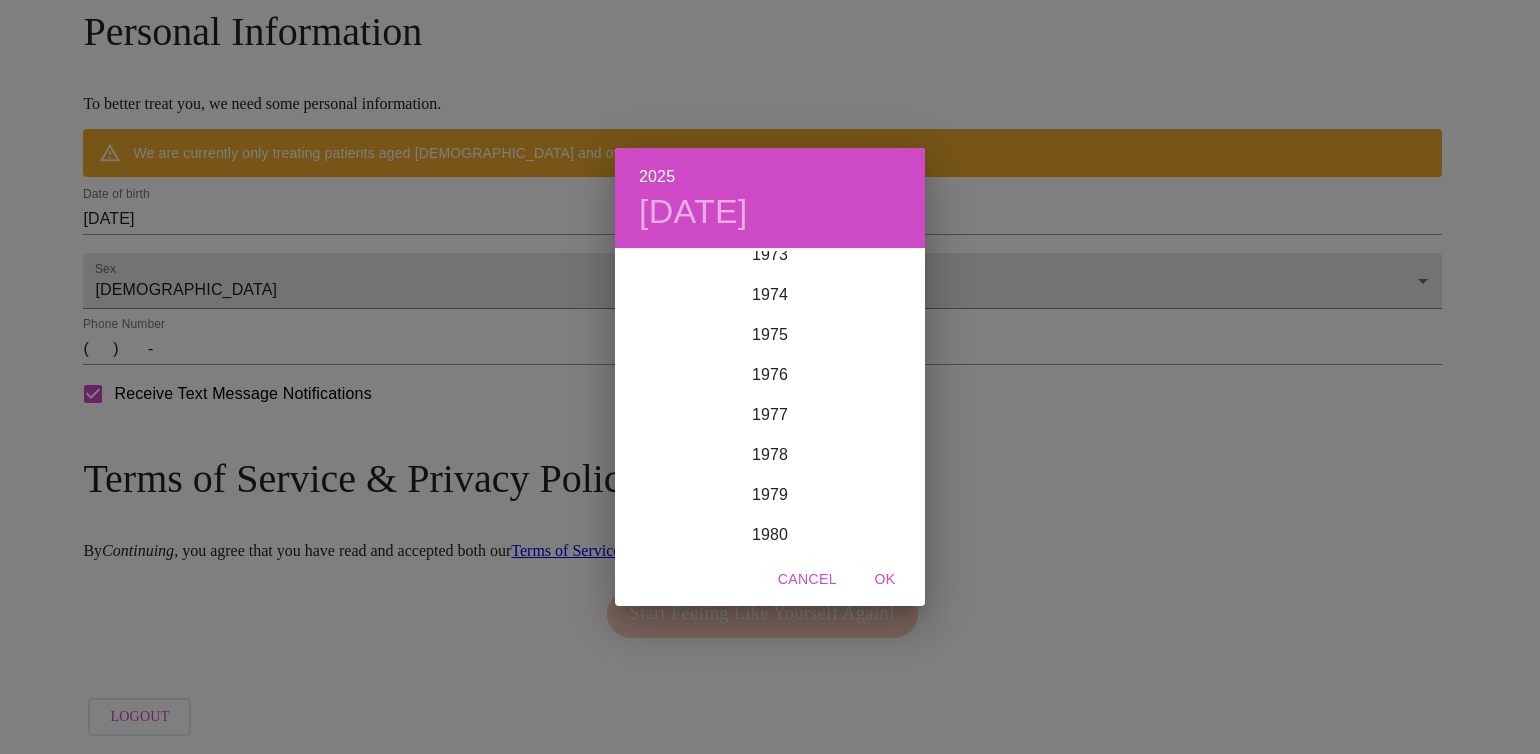 scroll, scrollTop: 3120, scrollLeft: 0, axis: vertical 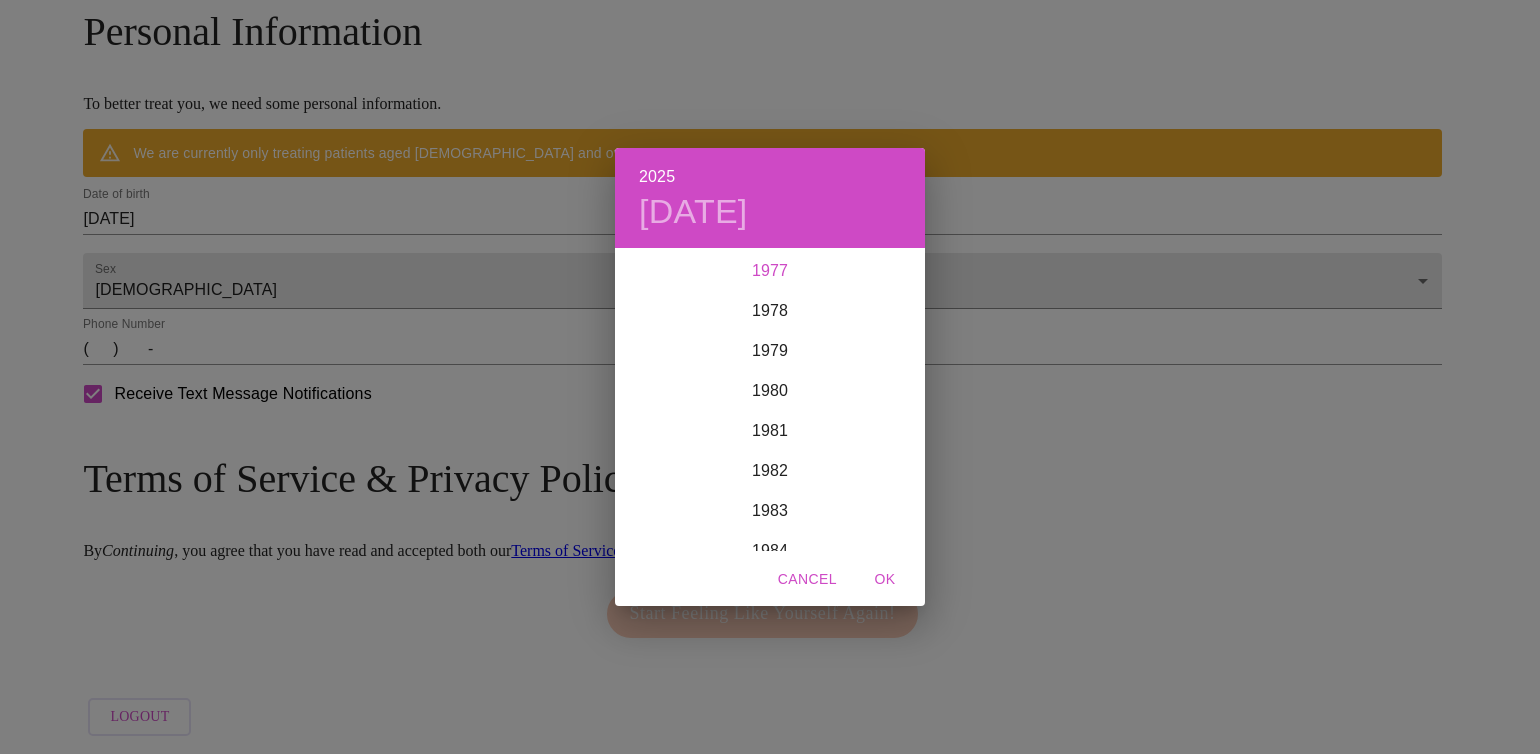 click on "1977" at bounding box center [770, 271] 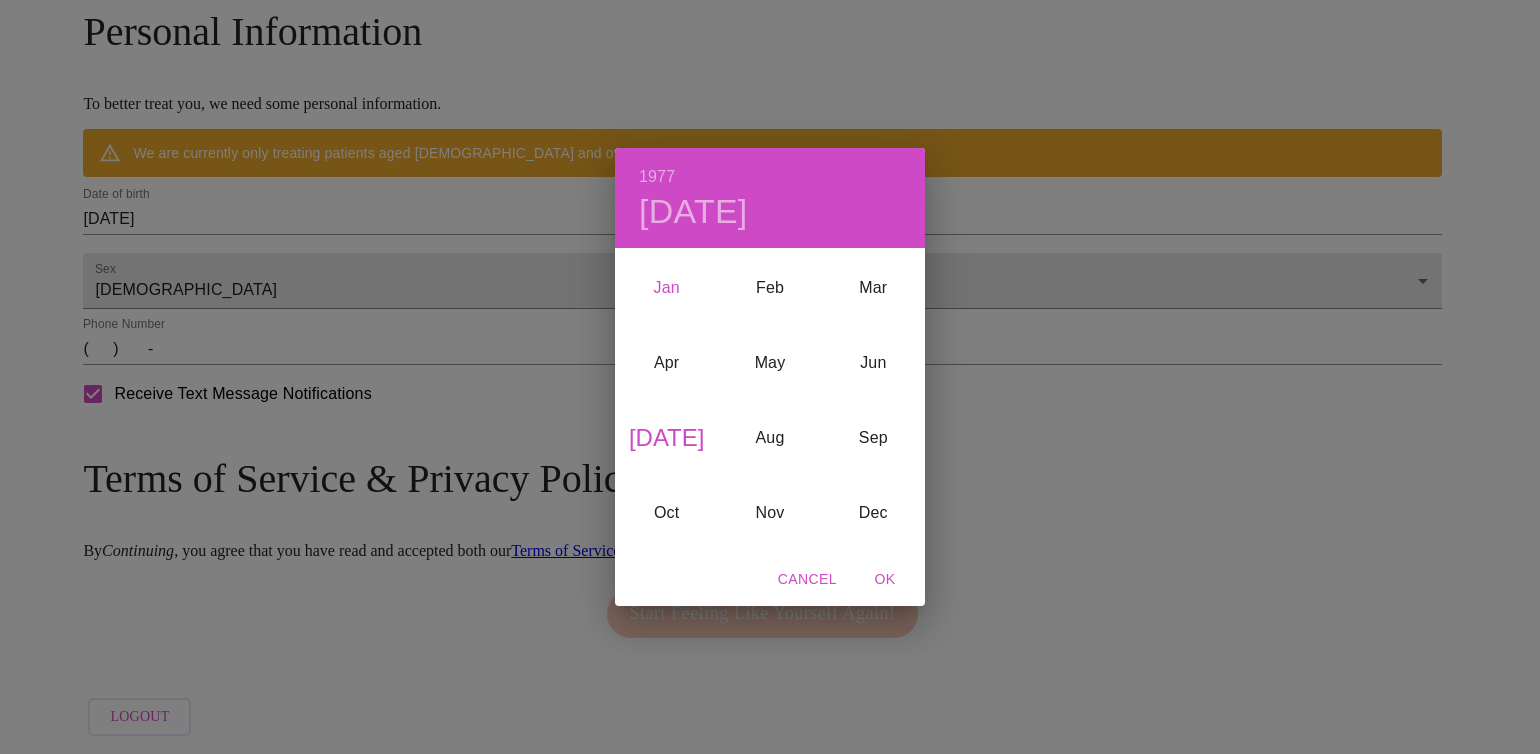 click on "Jan" at bounding box center [666, 288] 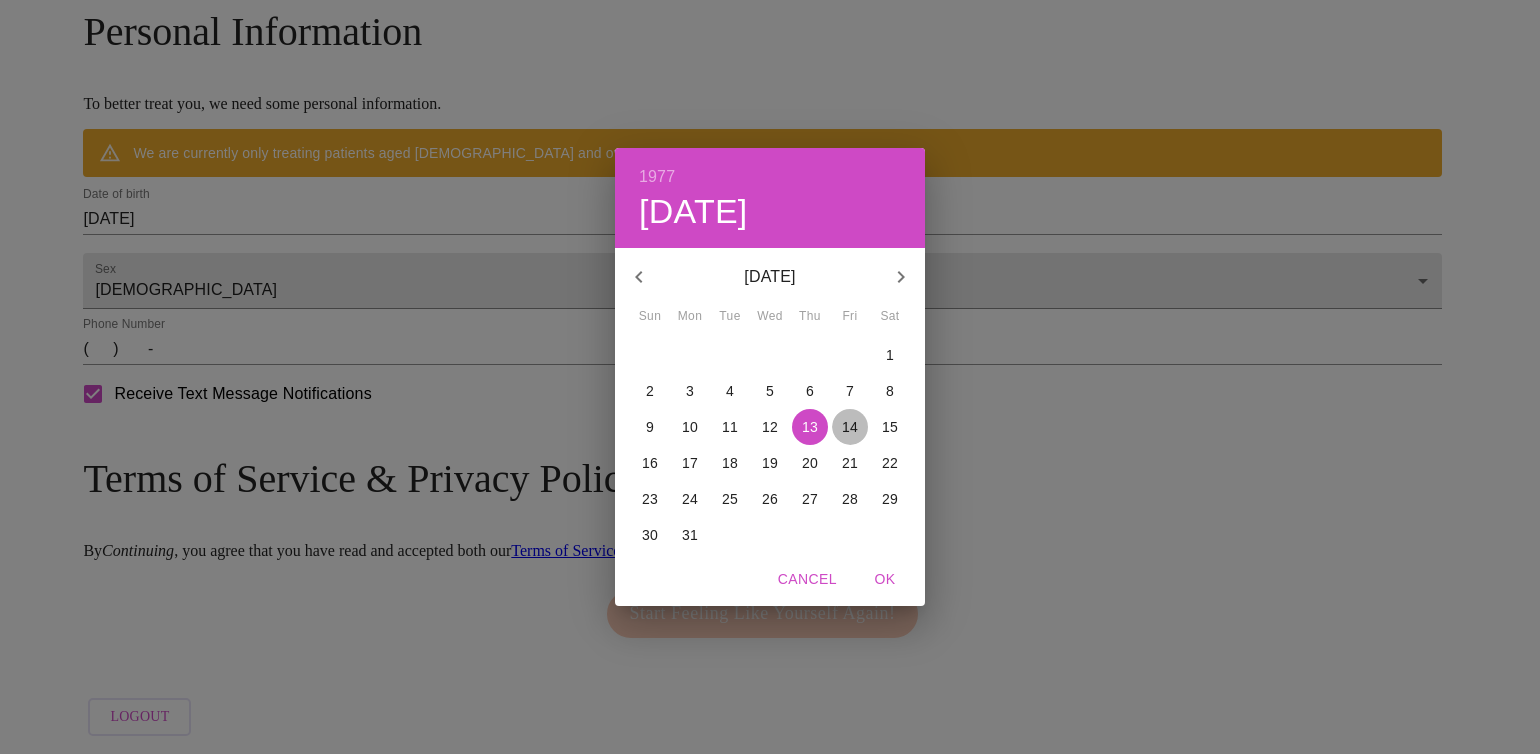 click on "14" at bounding box center [850, 427] 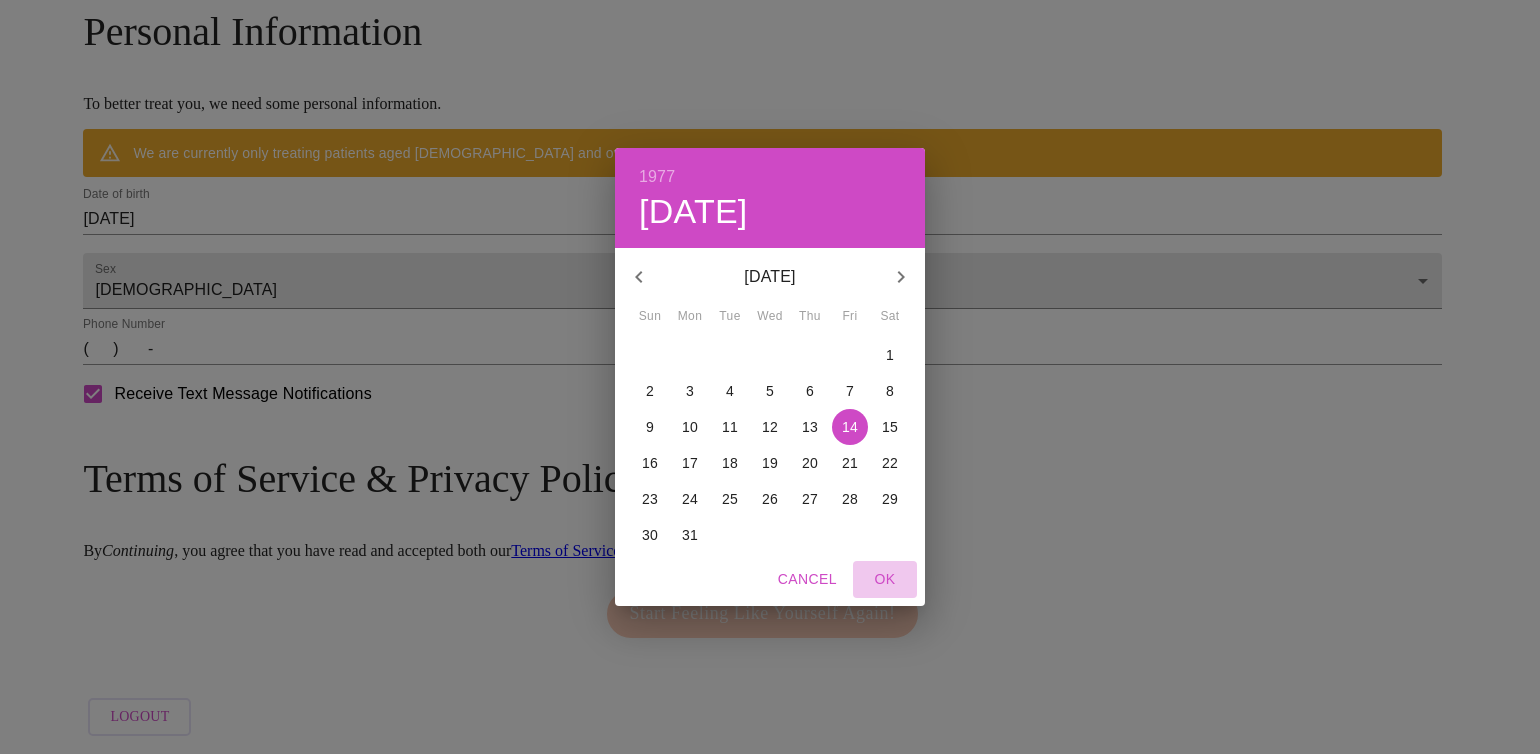 click on "OK" at bounding box center [885, 579] 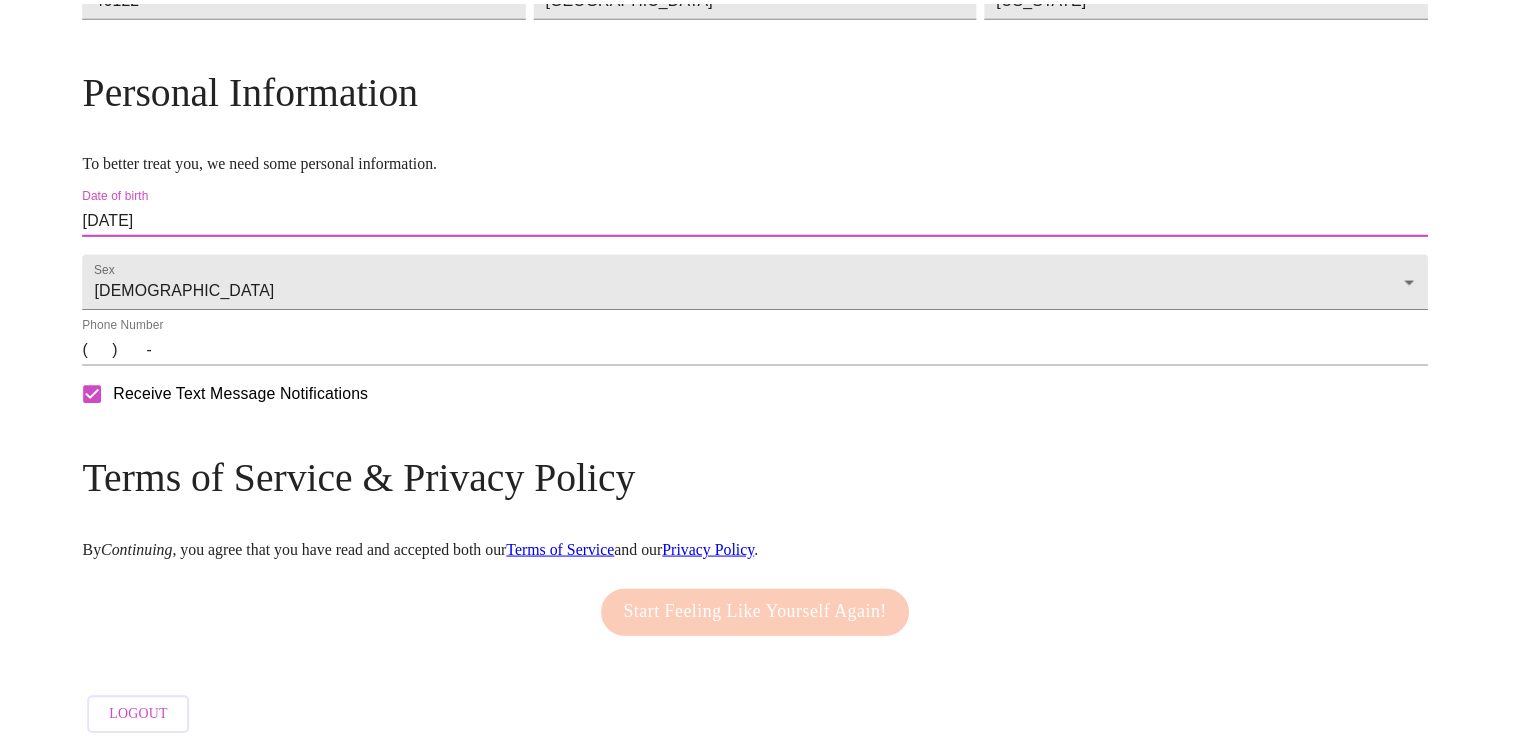 scroll, scrollTop: 760, scrollLeft: 0, axis: vertical 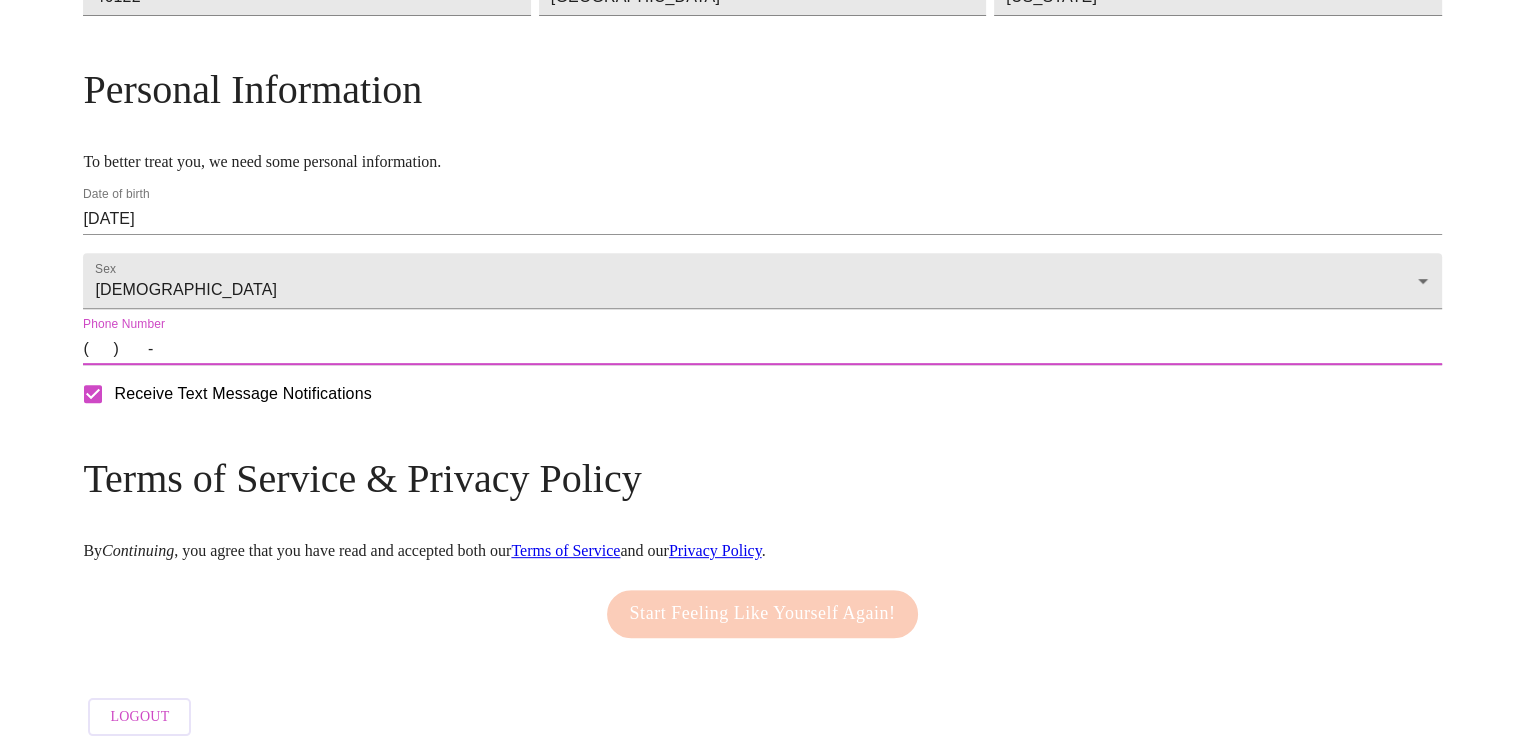 click on "(   )    -" at bounding box center (762, 349) 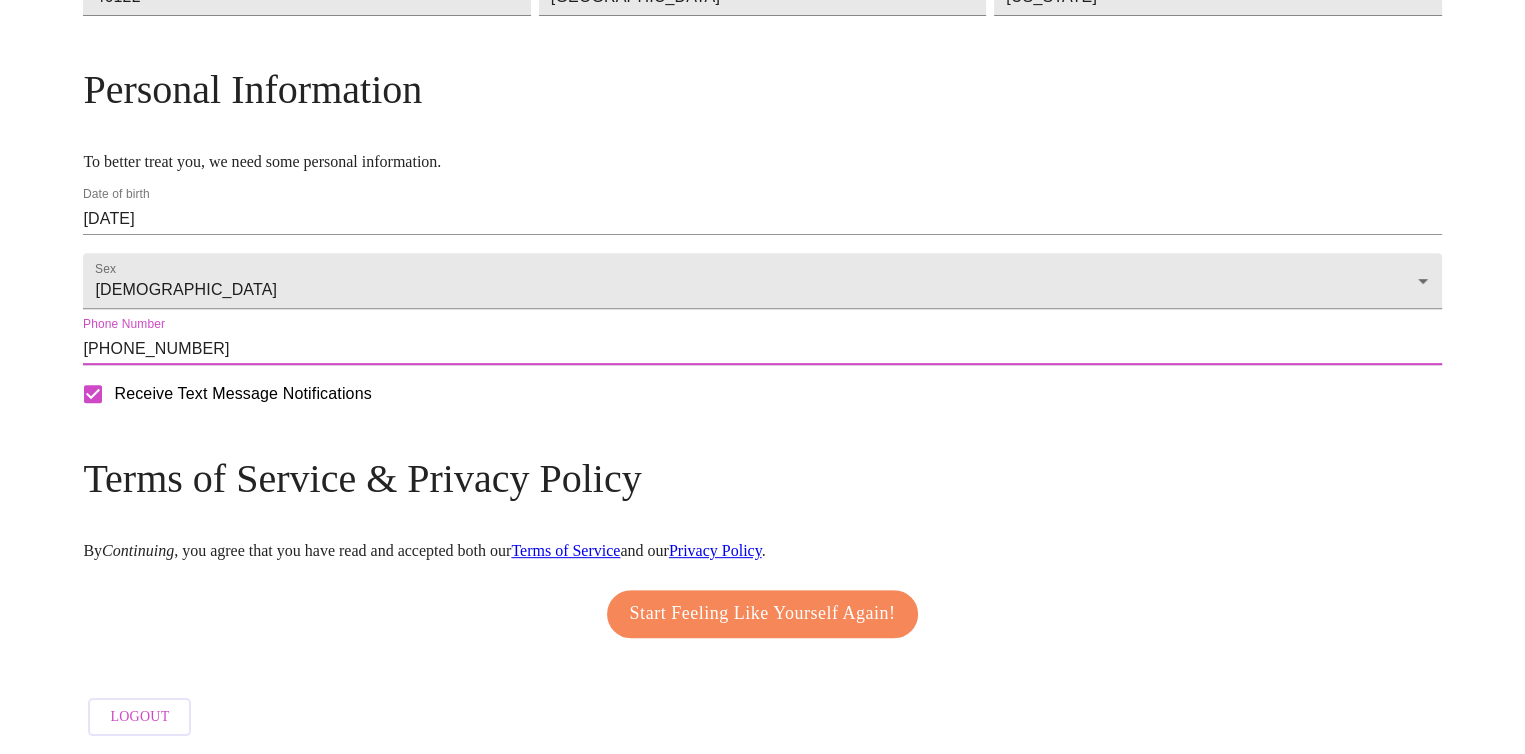 type on "(317) 626-8626" 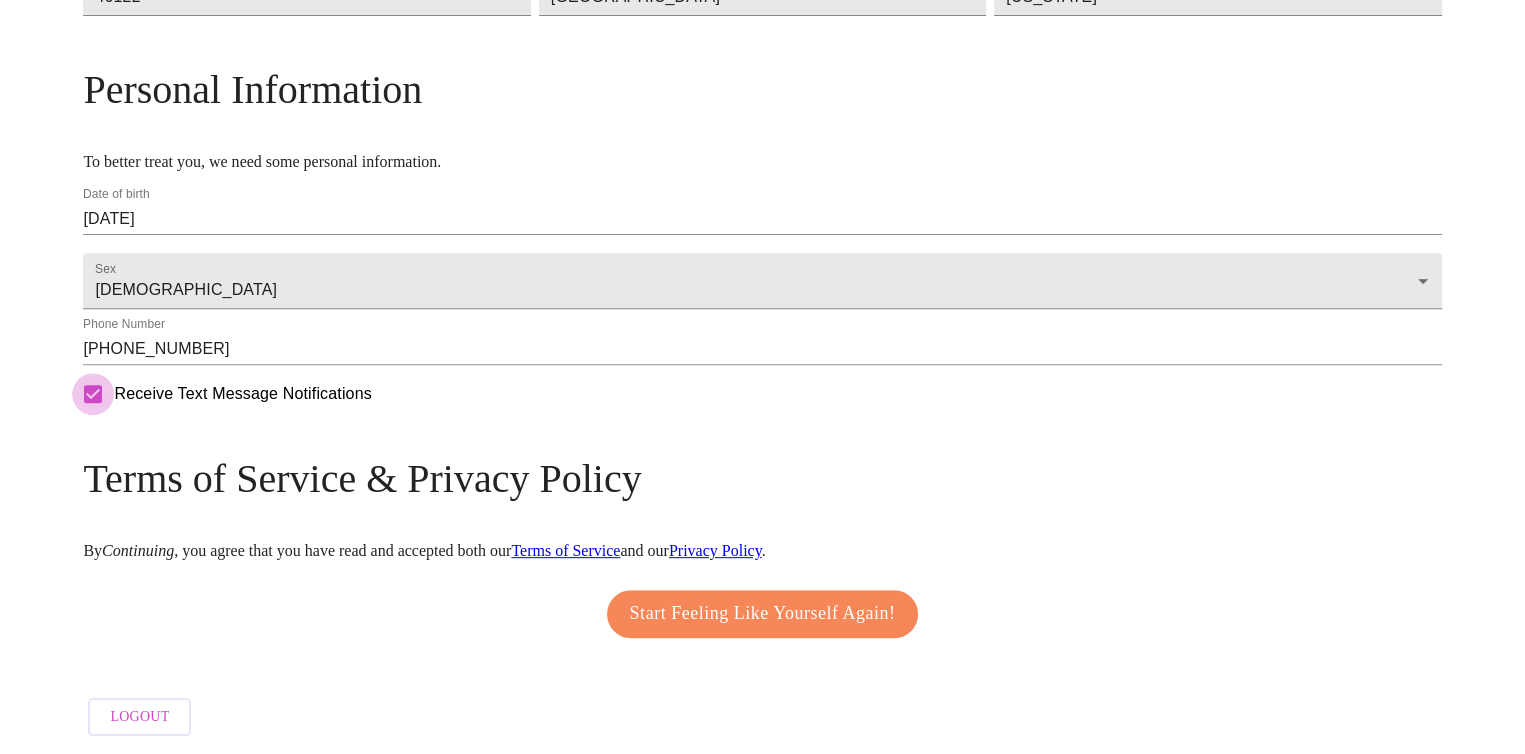 click on "Receive Text Message Notifications" at bounding box center (93, 394) 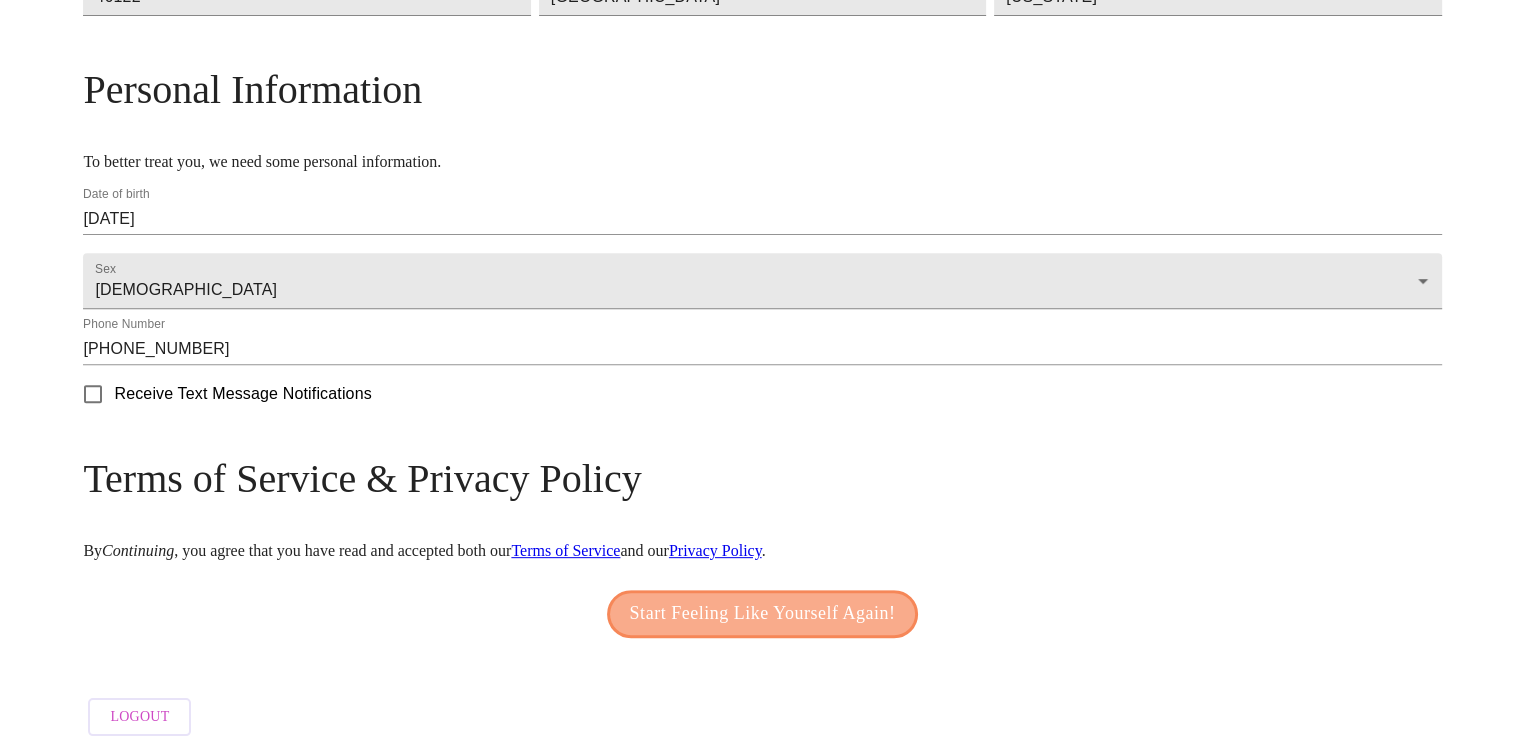 click on "Start Feeling Like Yourself Again!" at bounding box center [763, 614] 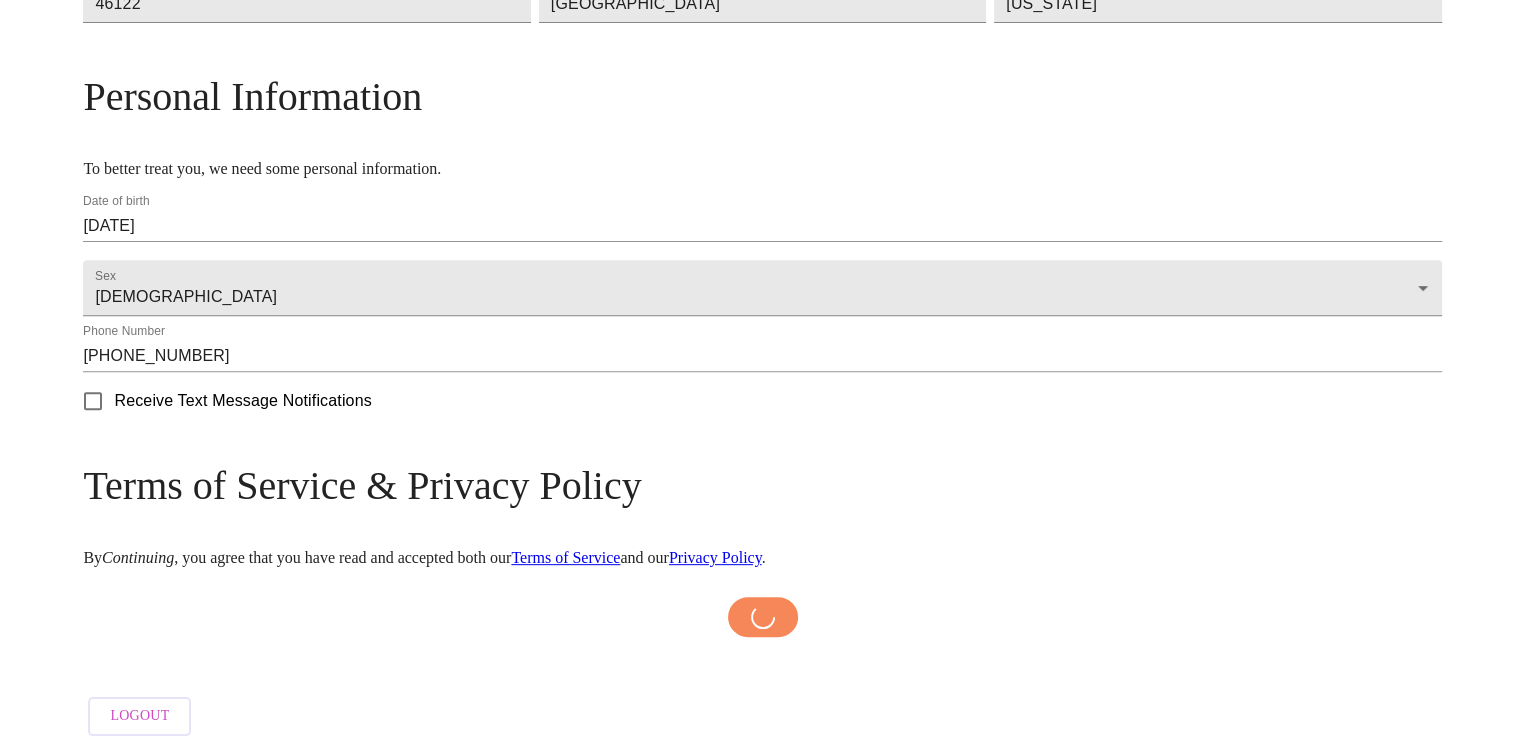 scroll, scrollTop: 752, scrollLeft: 0, axis: vertical 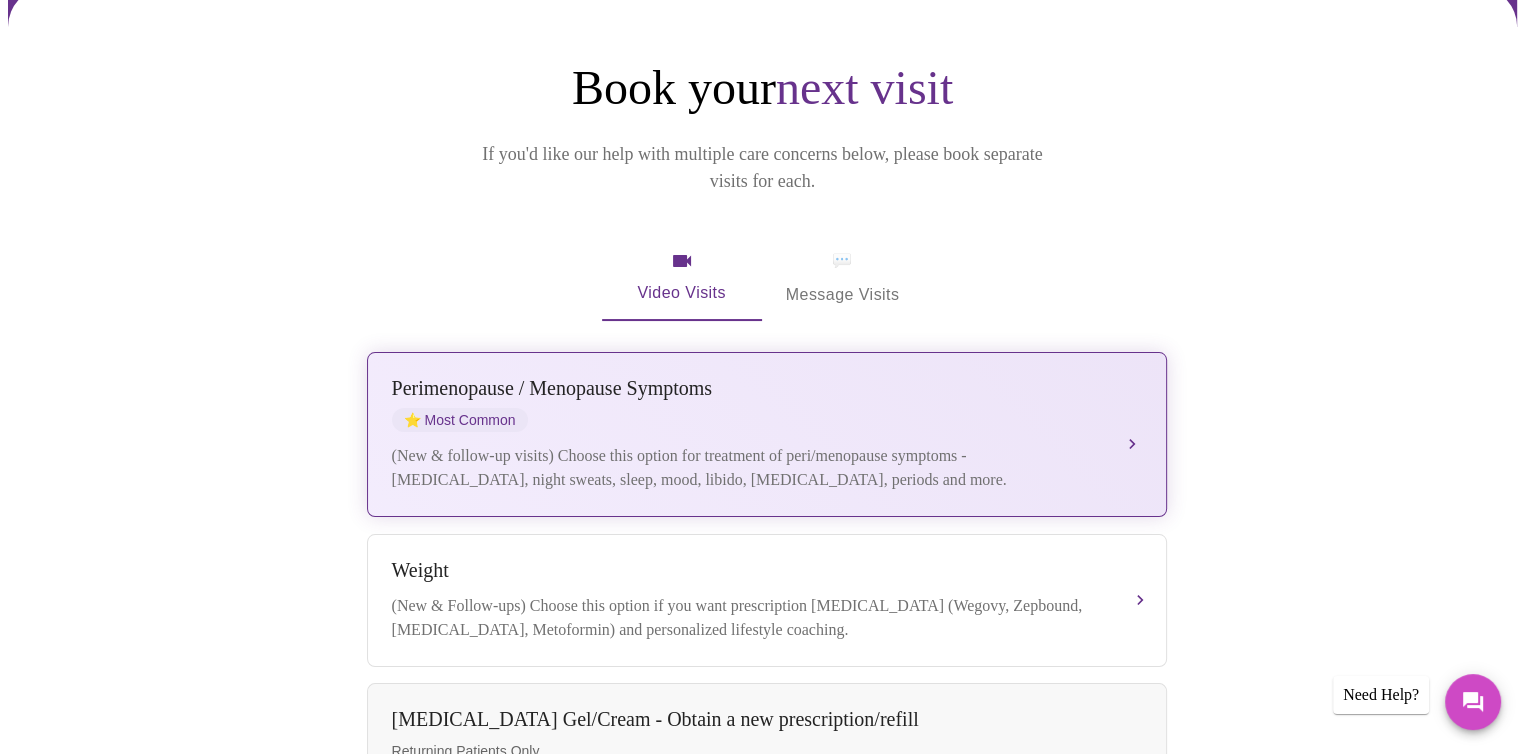 click on "(New & follow-up visits) Choose this option for treatment of peri/menopause symptoms - hot flashes, night sweats, sleep, mood, libido, vaginal dryness, periods and more." at bounding box center [747, 468] 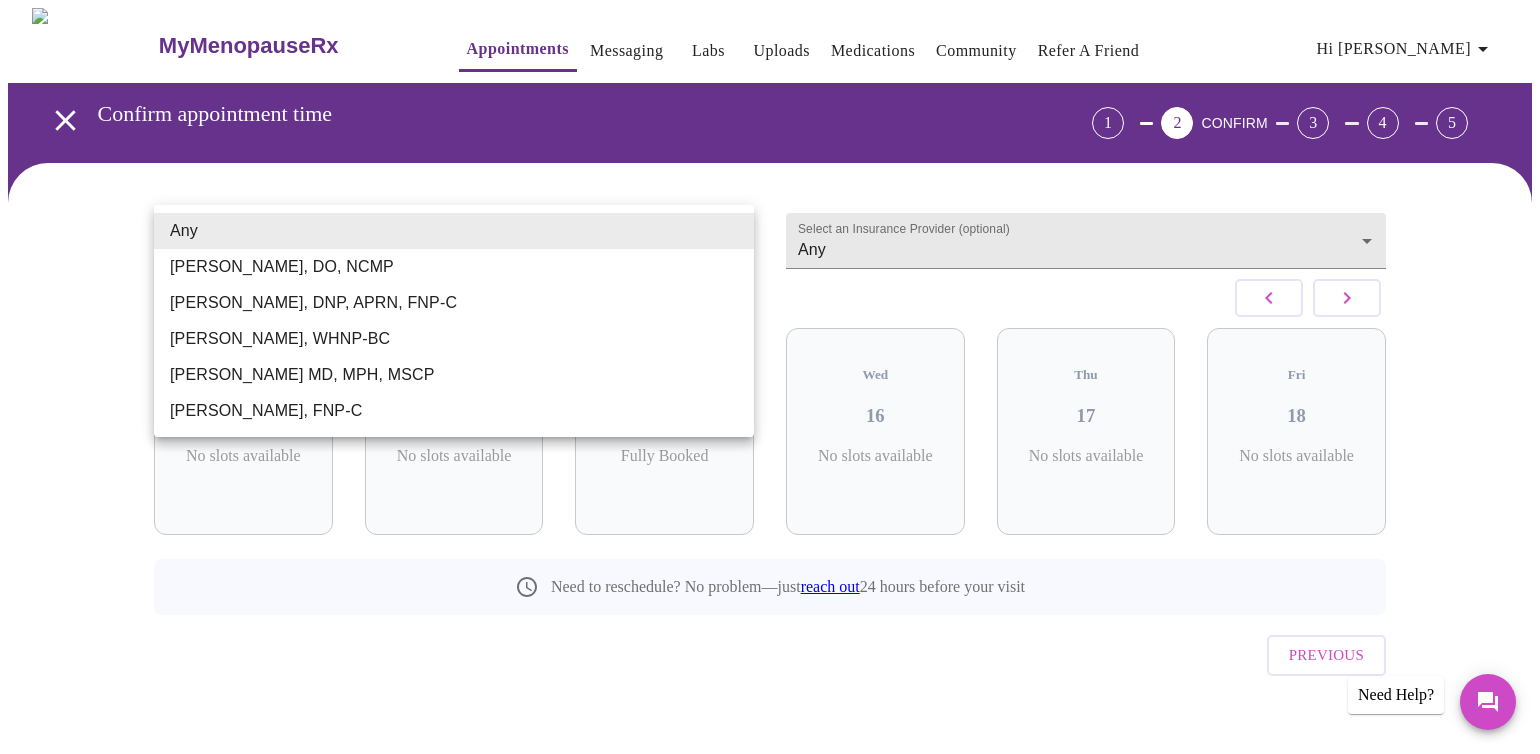 click on "MyMenopauseRx Appointments Messaging Labs Uploads Medications Community Refer a Friend Hi Carolyn   Confirm appointment time 1 2 CONFIRM 3 4 5 Select a Provider (optional) Any Any Select an Insurance Provider (optional) Any Any July 2025 Sun 13 No slots available Mon 14 No slots available Tue 15 Fully Booked Wed 16 No slots available Thu 17 No slots available Fri 18 No slots available Need to reschedule? No problem—just  reach out  24 hours before your visit Previous Need Help? Settings Billing Invoices Log out Any Barbra S Hanna, DO, NCMP Jillian Montefusco, DNP, APRN, FNP-C Meghan Matz, WHNP-BC Vadim Gelman MD, MPH, MSCP Elizabeth Hederman, FNP-C" at bounding box center (770, 392) 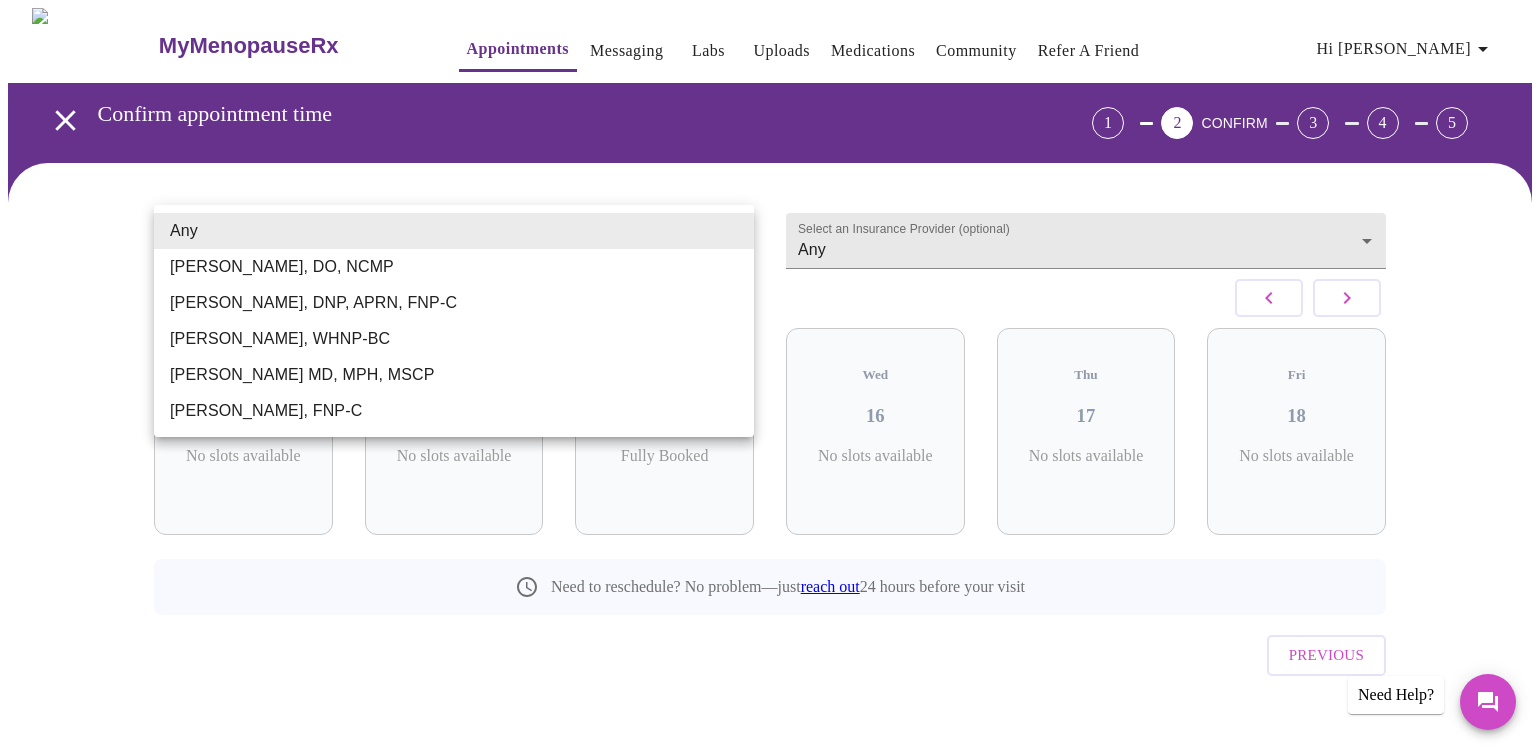 click on "Any" at bounding box center [454, 231] 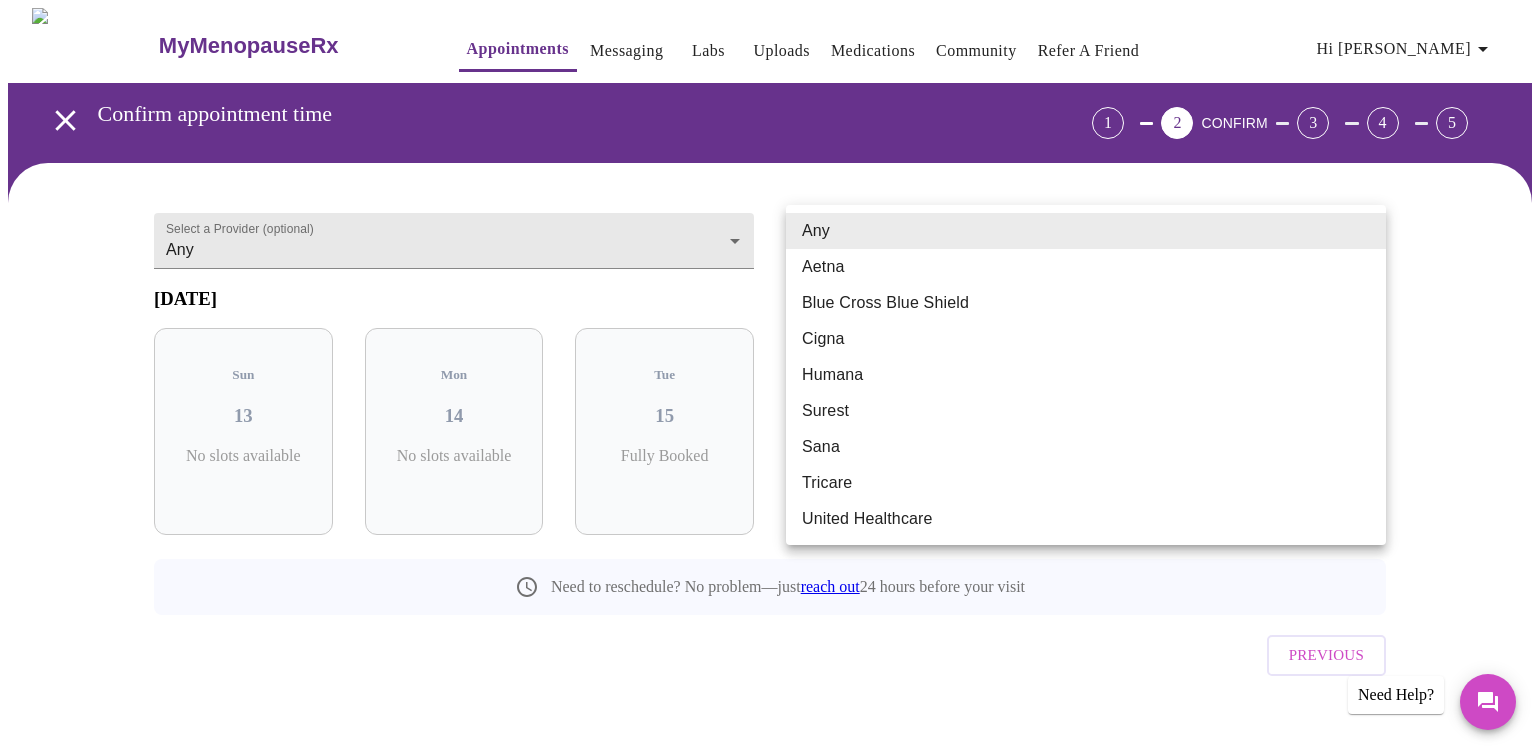 click on "MyMenopauseRx Appointments Messaging Labs Uploads Medications Community Refer a Friend Hi Carolyn   Confirm appointment time 1 2 CONFIRM 3 4 5 Select a Provider (optional) Any Any Select an Insurance Provider (optional) Any Any July 2025 Sun 13 No slots available Mon 14 No slots available Tue 15 Fully Booked Wed 16 No slots available Thu 17 No slots available Fri 18 No slots available Need to reschedule? No problem—just  reach out  24 hours before your visit Previous Need Help? Settings Billing Invoices Log out Any Aetna Blue Cross Blue Shield Cigna Humana Surest Sana Tricare United Healthcare" at bounding box center [770, 392] 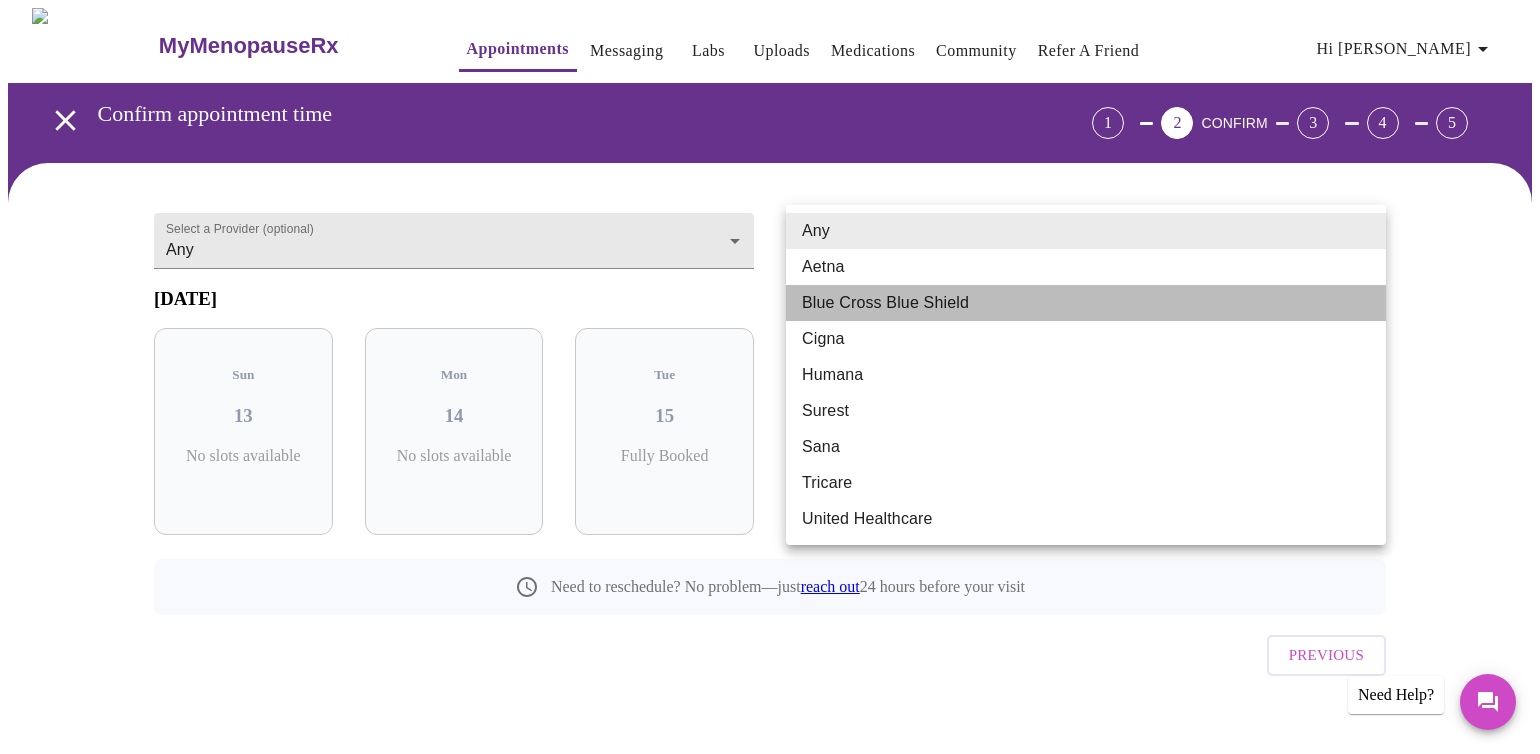 click on "Blue Cross Blue Shield" at bounding box center [1086, 303] 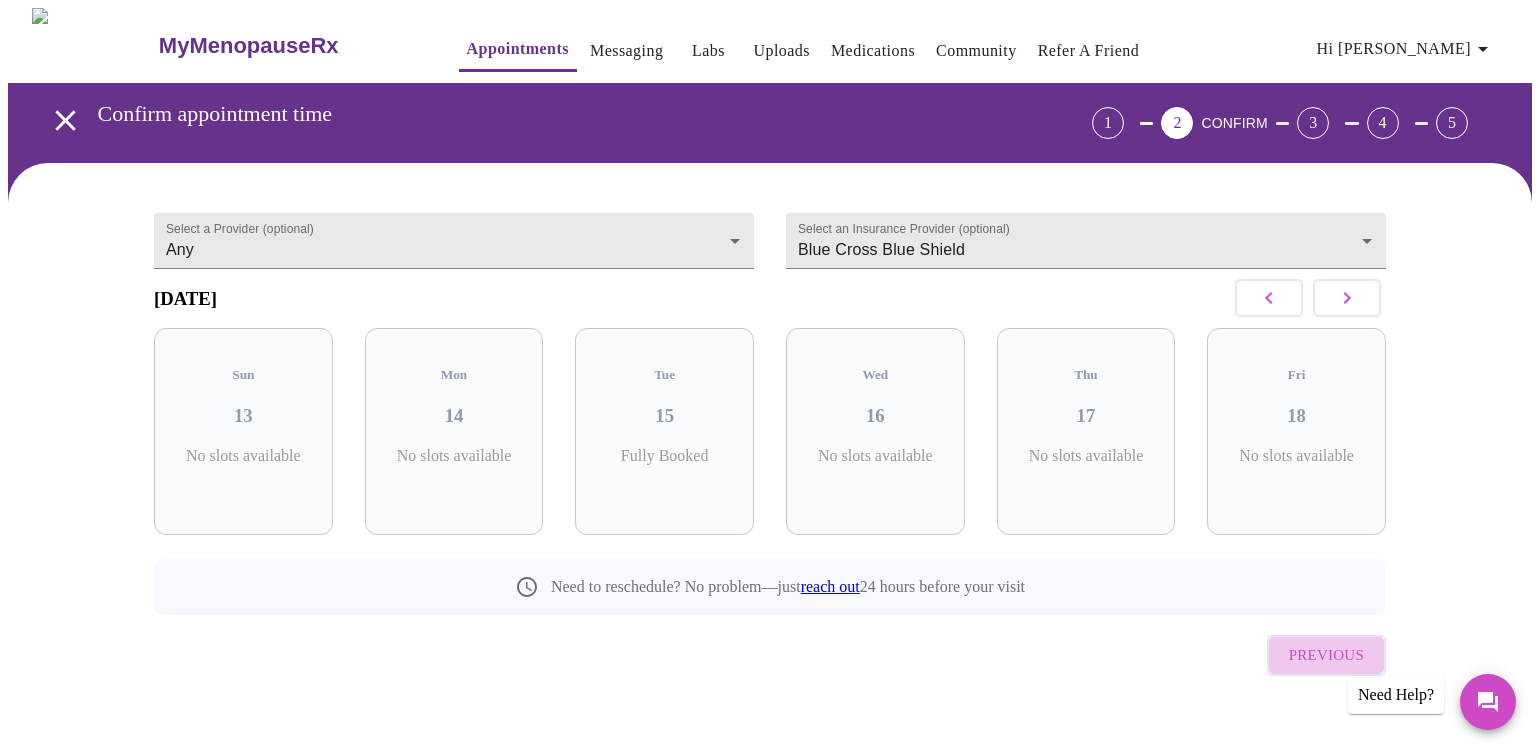 click on "Previous" at bounding box center (1326, 655) 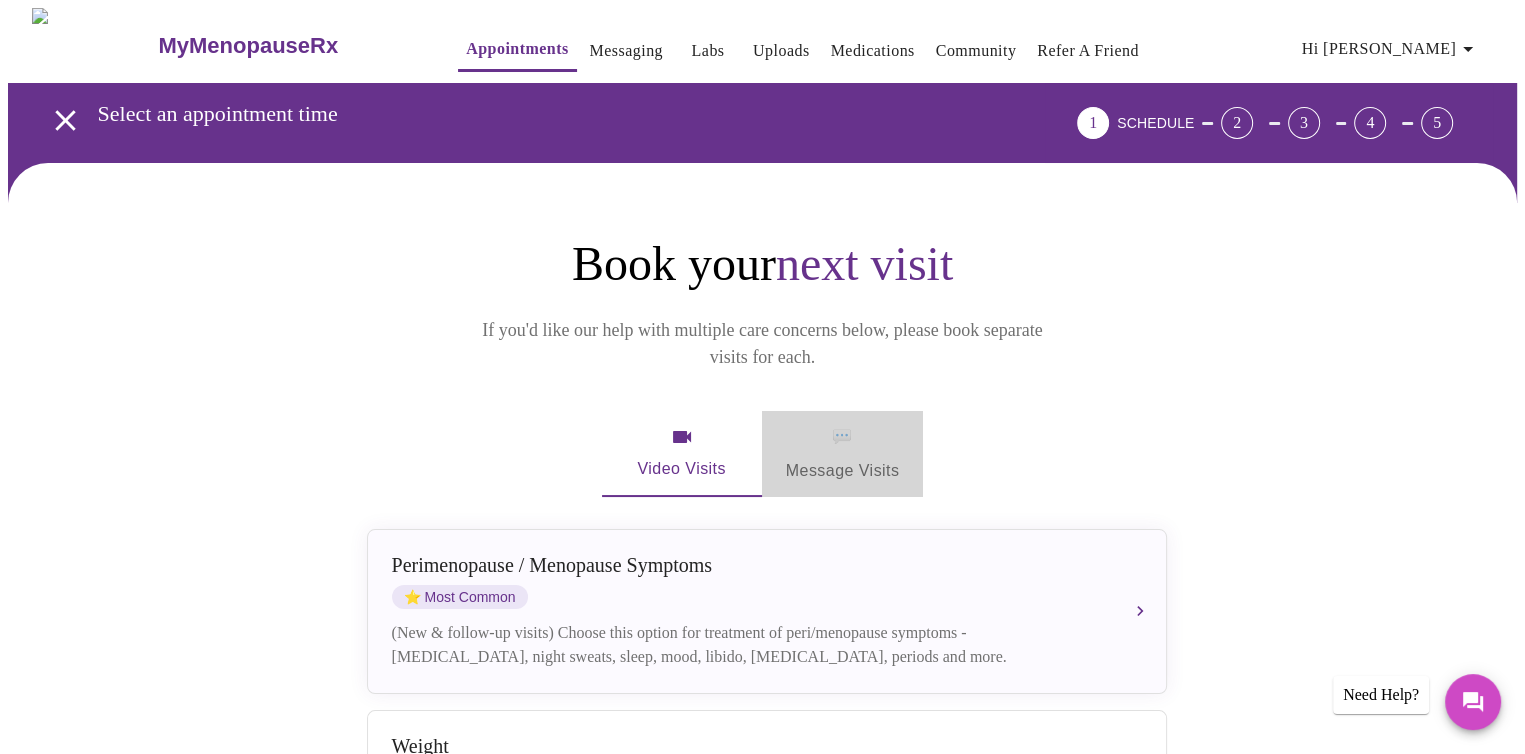 click on "💬 Message Visits" at bounding box center (843, 454) 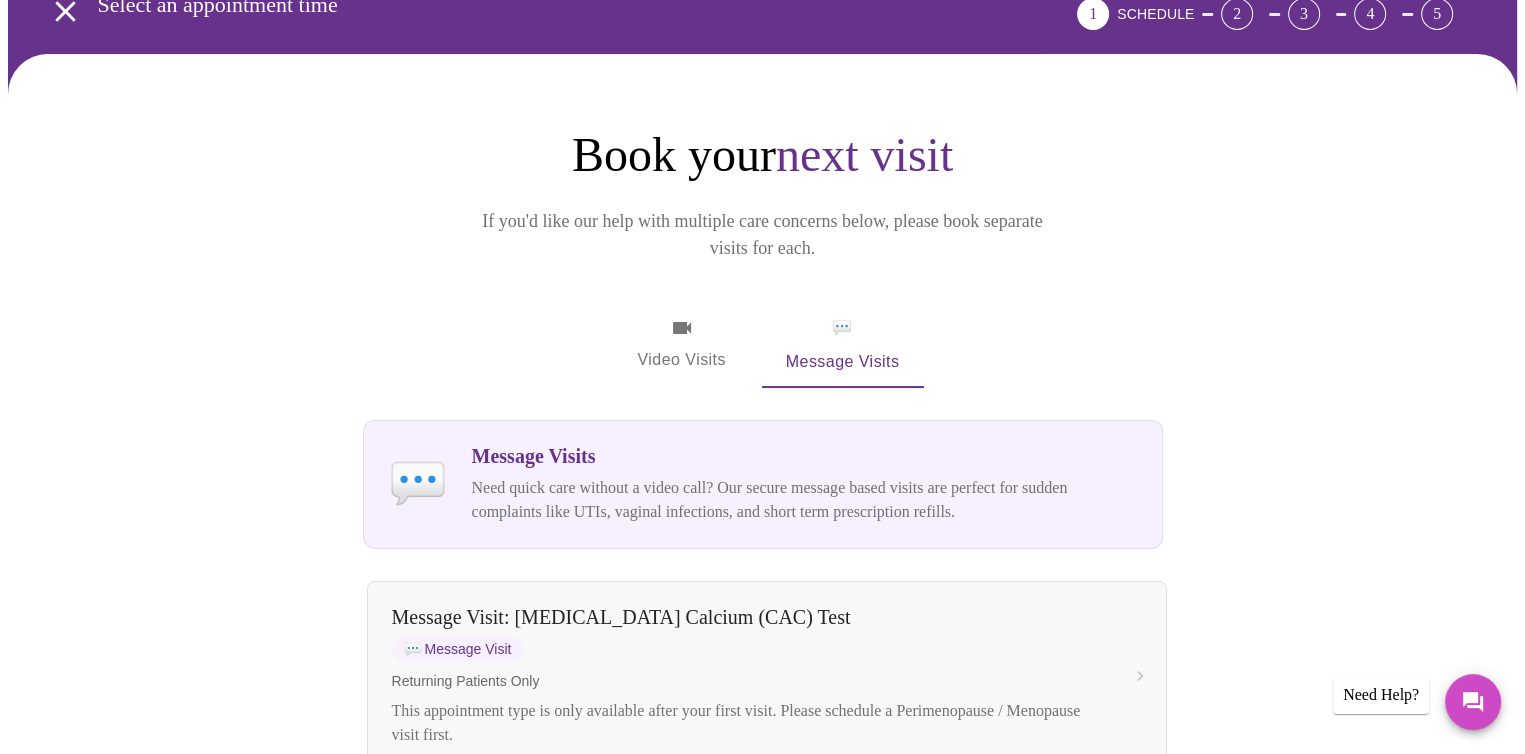 scroll, scrollTop: 100, scrollLeft: 0, axis: vertical 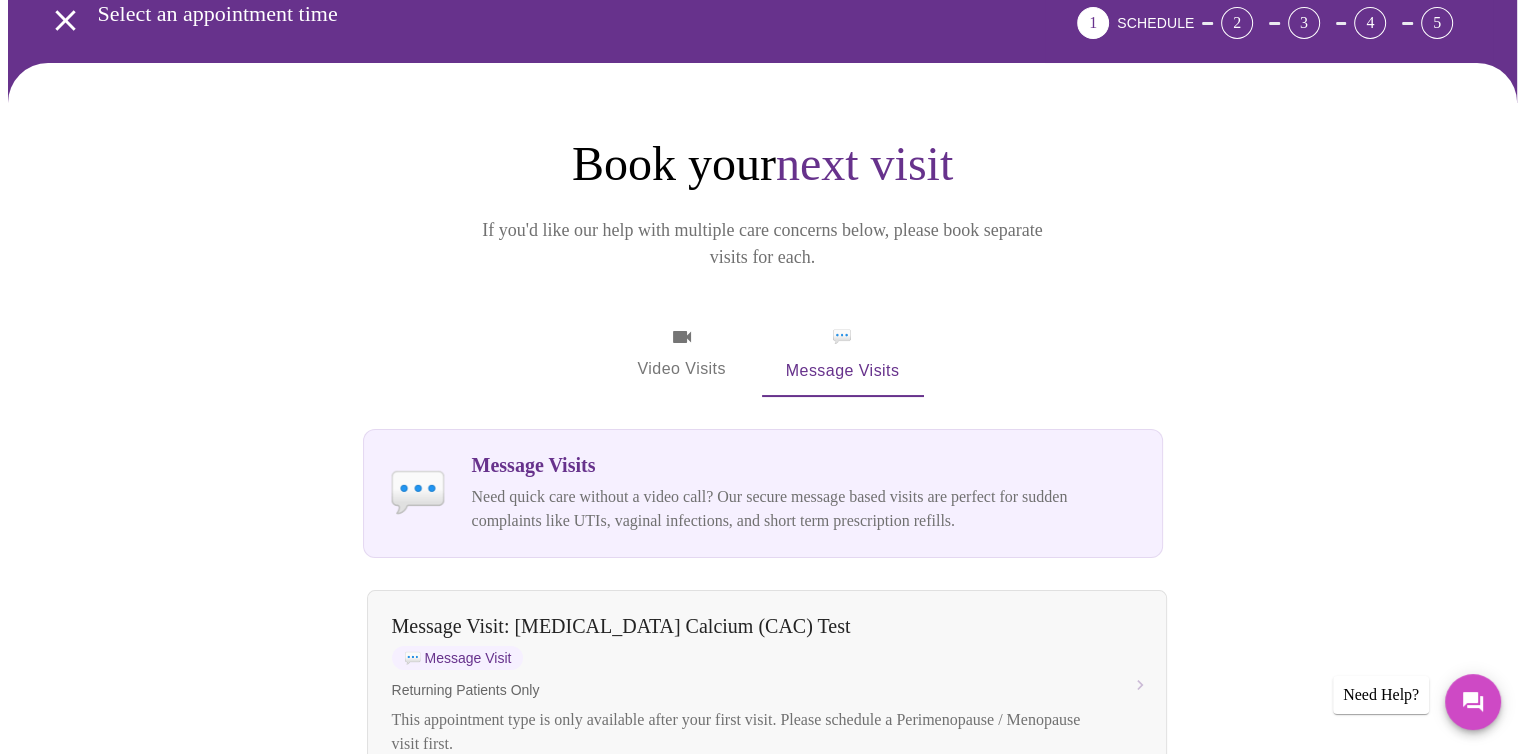 click 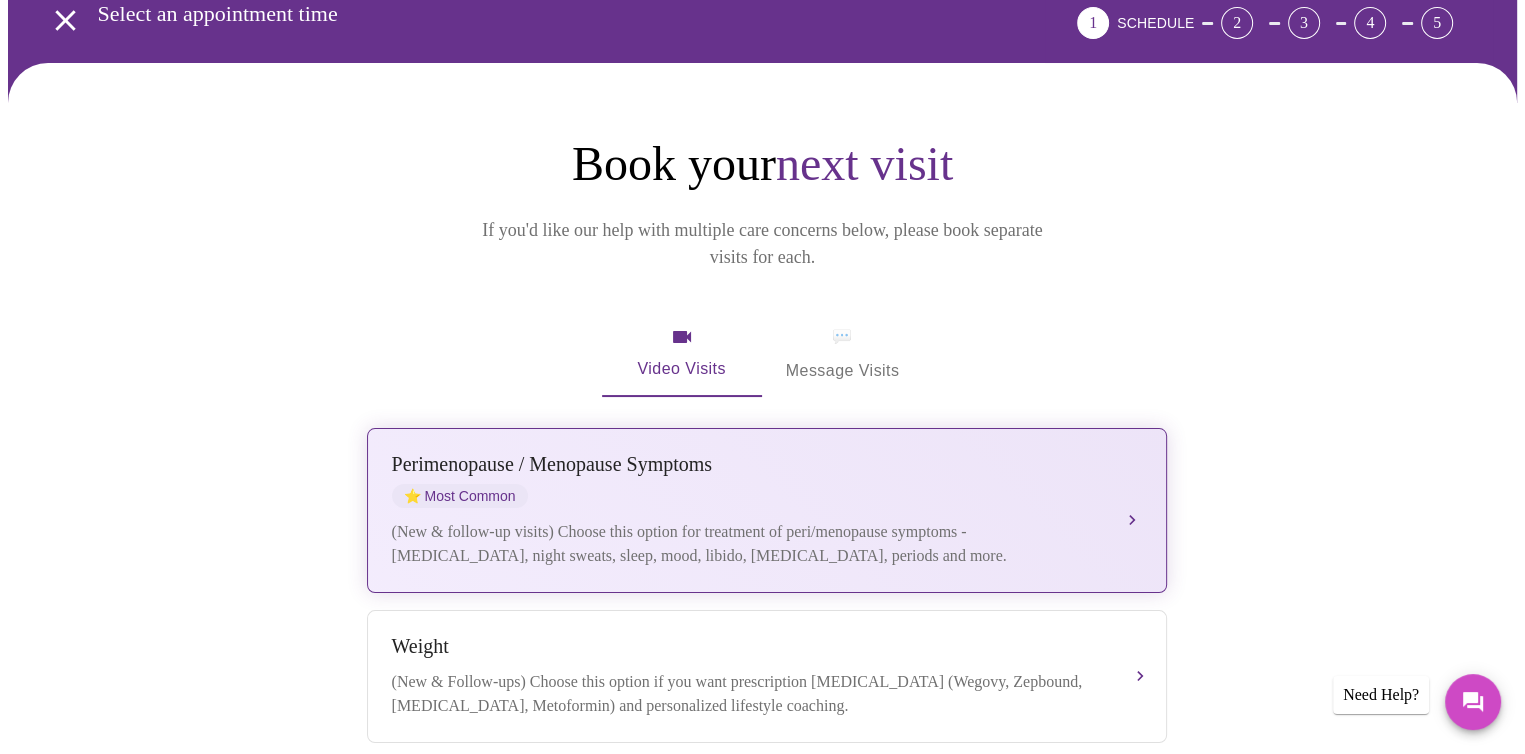 click on "Perimenopause / Menopause Symptoms  ⭐  Most Common (New & follow-up visits) Choose this option for treatment of peri/menopause symptoms - hot flashes, night sweats, sleep, mood, libido, vaginal dryness, periods and more." at bounding box center [767, 510] 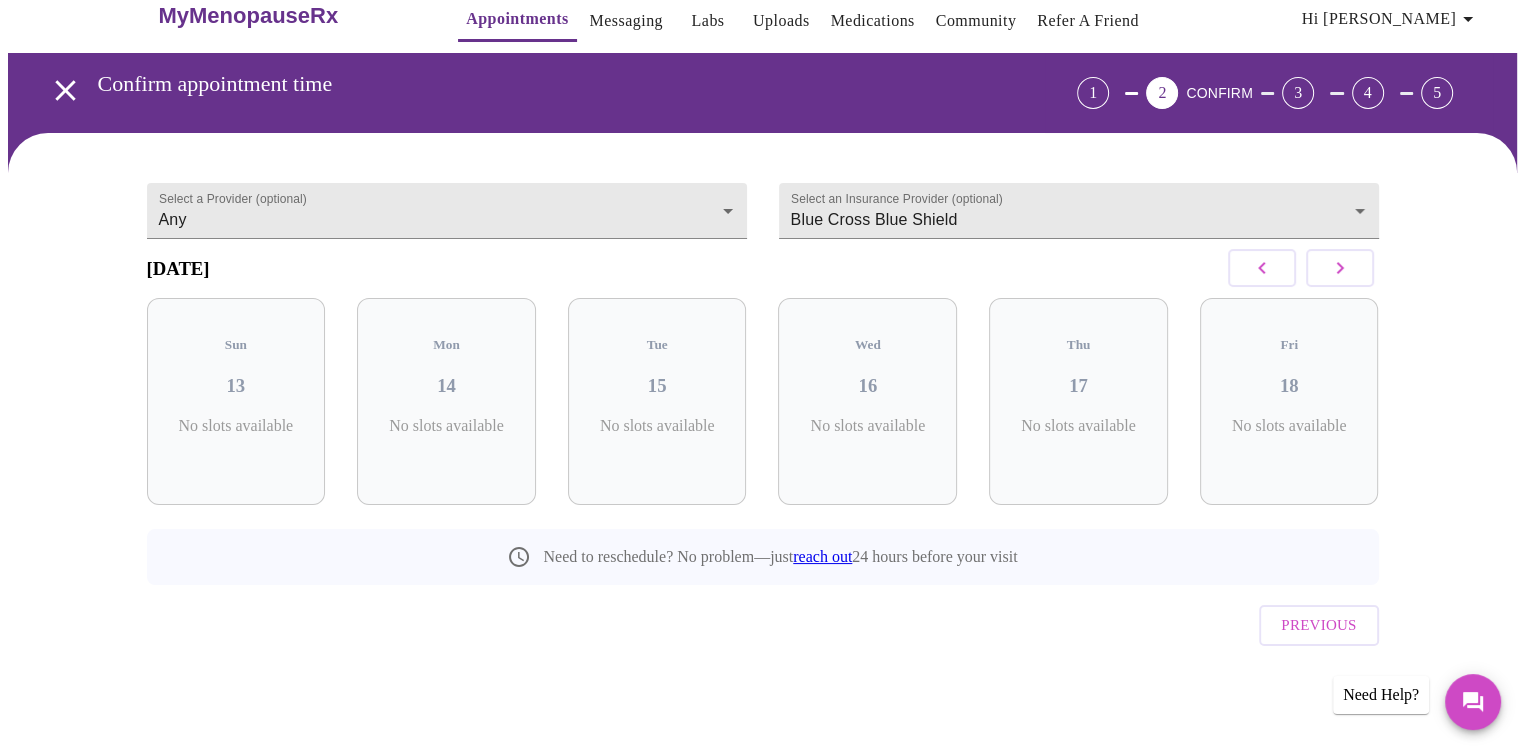 scroll, scrollTop: 0, scrollLeft: 0, axis: both 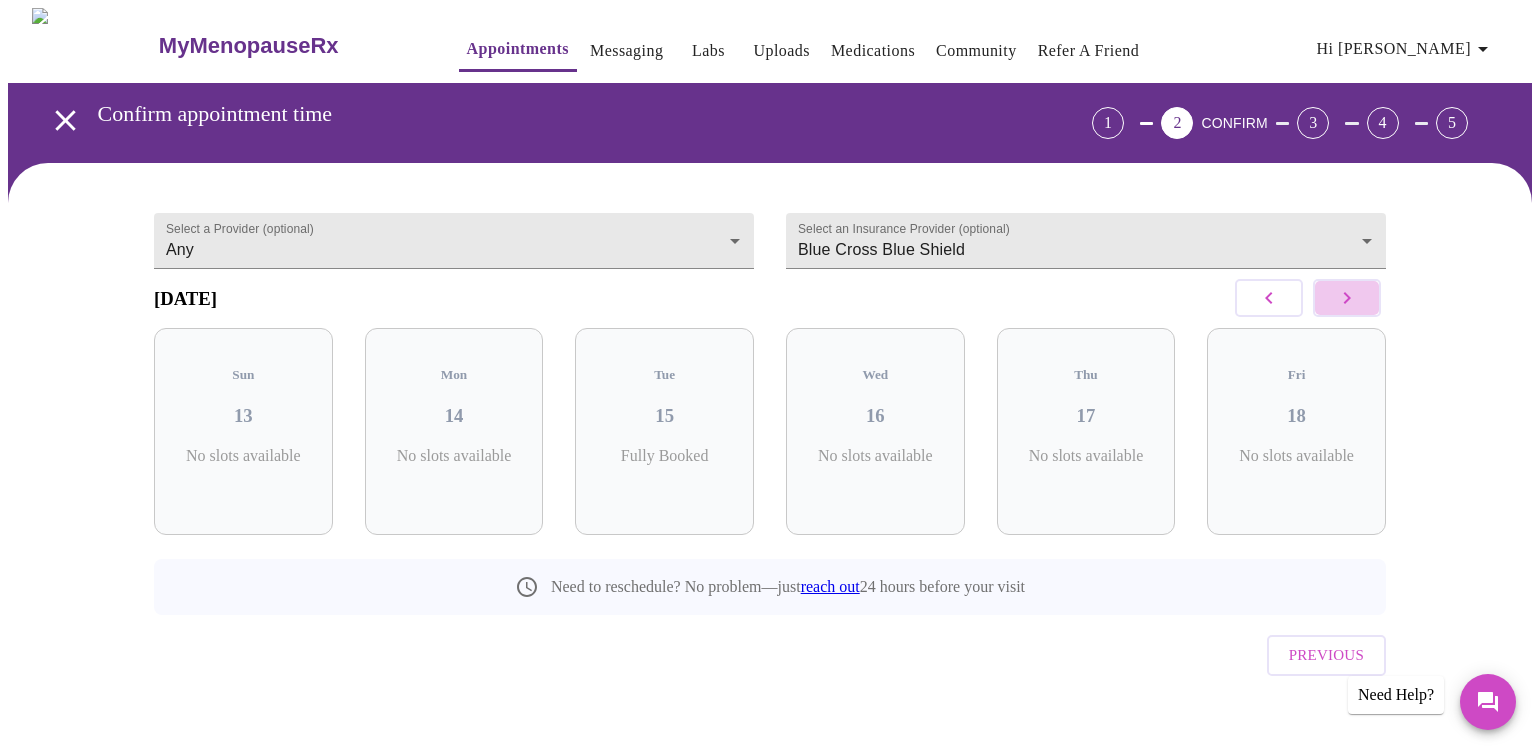 drag, startPoint x: 1351, startPoint y: 300, endPoint x: 1338, endPoint y: 303, distance: 13.341664 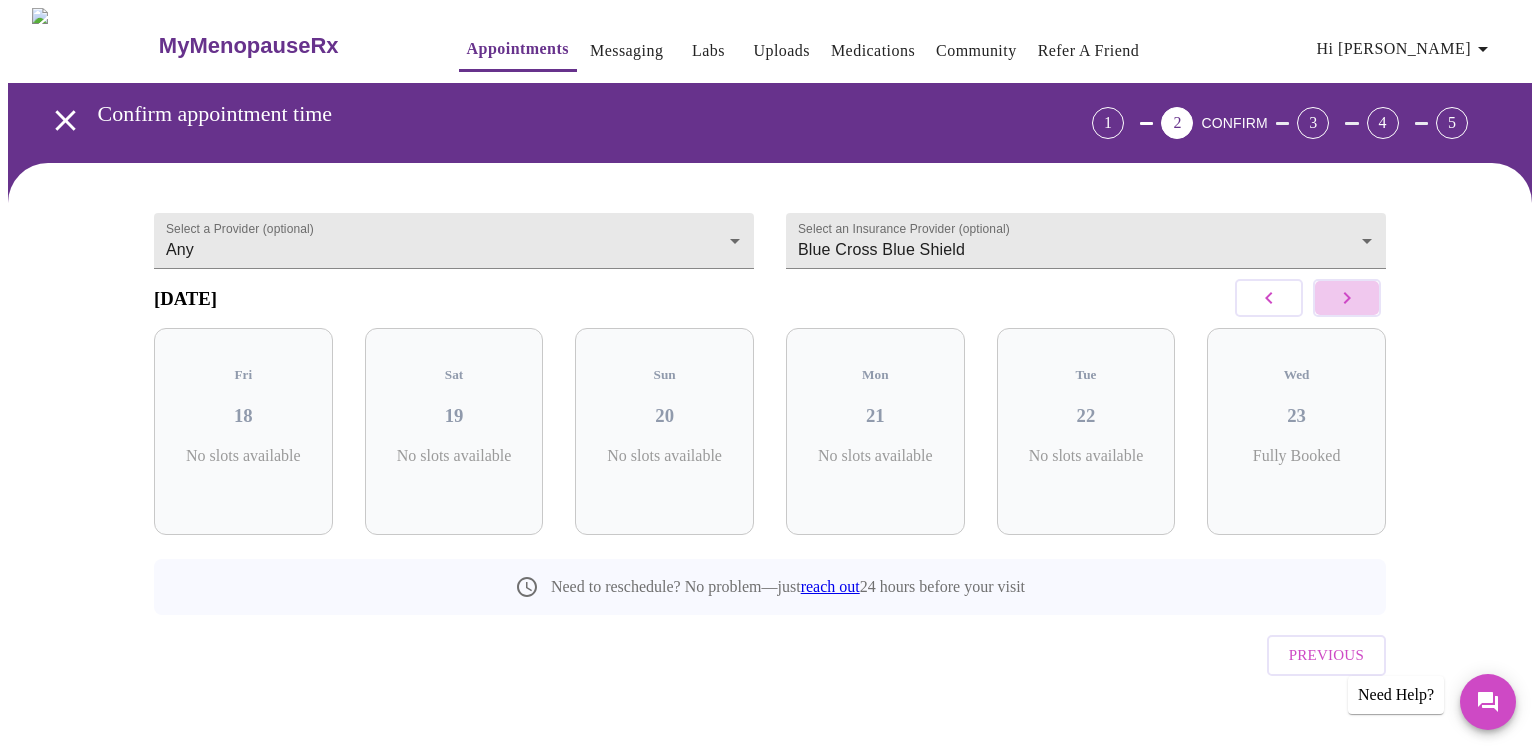click 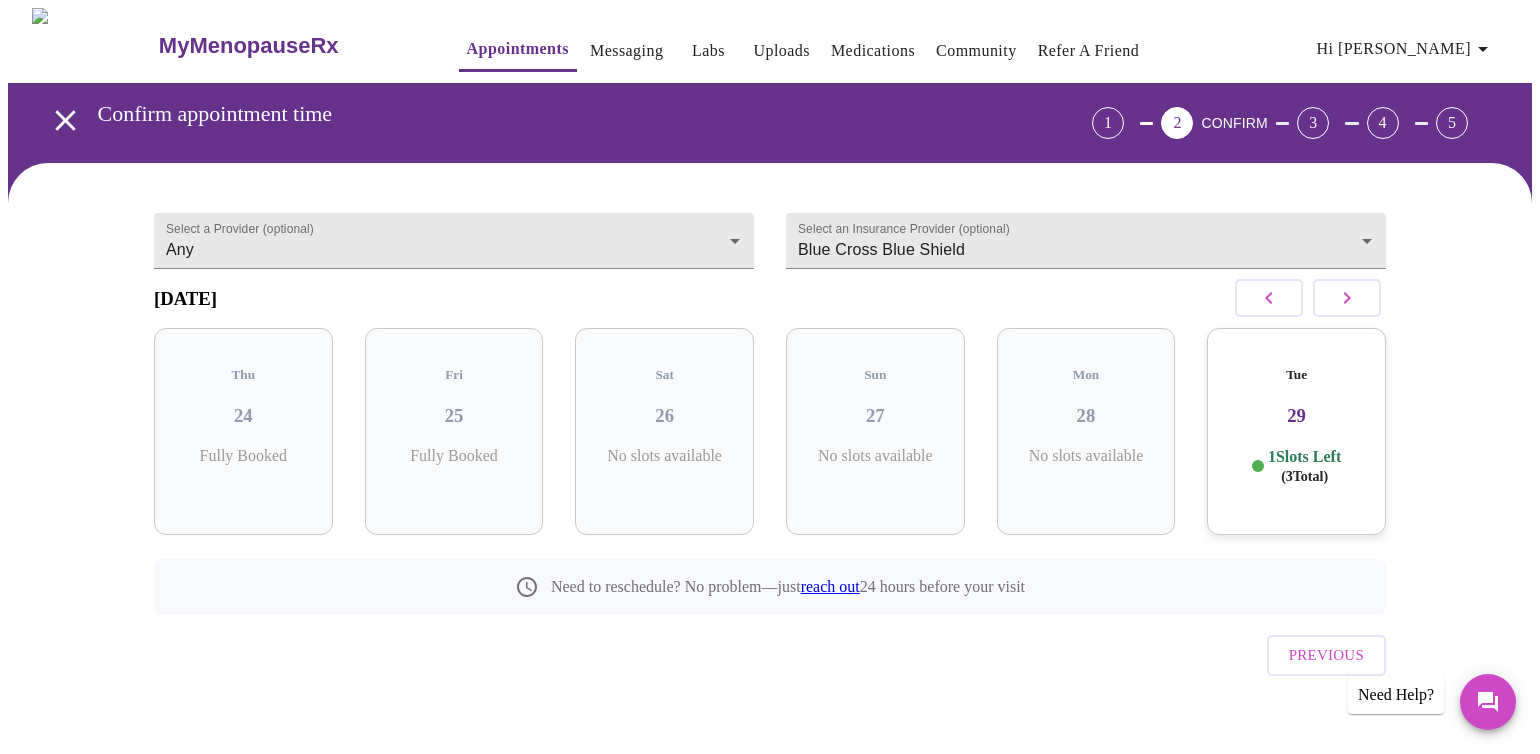click on "29" at bounding box center (1296, 416) 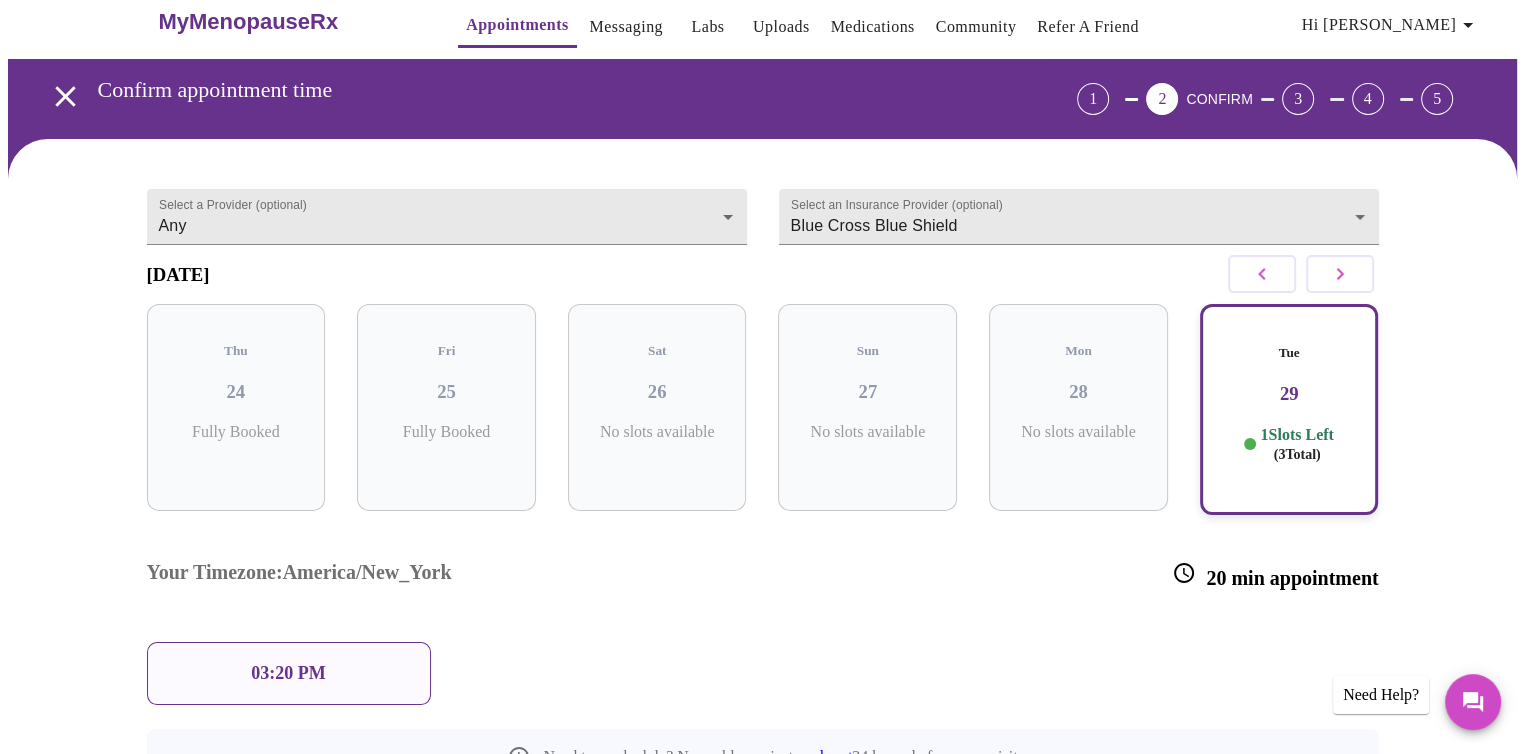 scroll, scrollTop: 0, scrollLeft: 0, axis: both 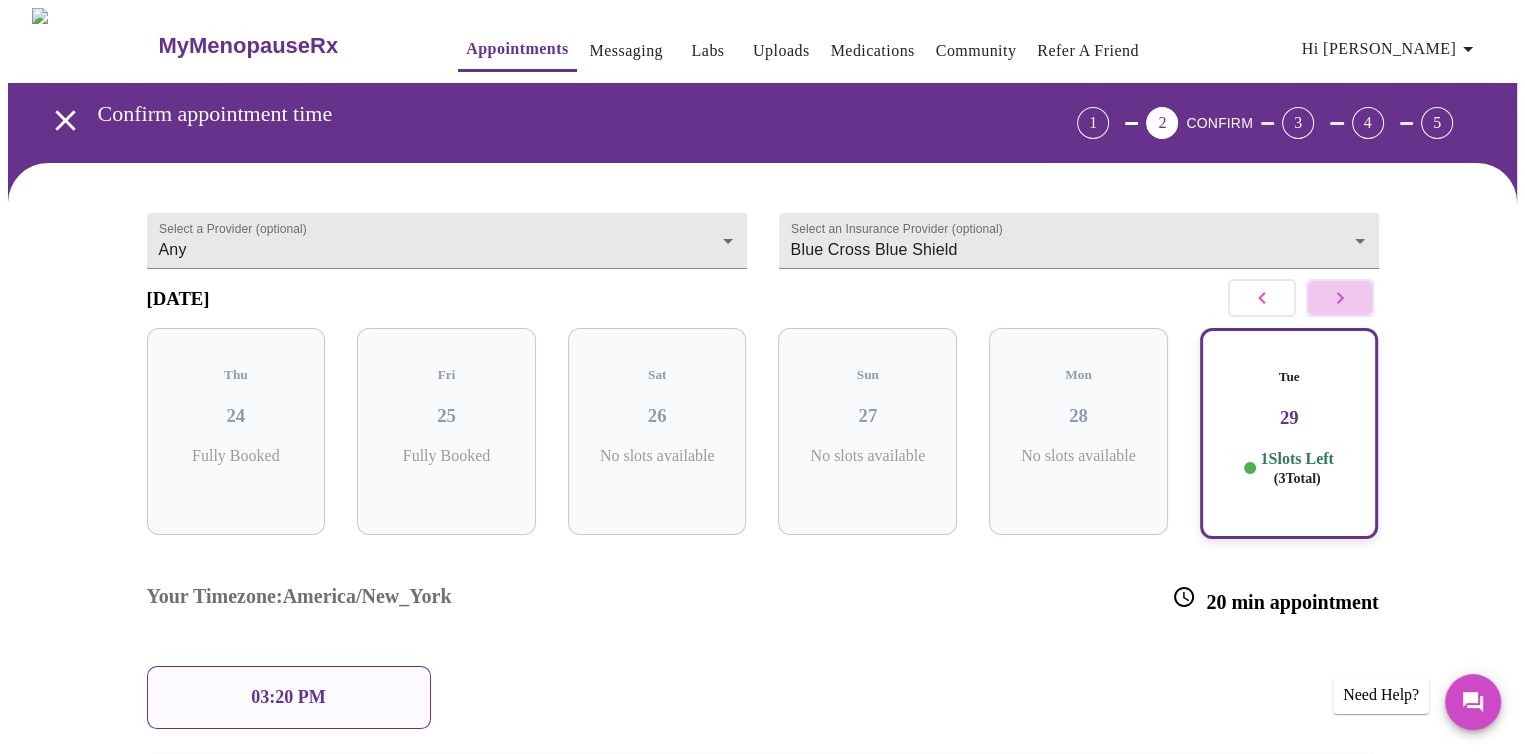 click 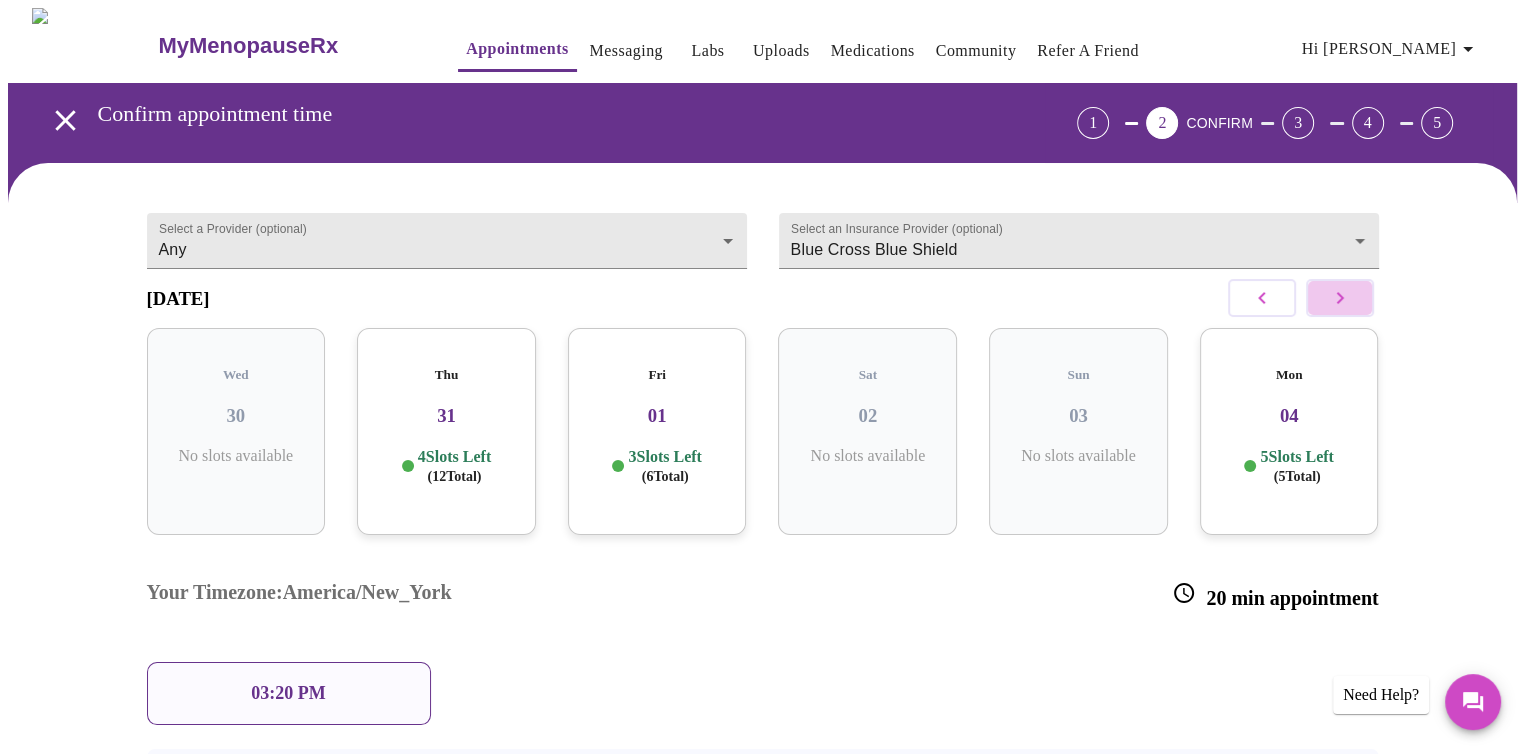 click 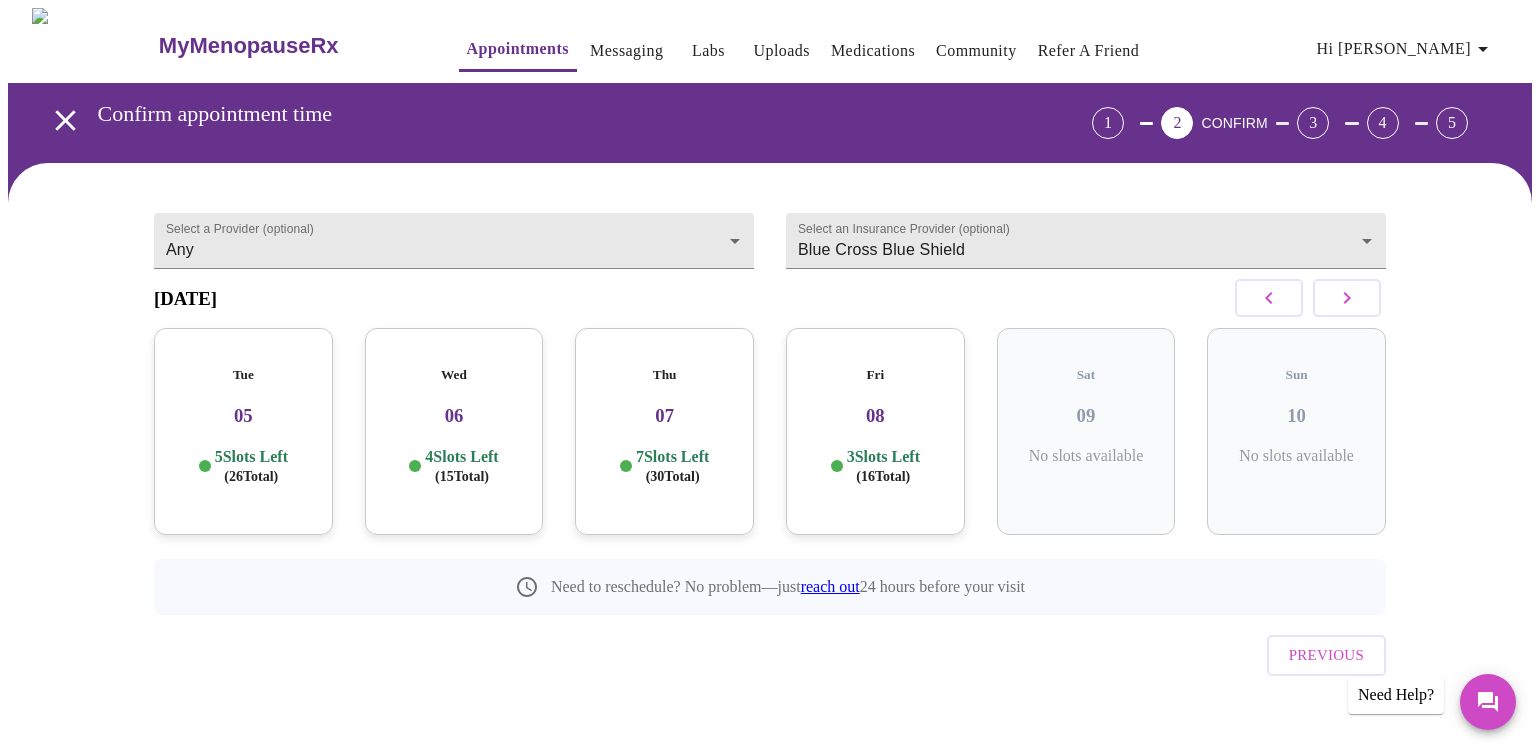 click on "Tue 05 5  Slots Left ( 26  Total)" at bounding box center (243, 431) 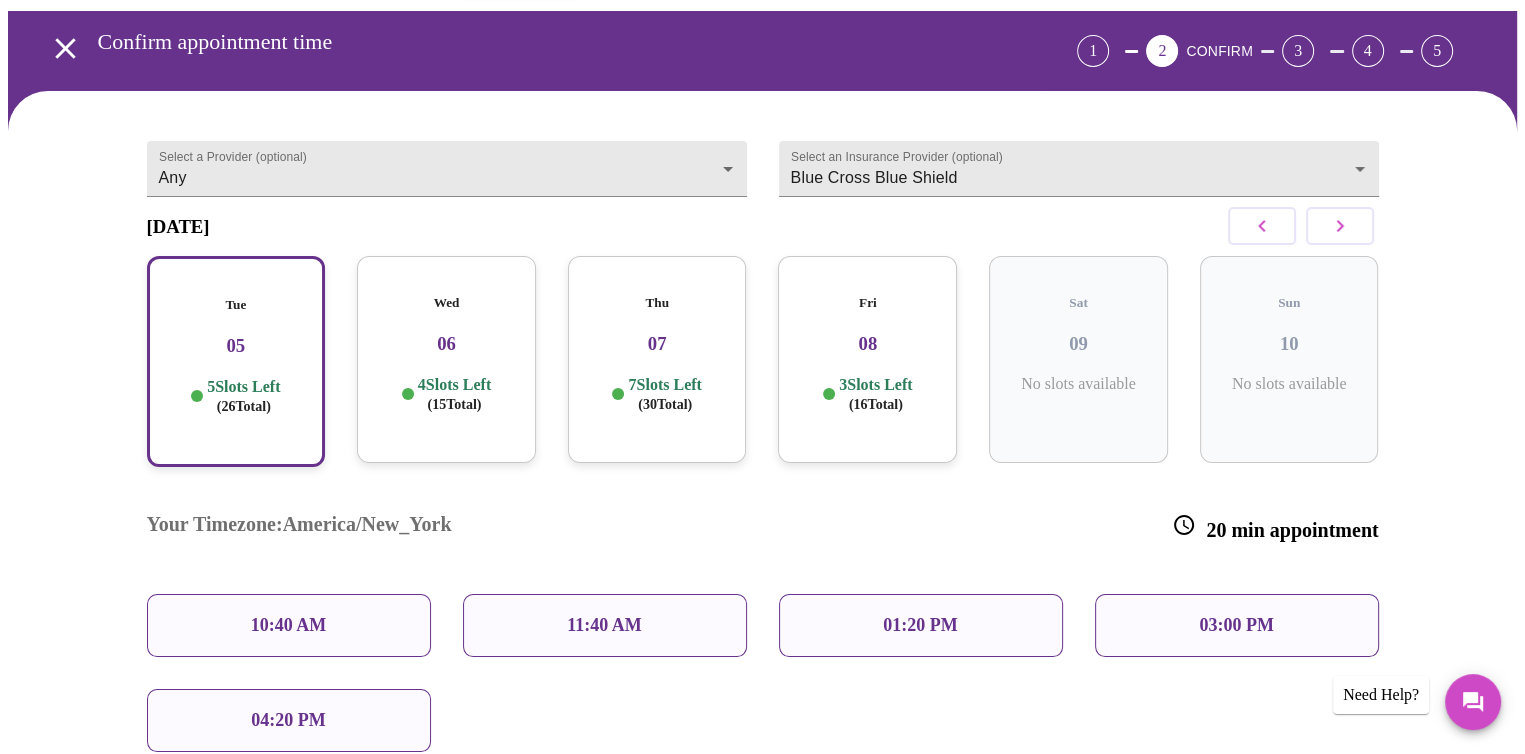 scroll, scrollTop: 59, scrollLeft: 0, axis: vertical 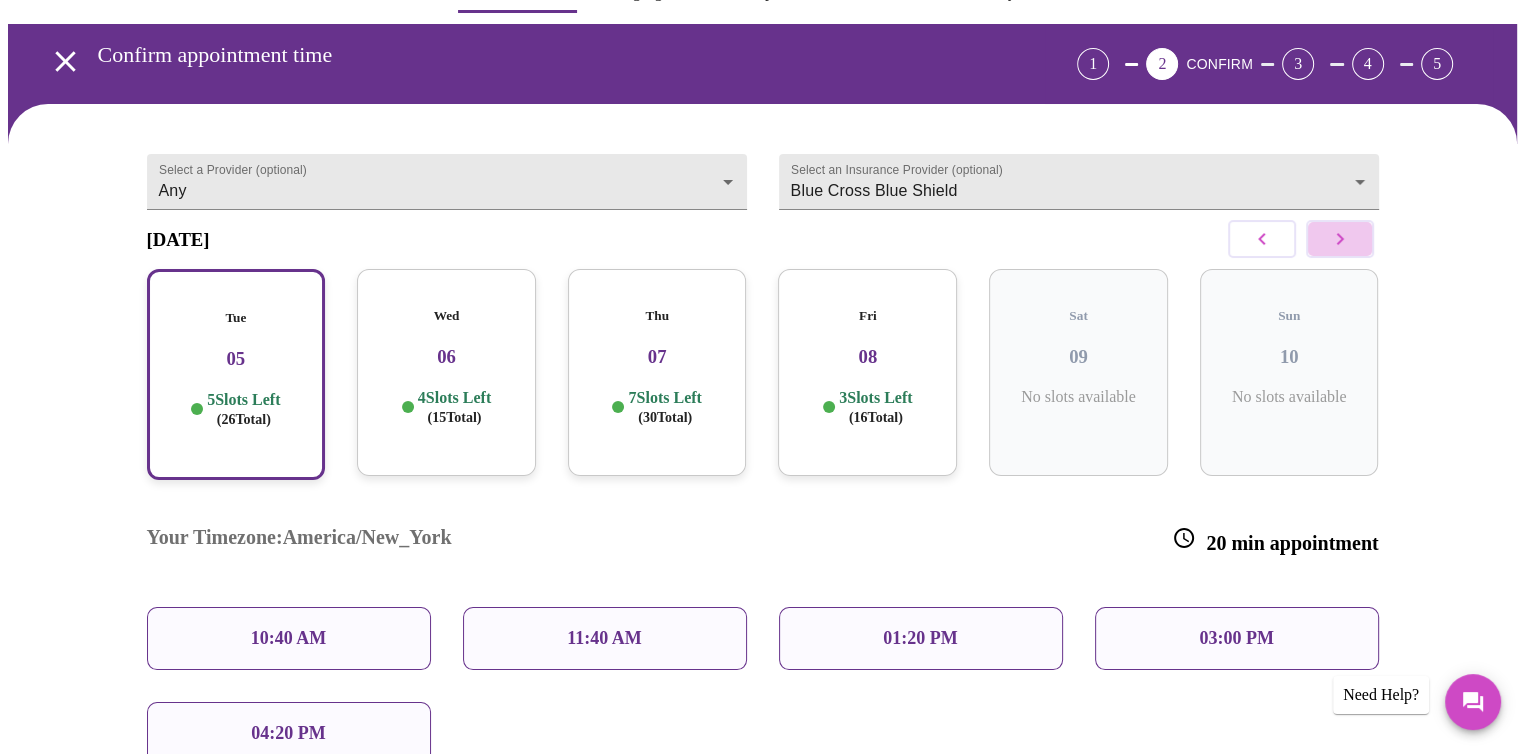 click 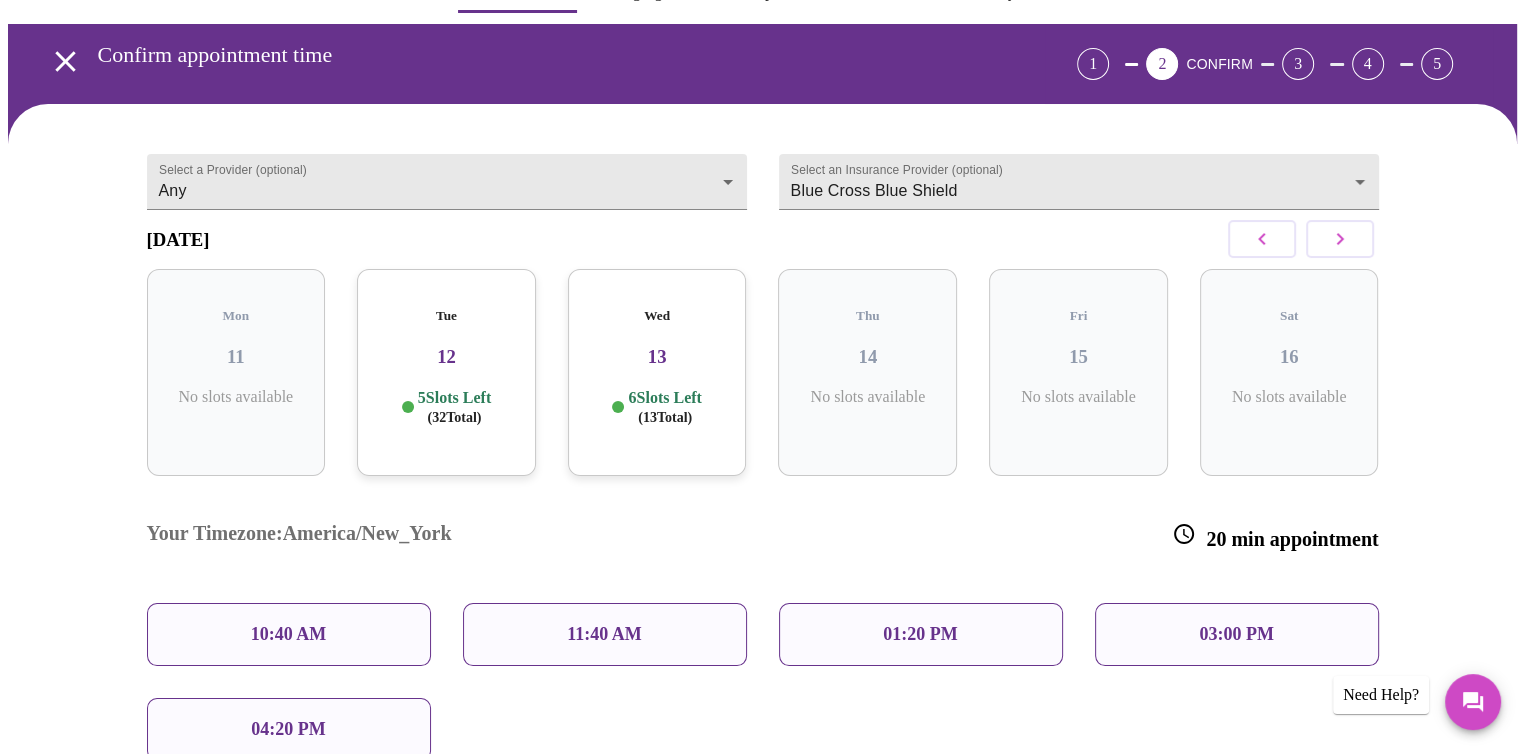 scroll, scrollTop: 0, scrollLeft: 0, axis: both 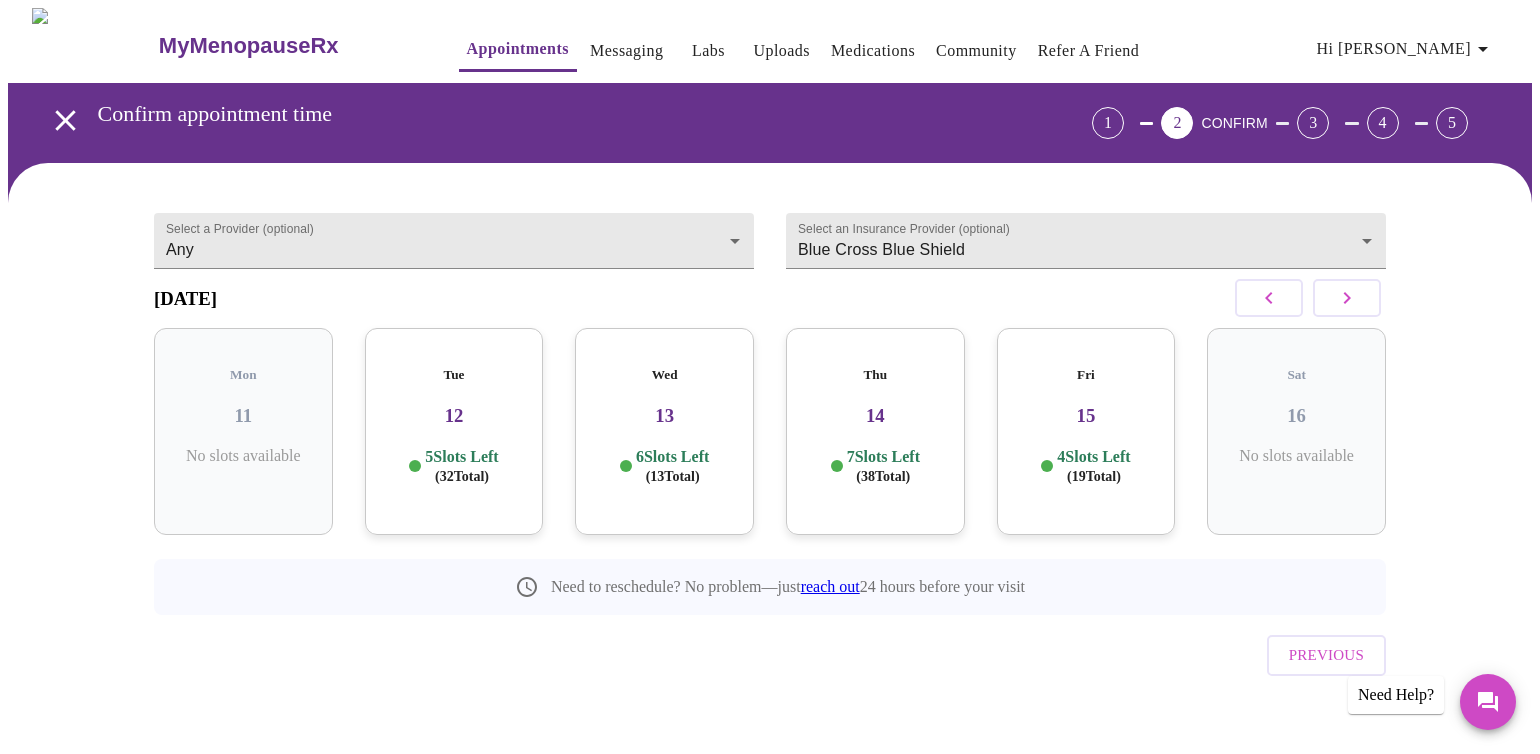 click on "12" at bounding box center (454, 416) 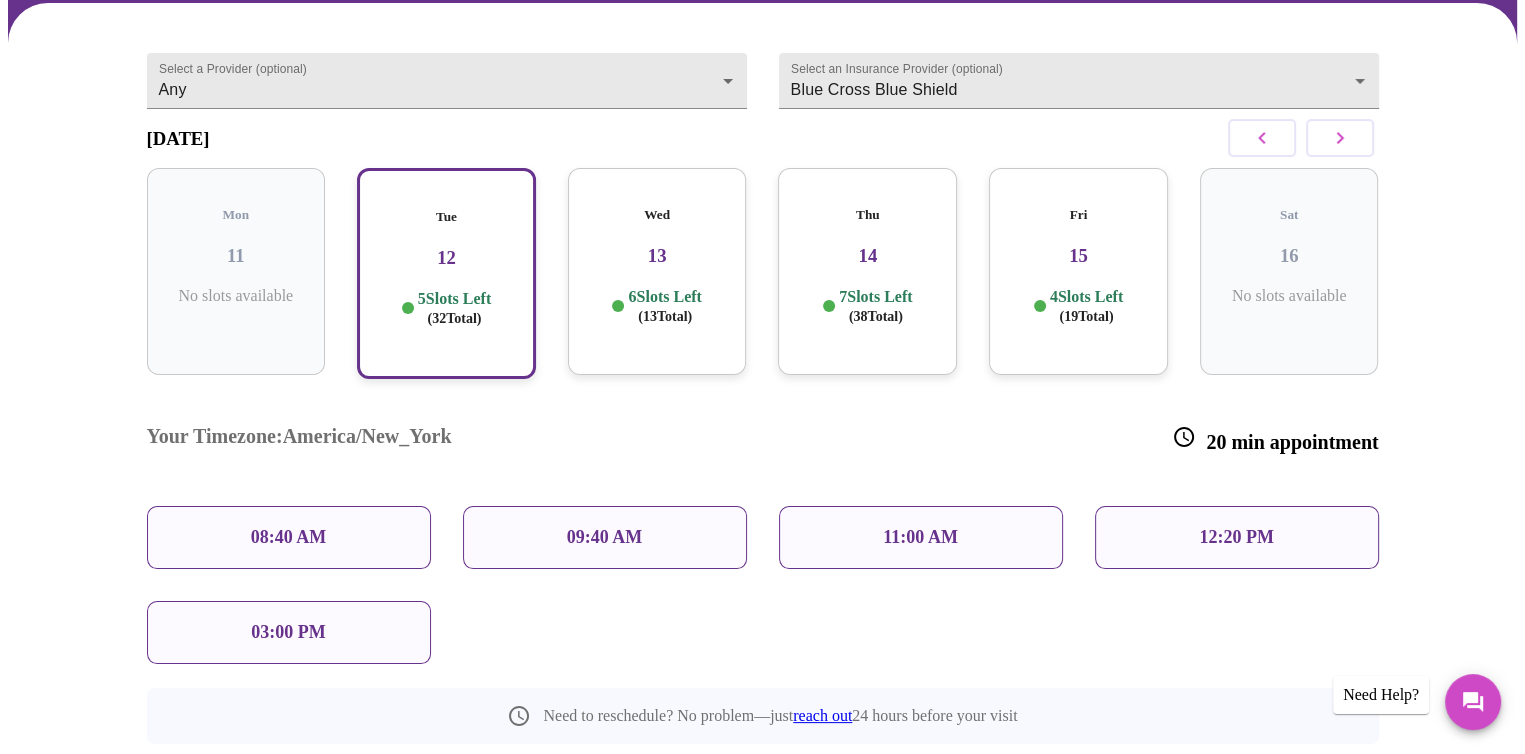 scroll, scrollTop: 200, scrollLeft: 0, axis: vertical 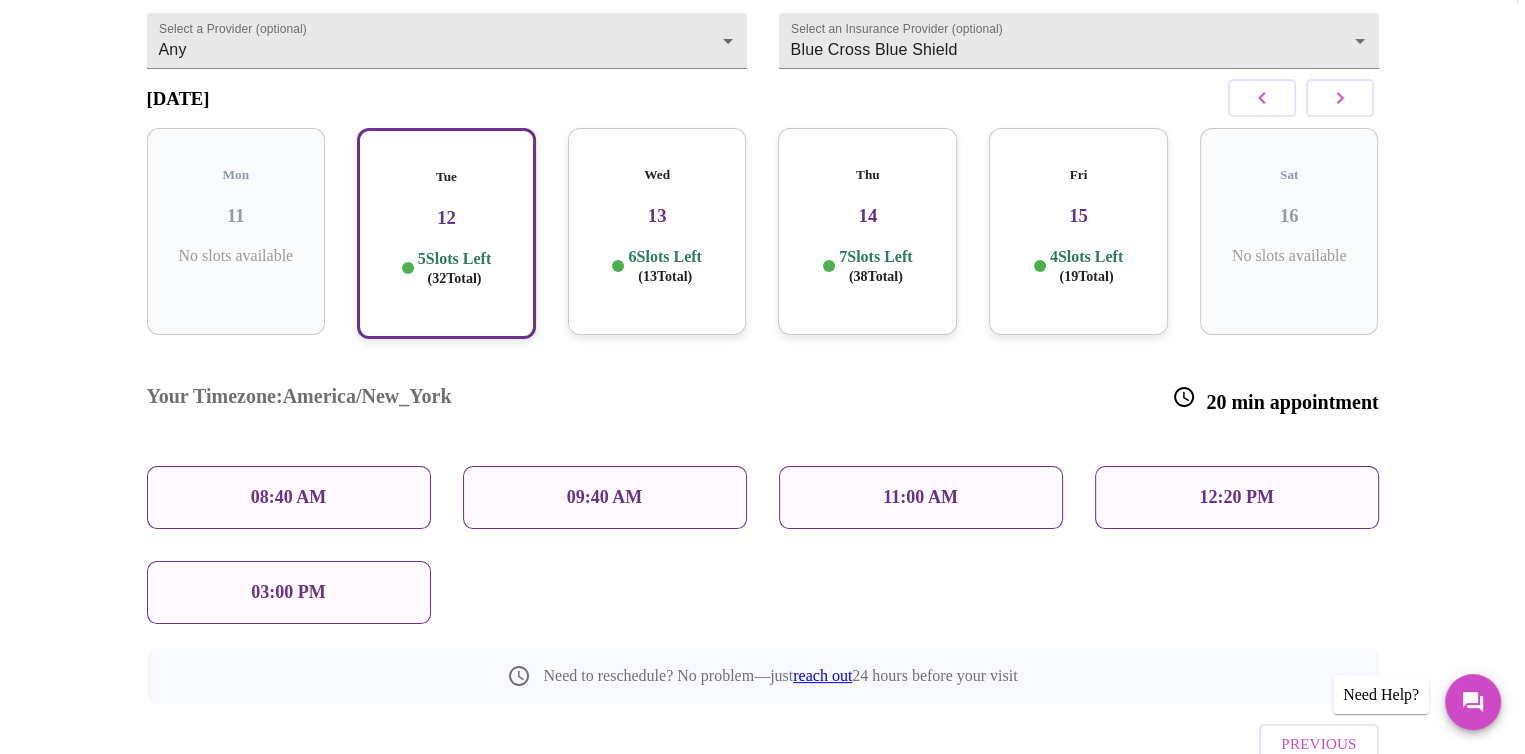 click at bounding box center [1262, 98] 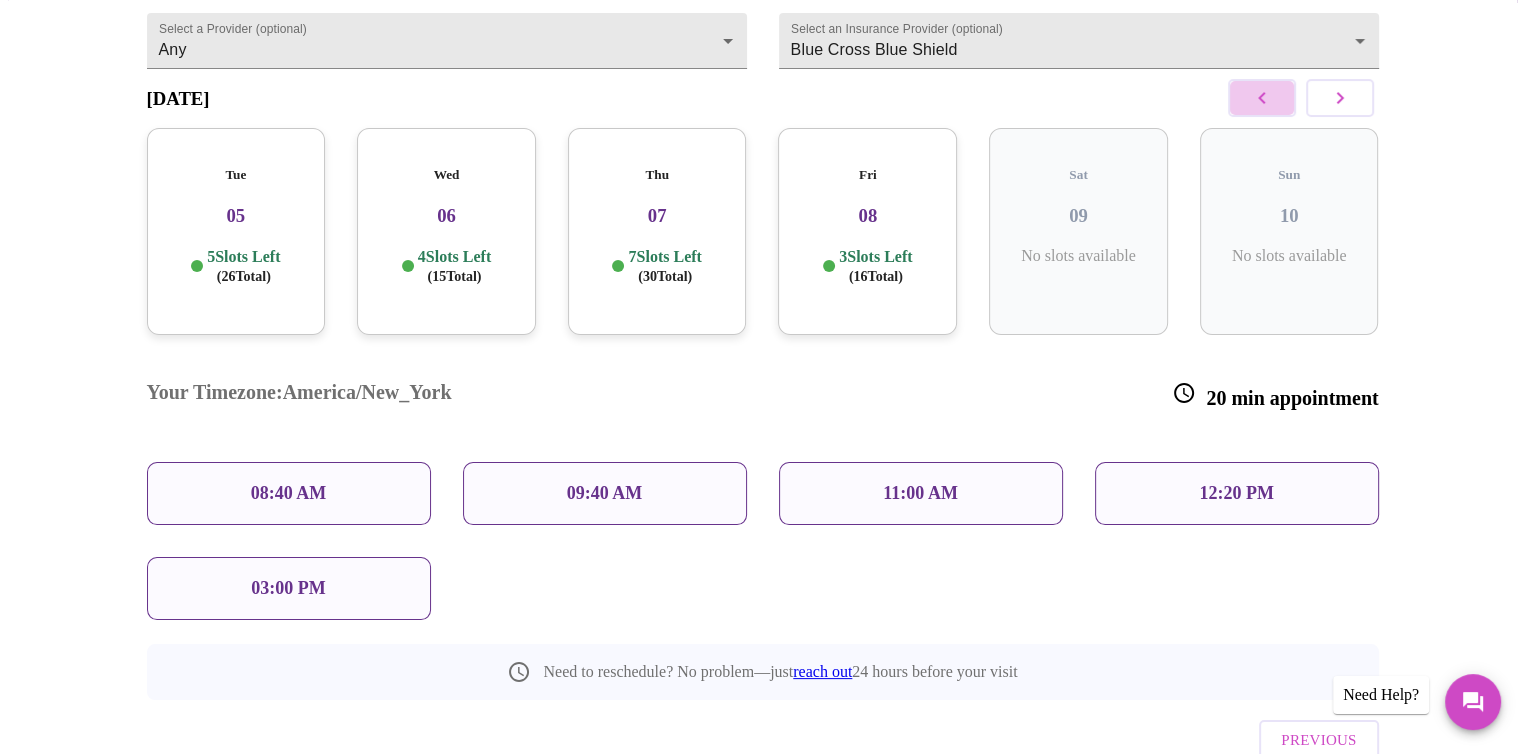 click at bounding box center (1262, 98) 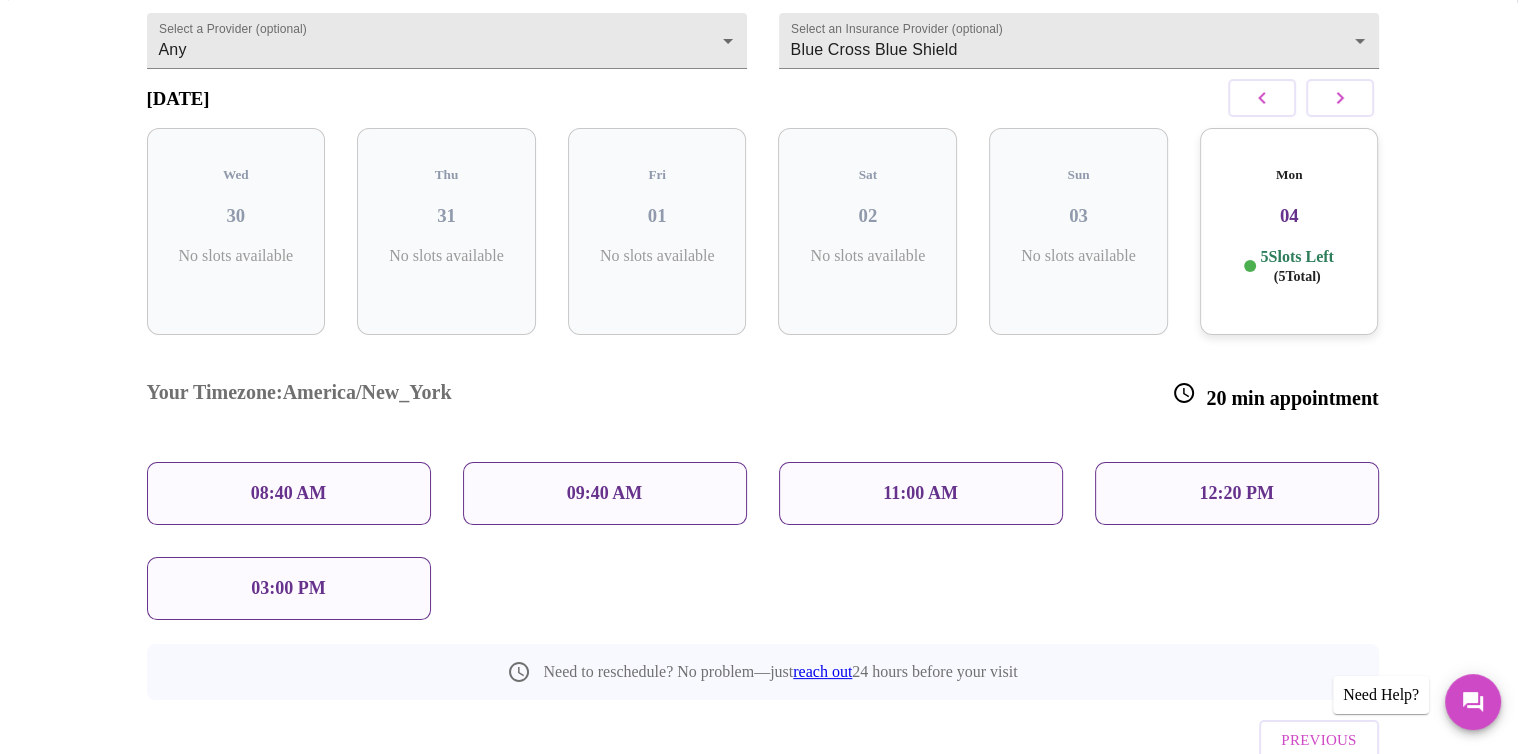 scroll, scrollTop: 0, scrollLeft: 0, axis: both 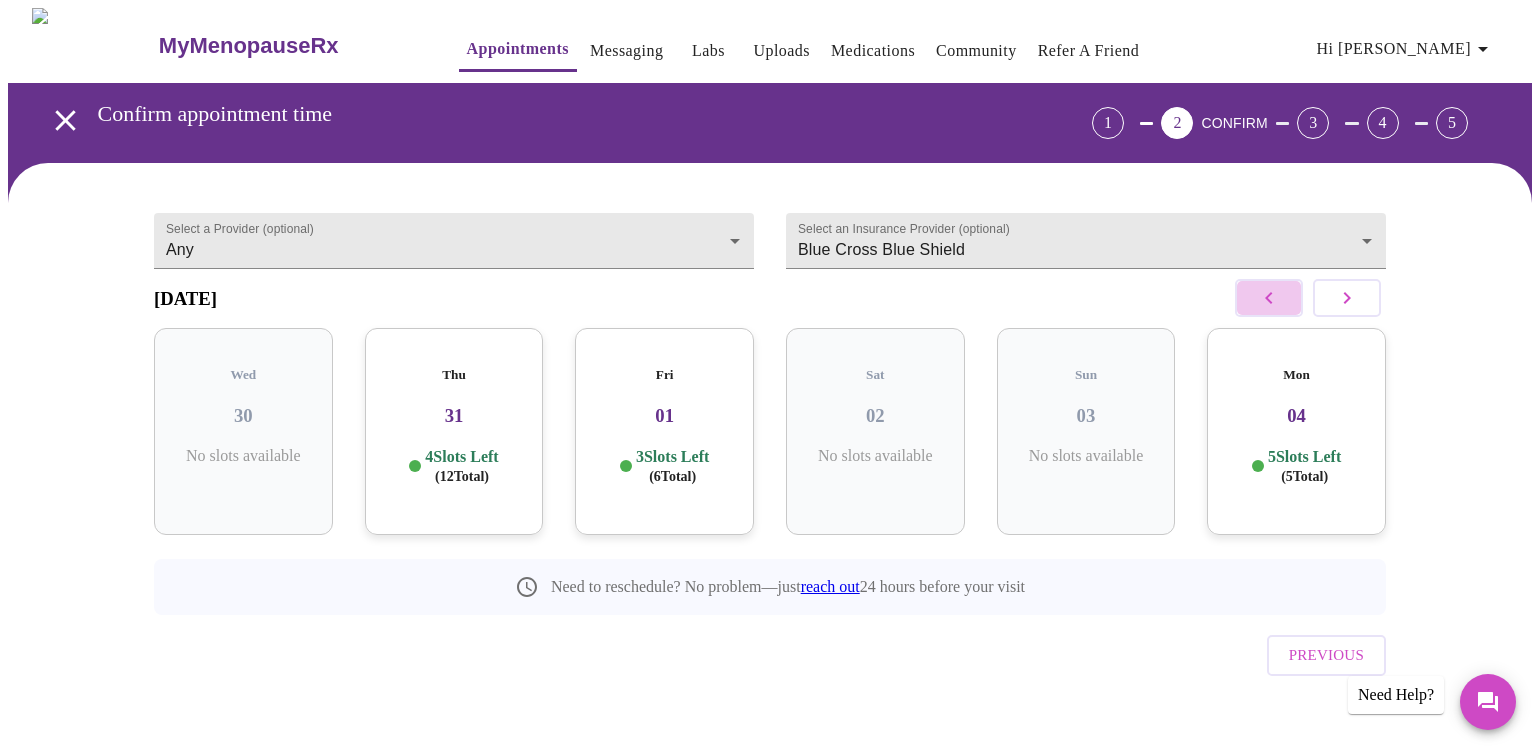 click 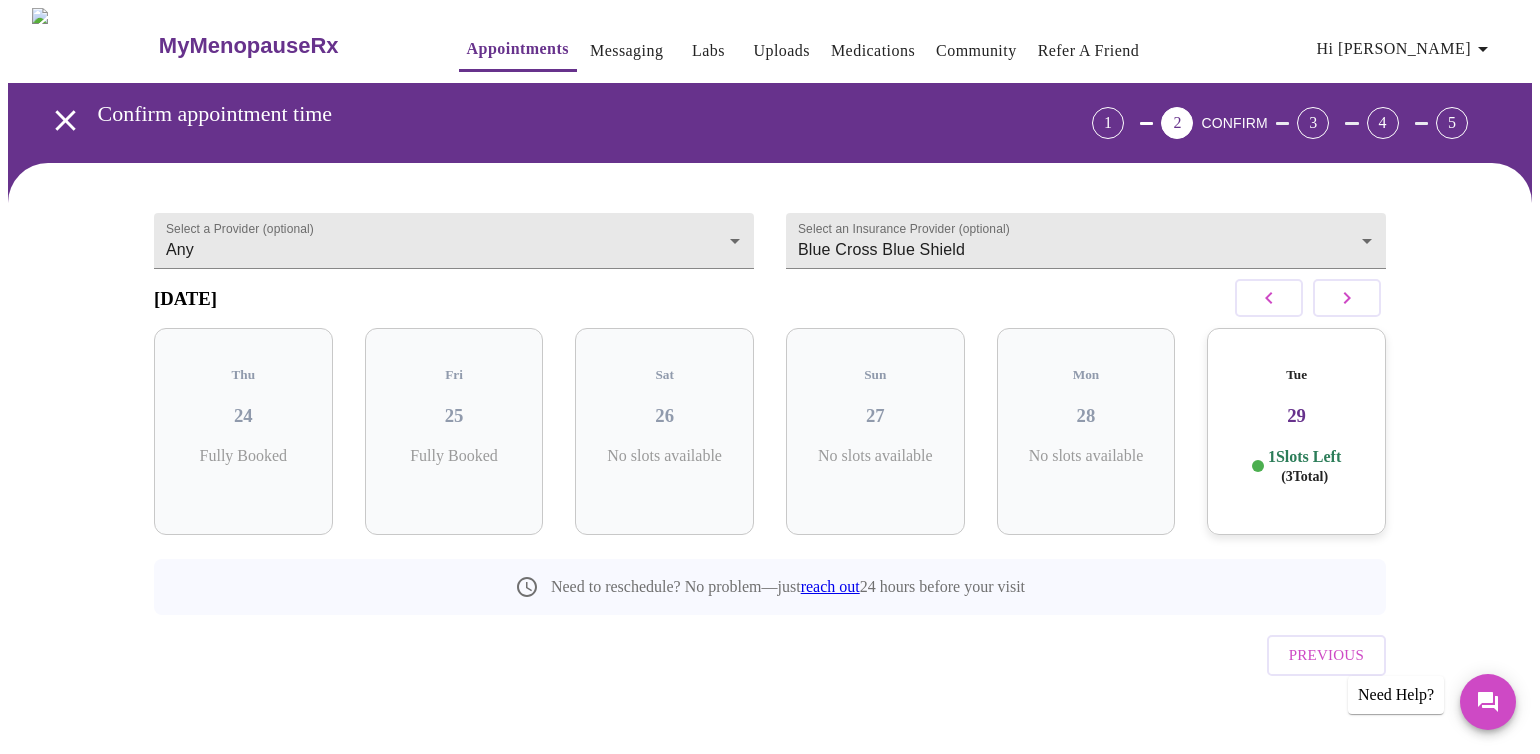 click on "29" at bounding box center [1296, 416] 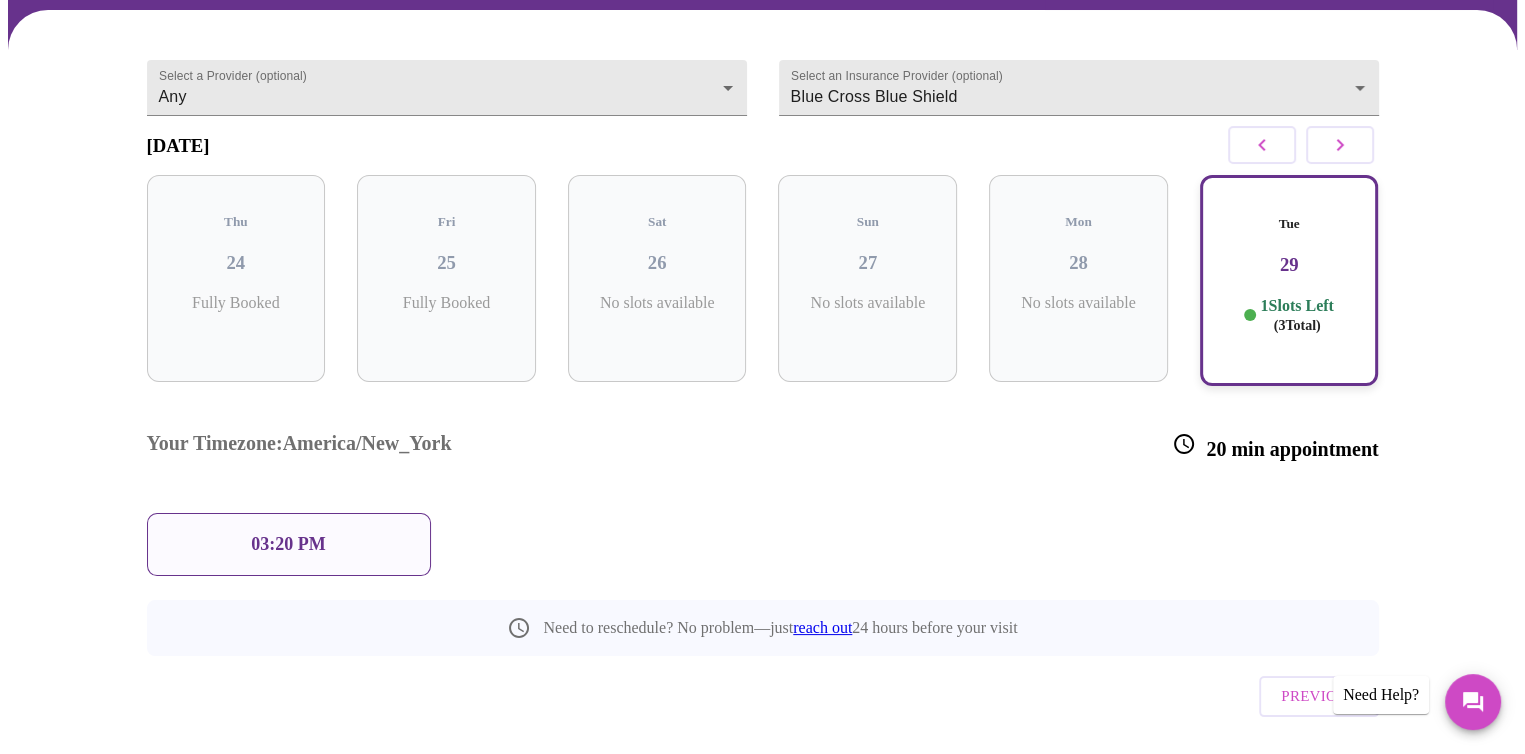 scroll, scrollTop: 158, scrollLeft: 0, axis: vertical 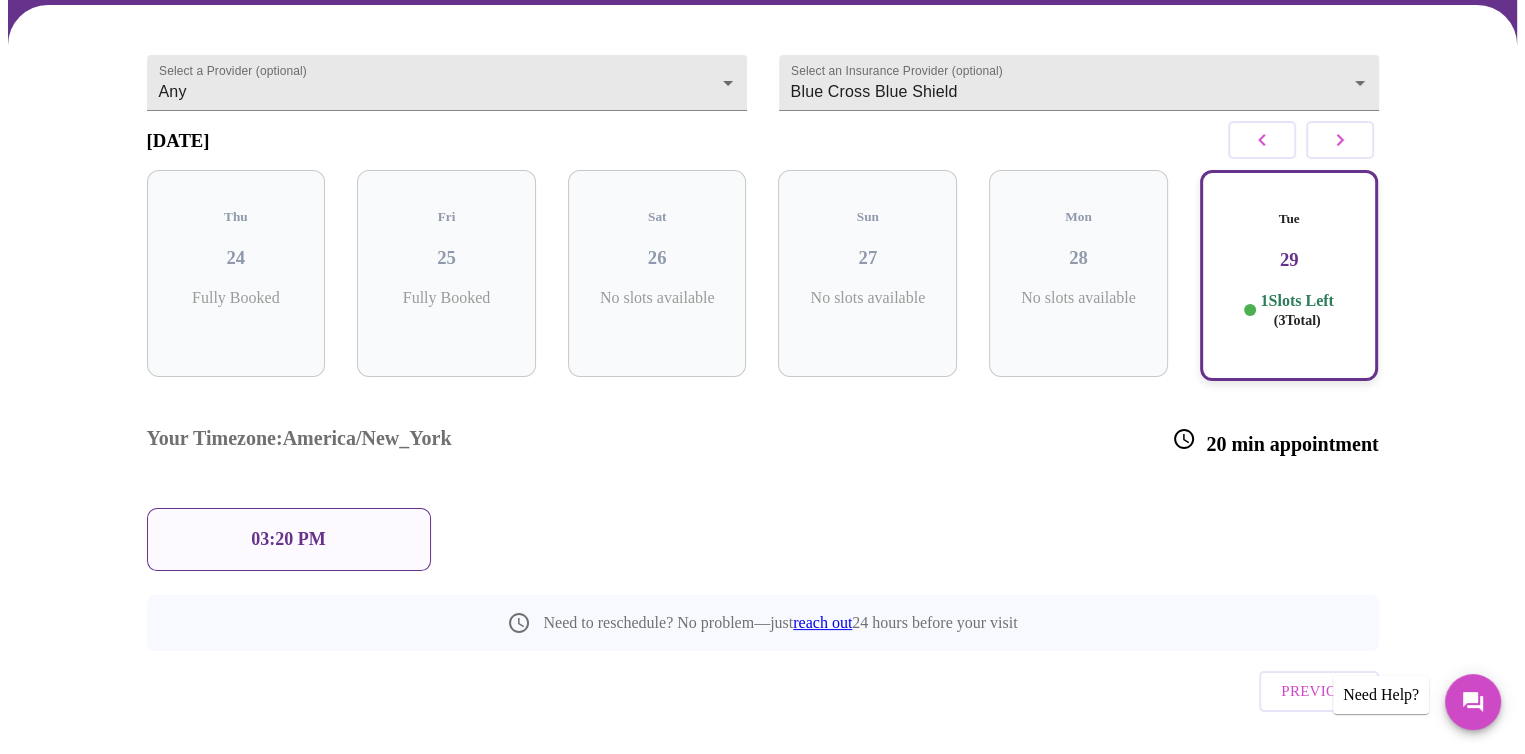 click on "03:20 PM" at bounding box center (289, 539) 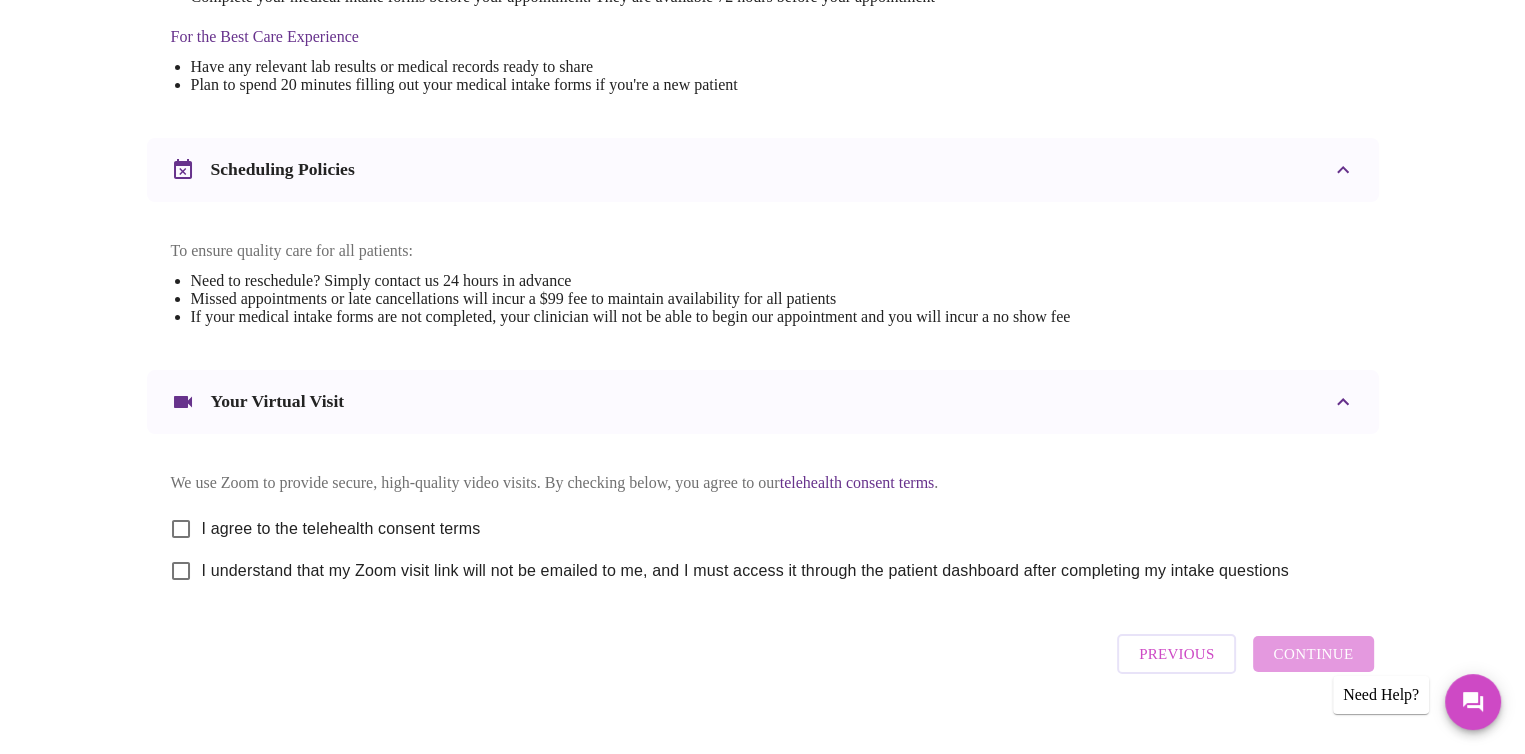scroll, scrollTop: 671, scrollLeft: 0, axis: vertical 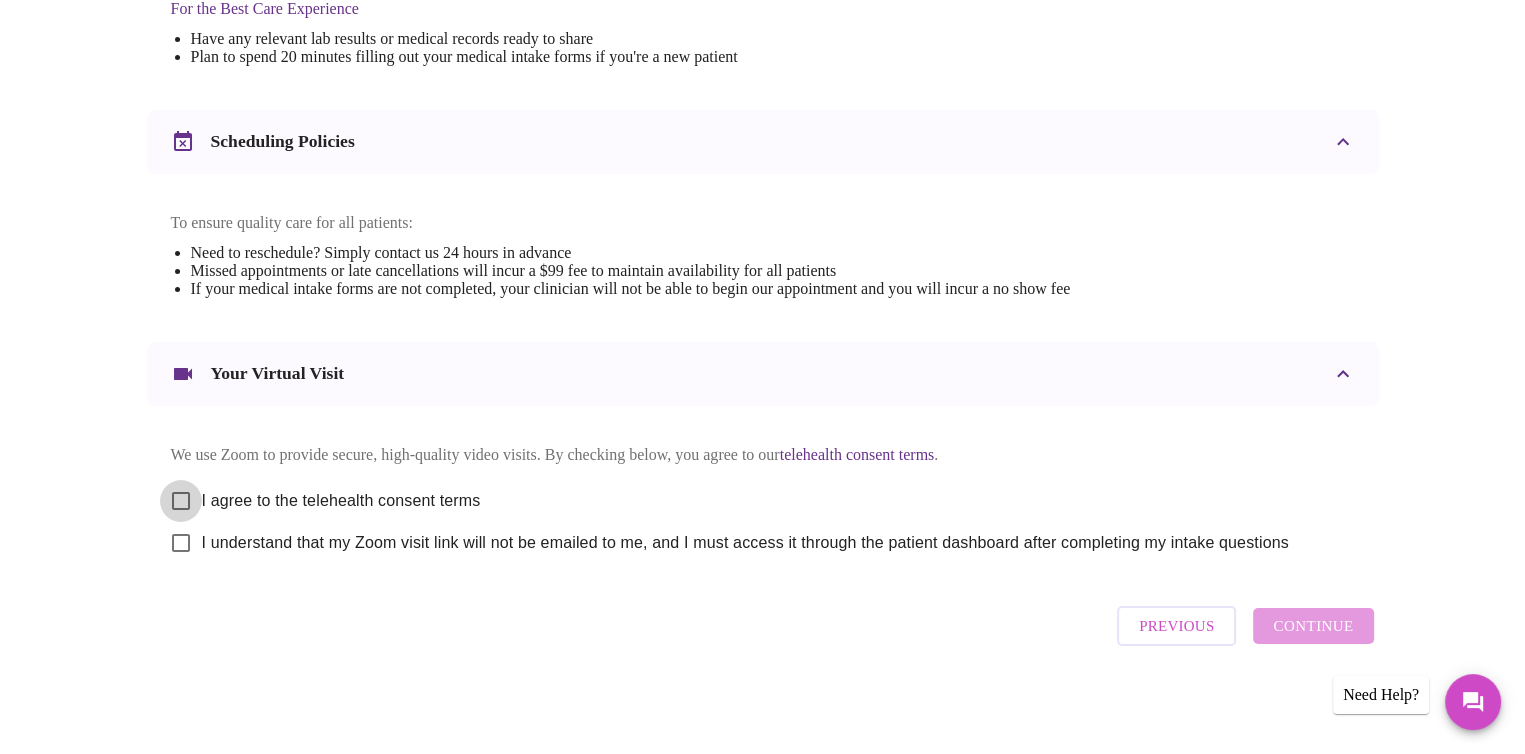 click on "I agree to the telehealth consent terms" at bounding box center (181, 501) 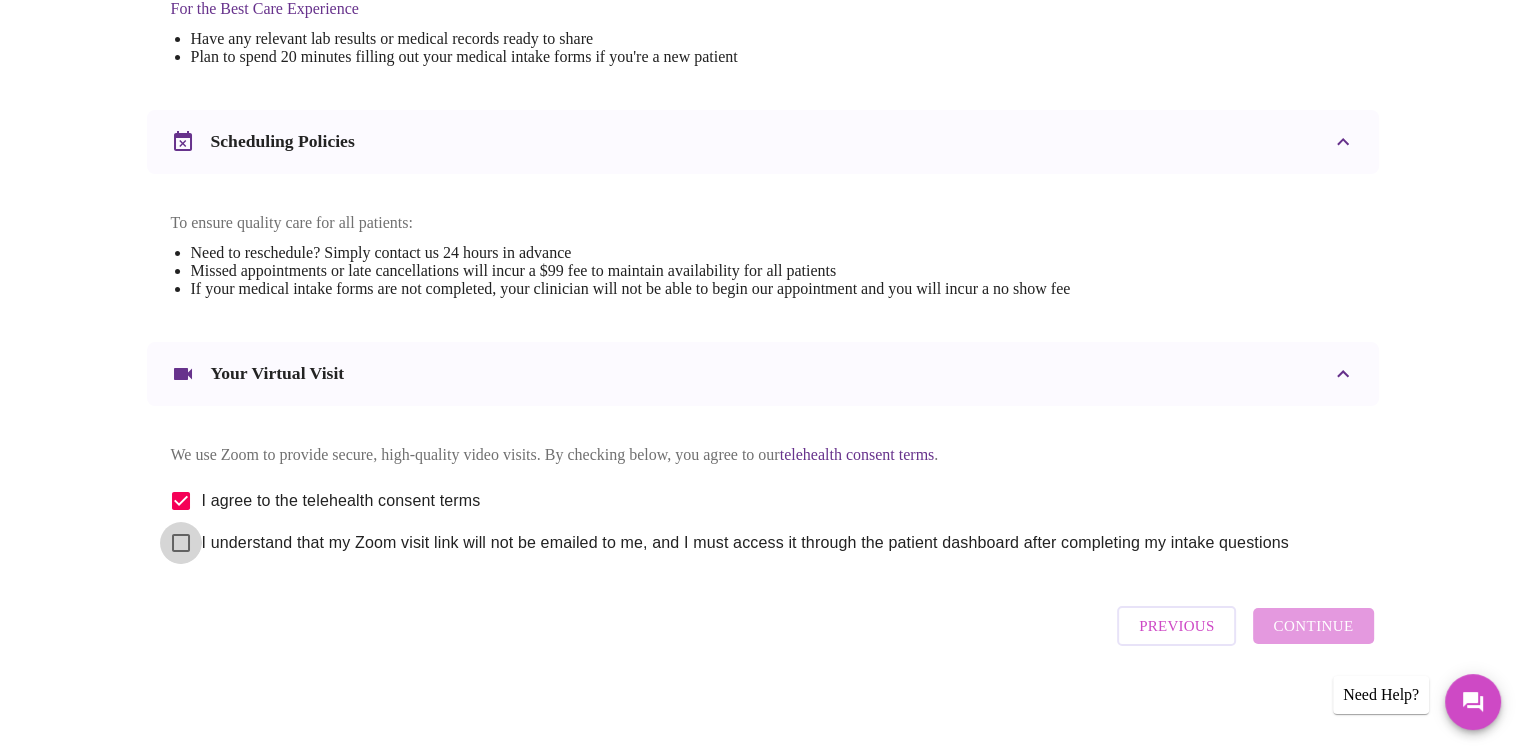 click on "I understand that my Zoom visit link will not be emailed to me, and I must access it through the patient dashboard after completing my intake questions" at bounding box center (181, 543) 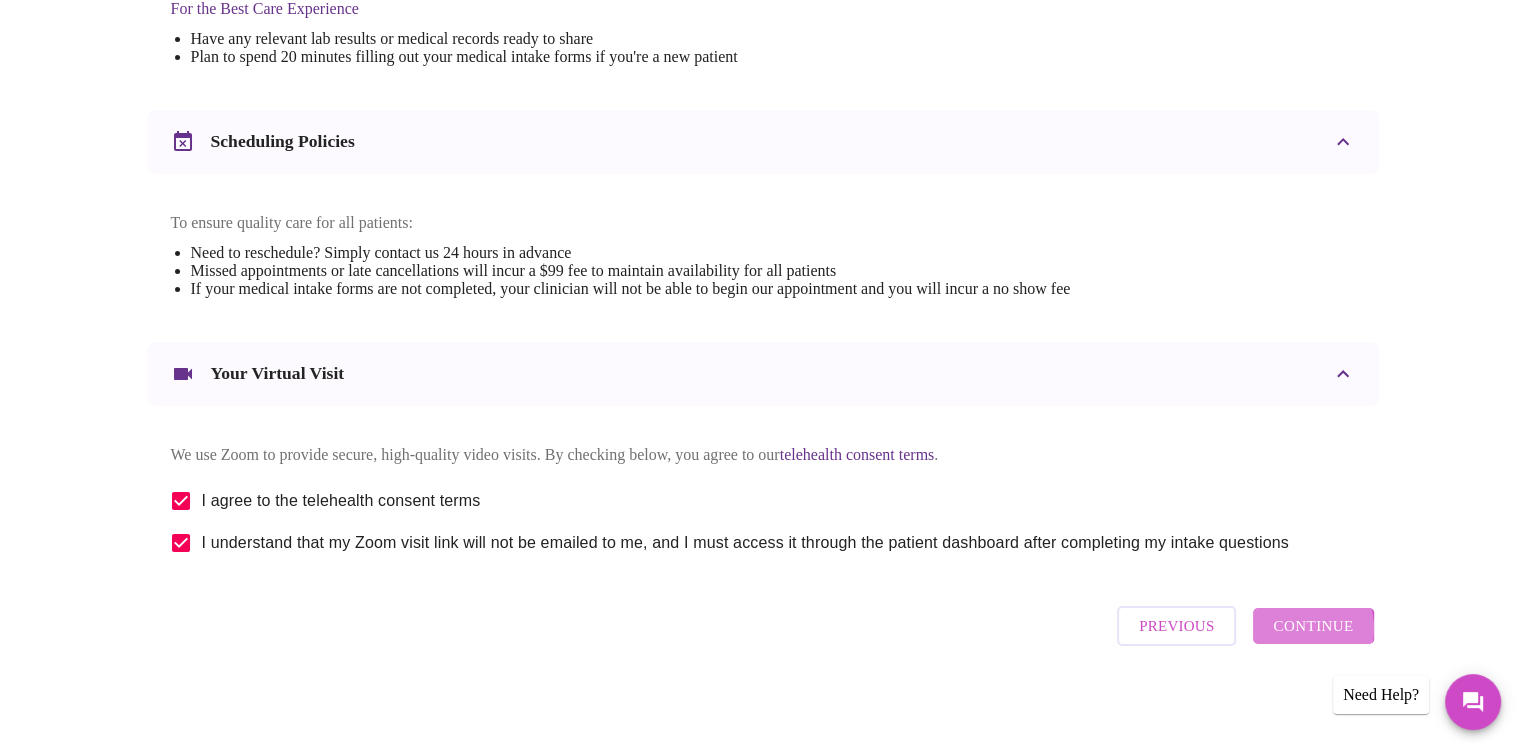click on "Continue" at bounding box center (1313, 626) 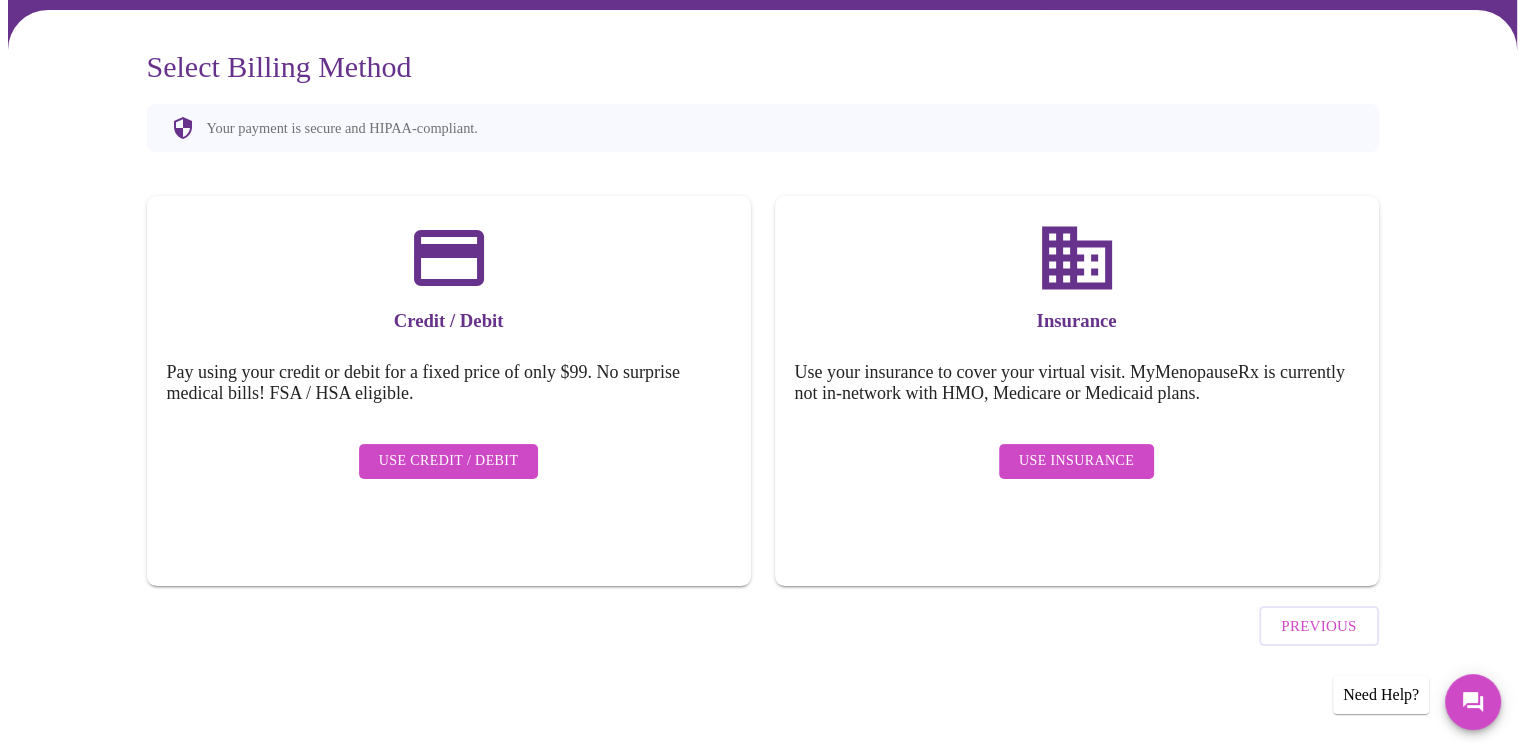 scroll, scrollTop: 96, scrollLeft: 0, axis: vertical 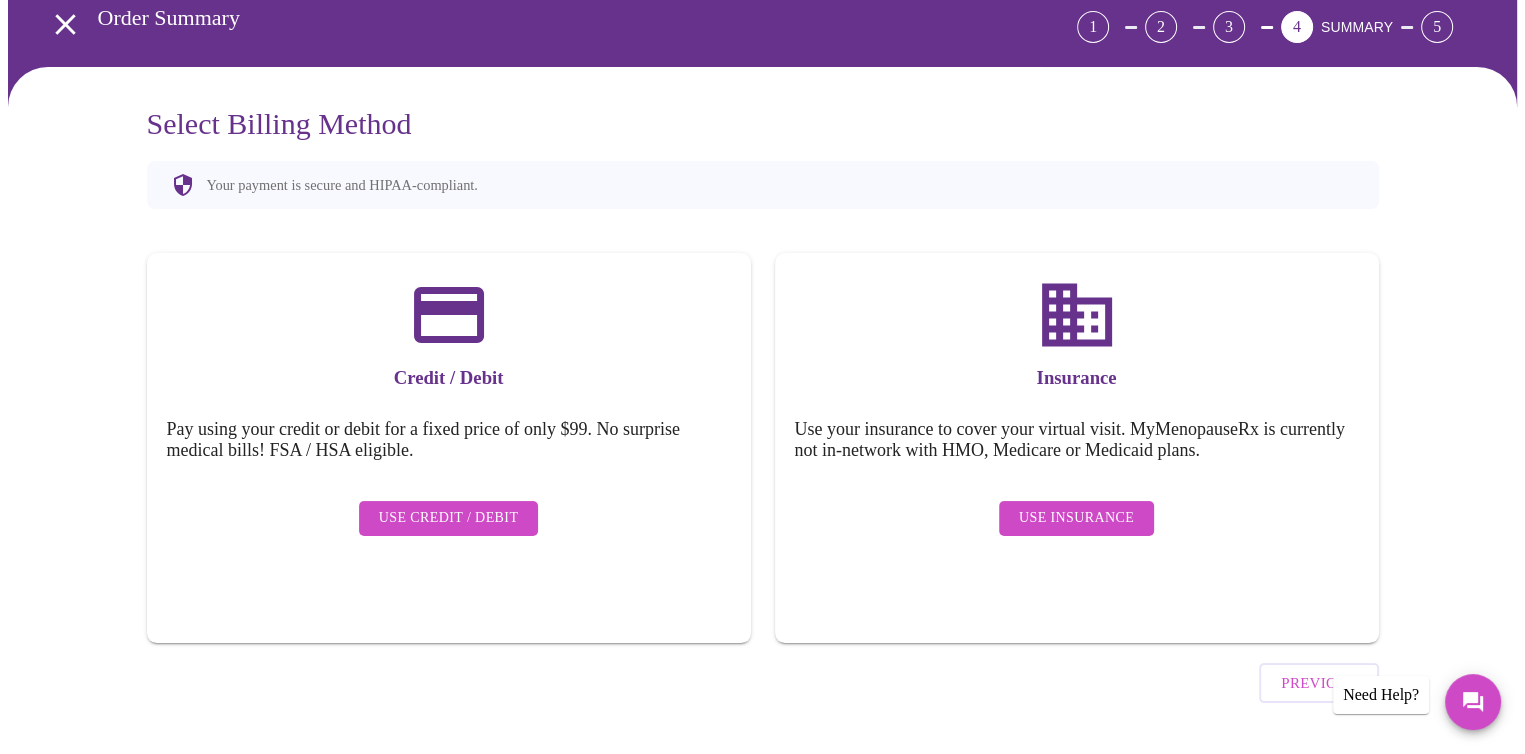 click on "Use Insurance" at bounding box center [1076, 518] 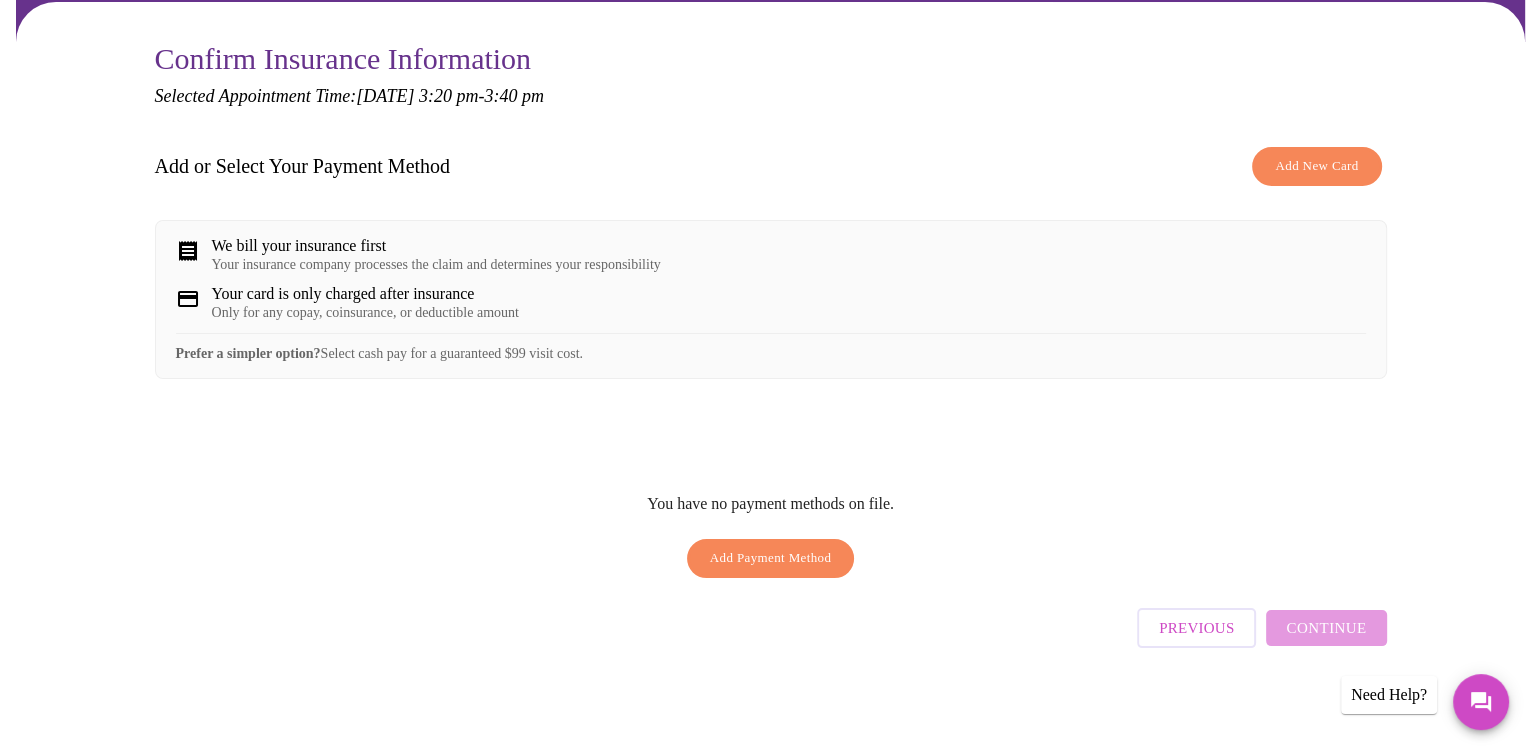 scroll, scrollTop: 166, scrollLeft: 0, axis: vertical 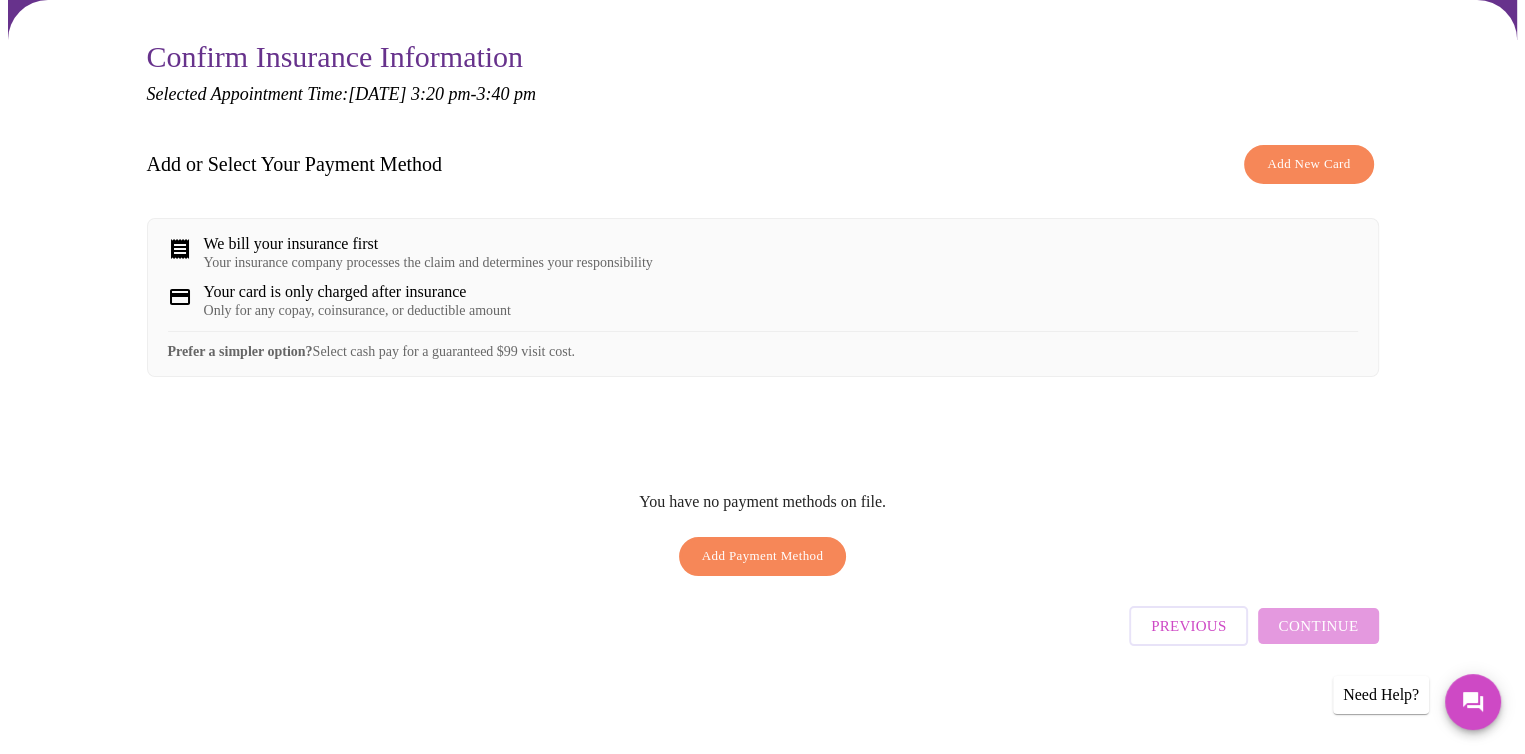 click on "We bill your insurance first" at bounding box center [428, 244] 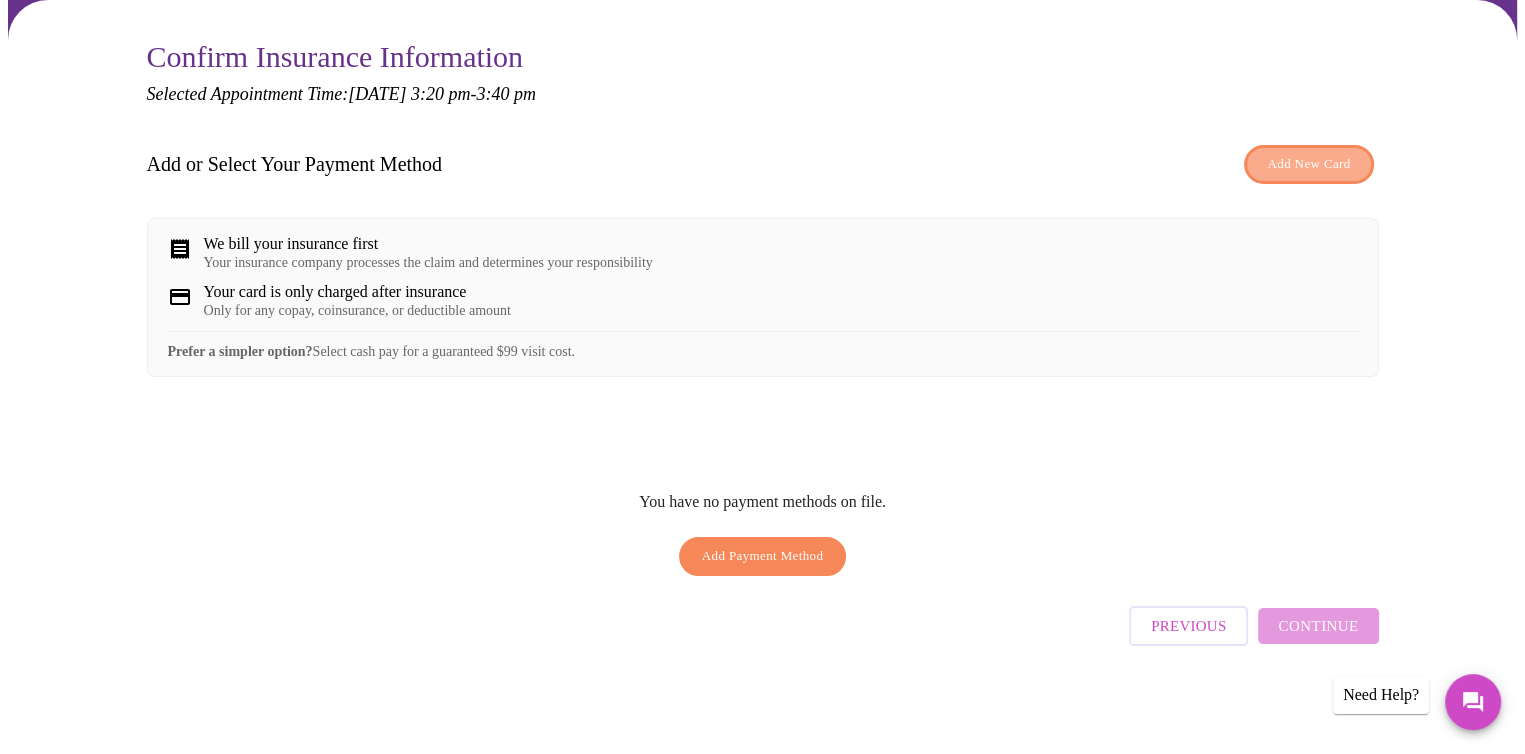 click on "Add New Card" at bounding box center (1308, 164) 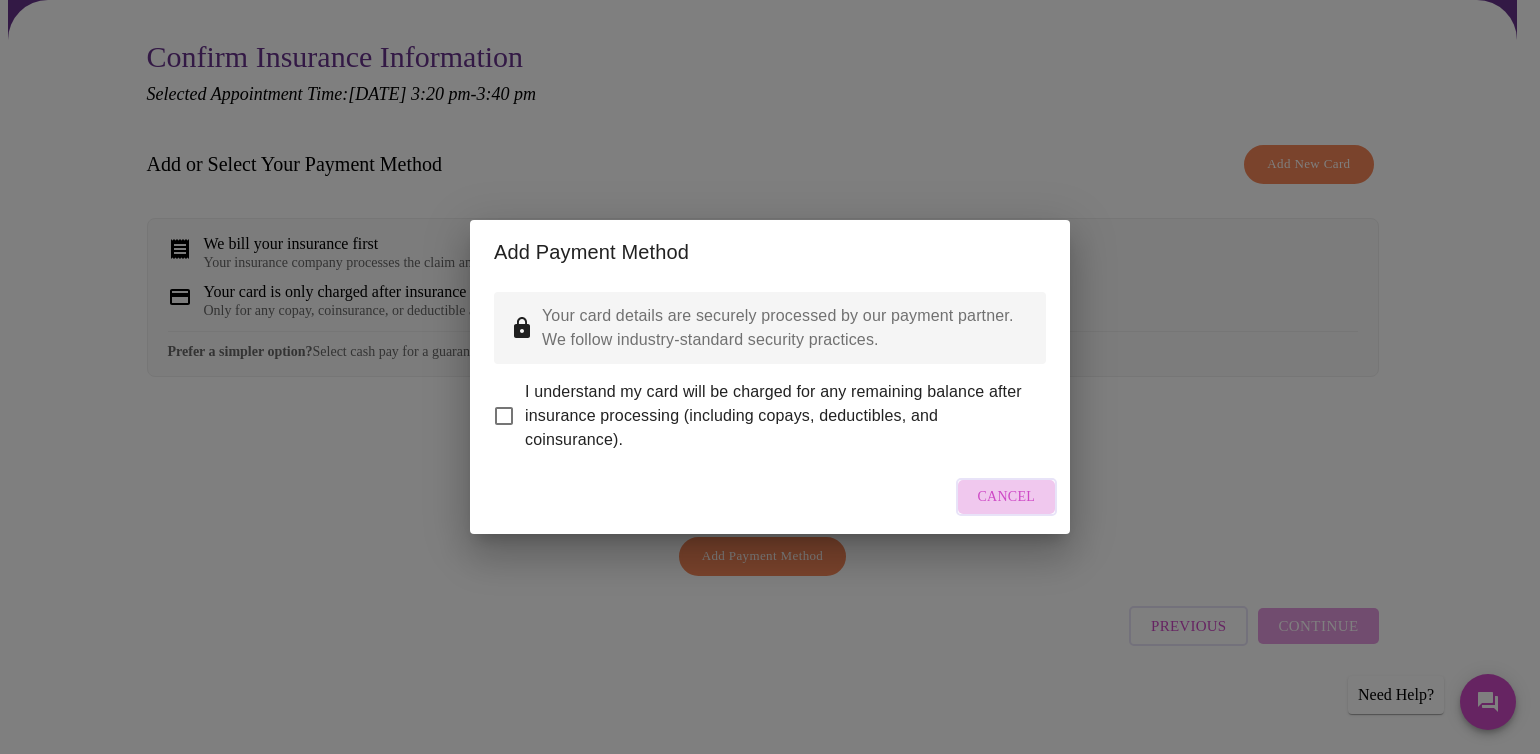click on "Cancel" at bounding box center (1007, 497) 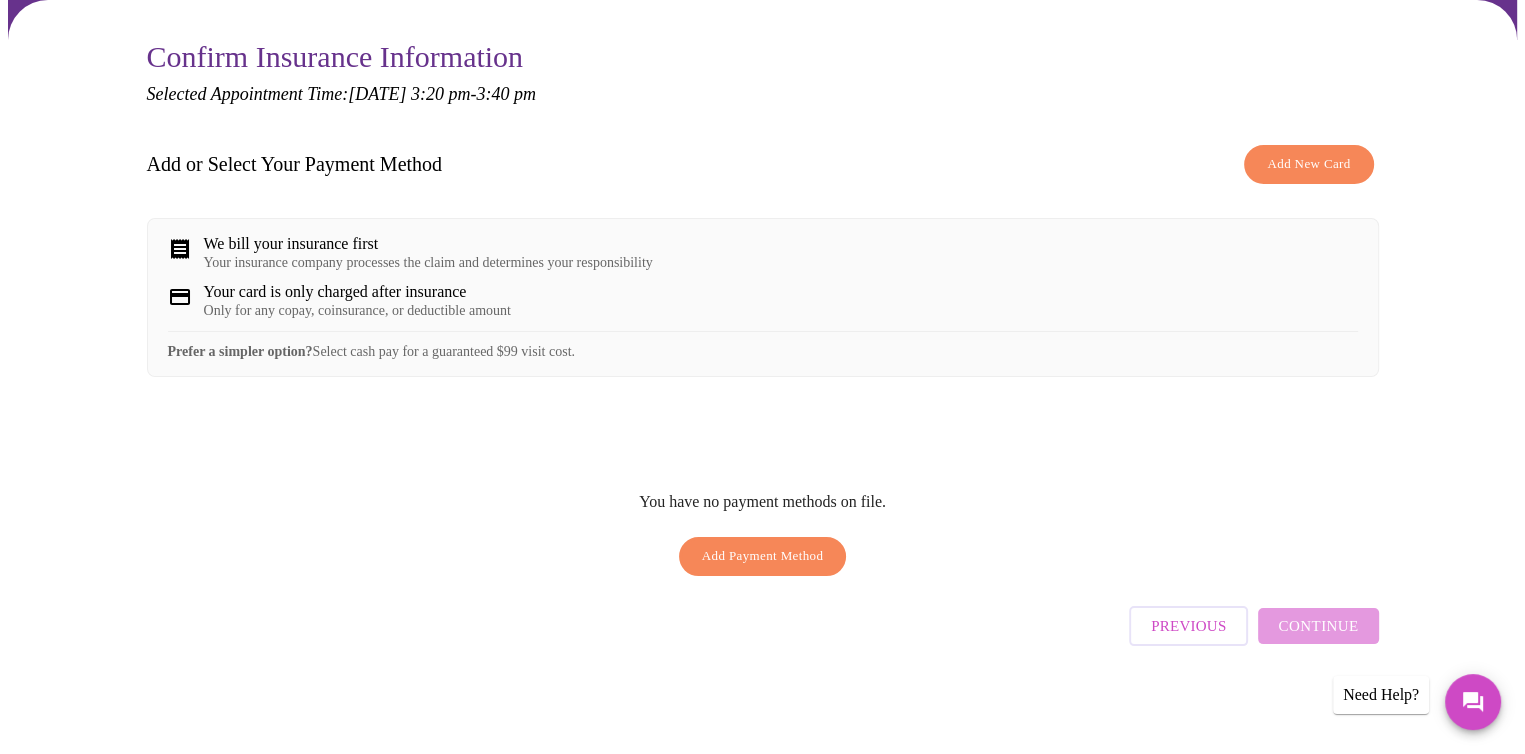click on "Add Payment Method" at bounding box center (763, 556) 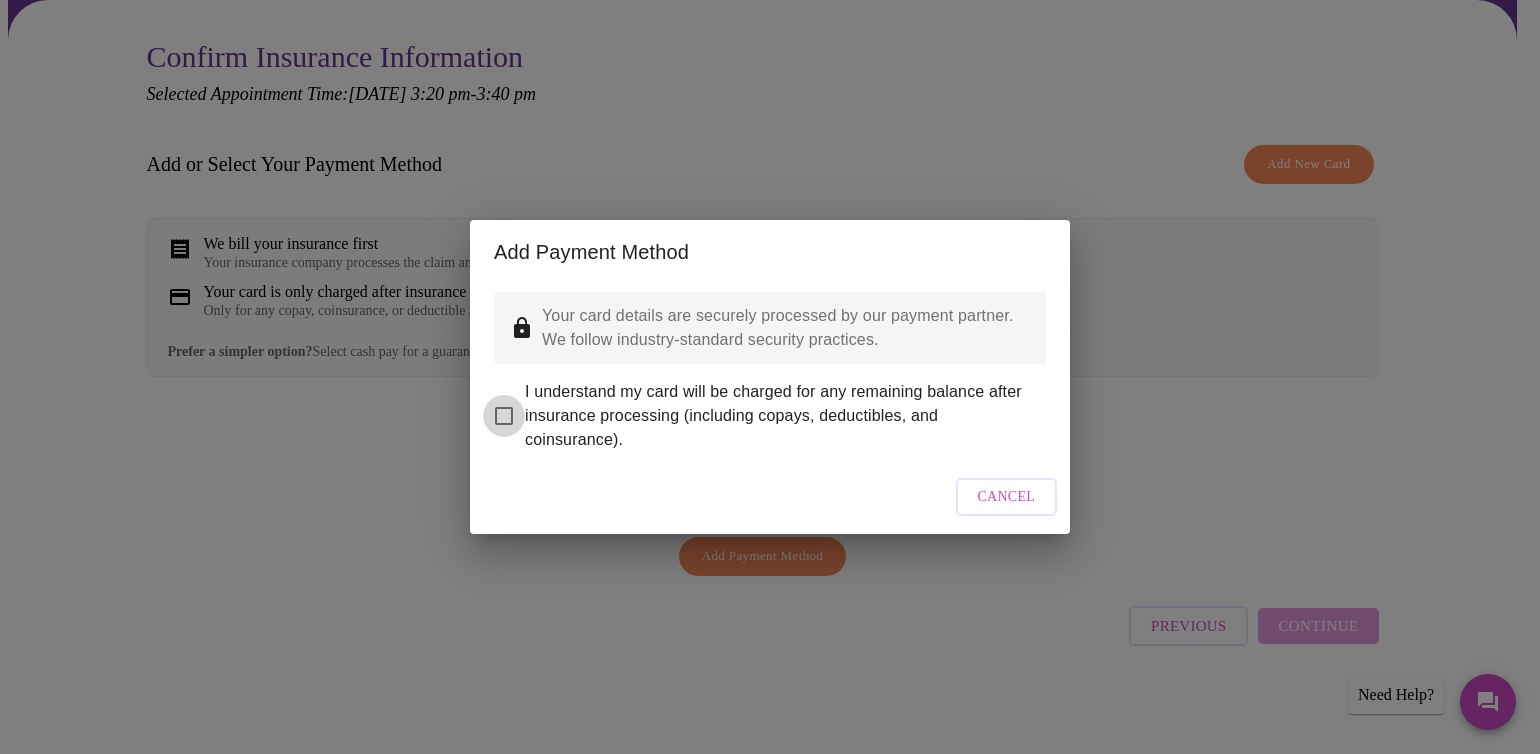 click on "I understand my card will be charged for any remaining balance after insurance processing (including copays, deductibles, and coinsurance)." at bounding box center (504, 416) 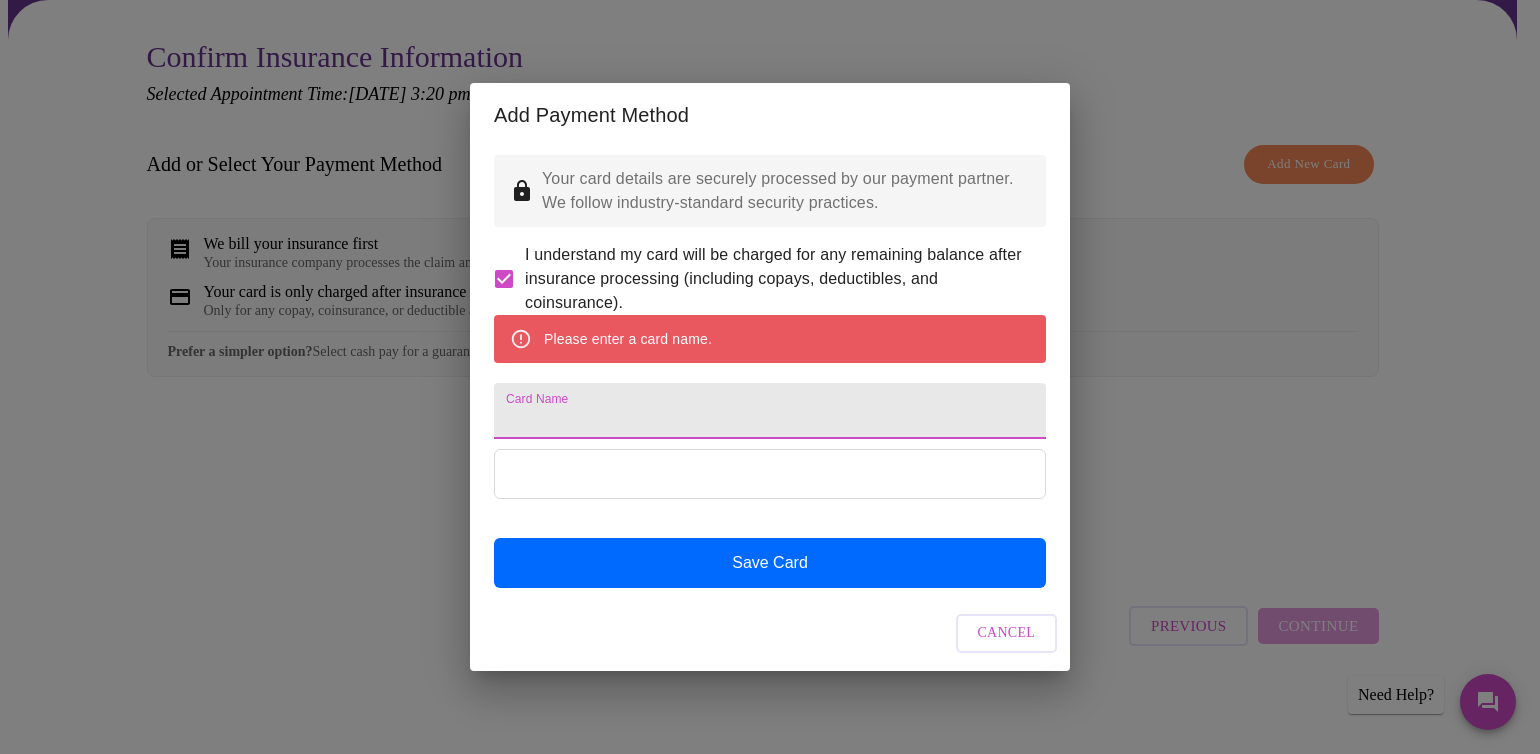click on "Card Name" at bounding box center [770, 411] 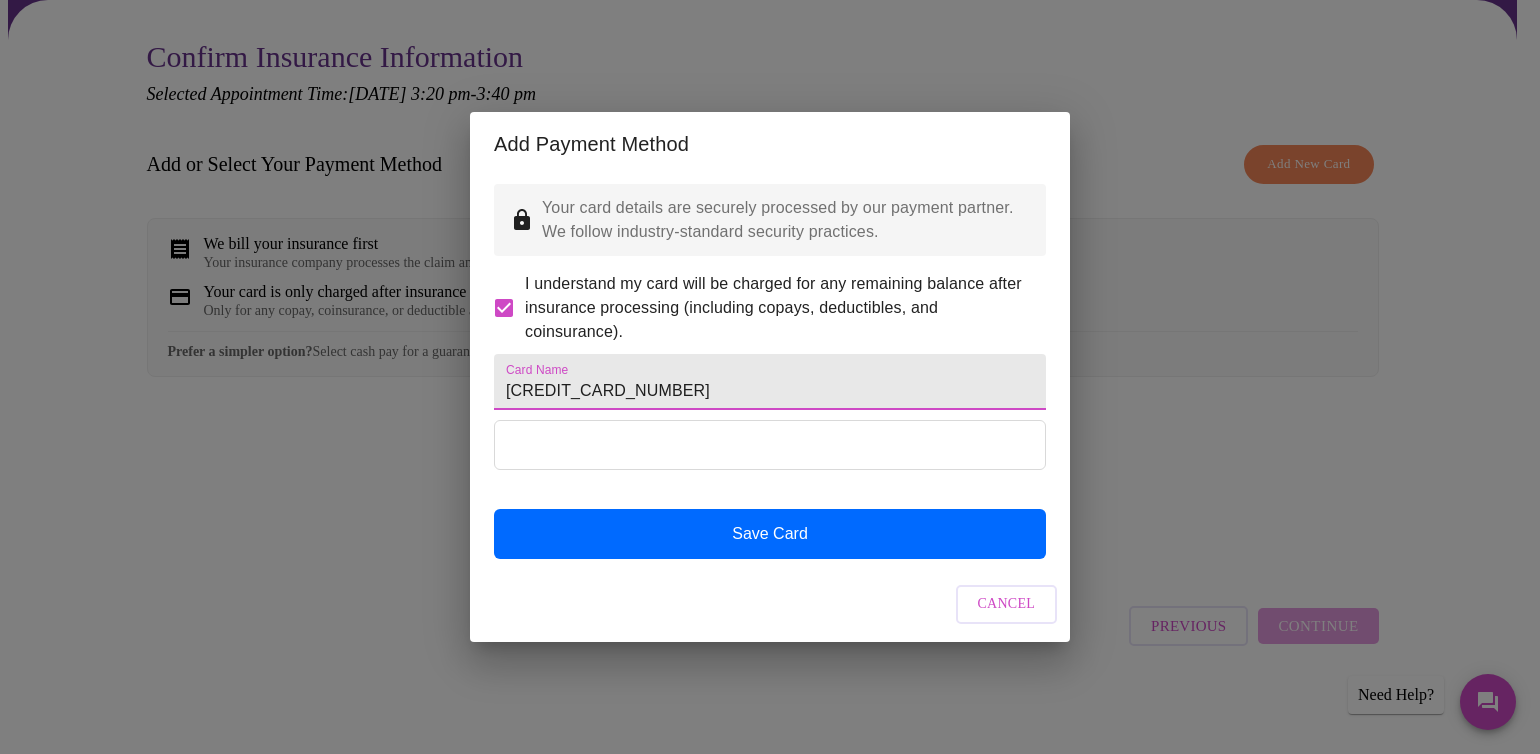 type on "5524338869022947" 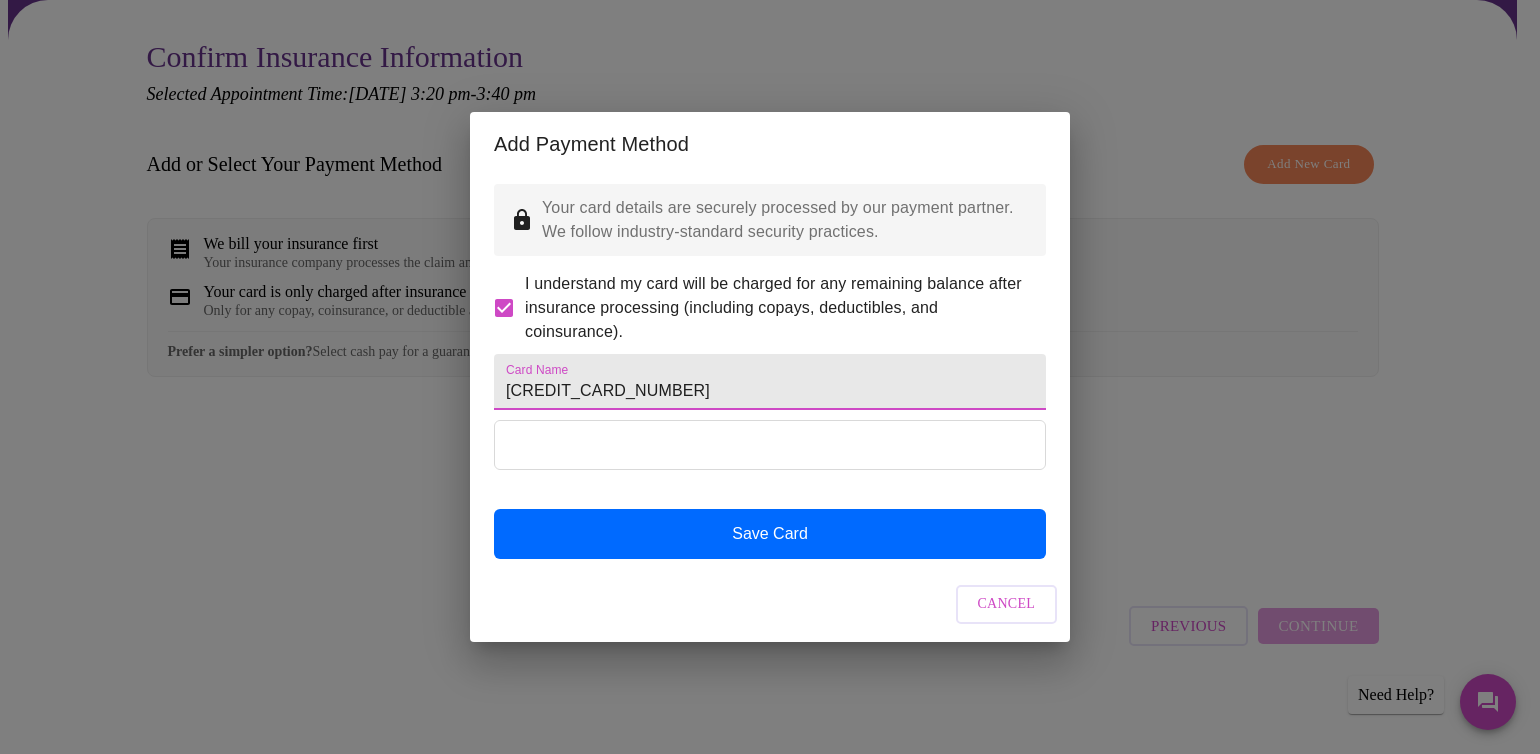 drag, startPoint x: 679, startPoint y: 390, endPoint x: 202, endPoint y: 430, distance: 478.67422 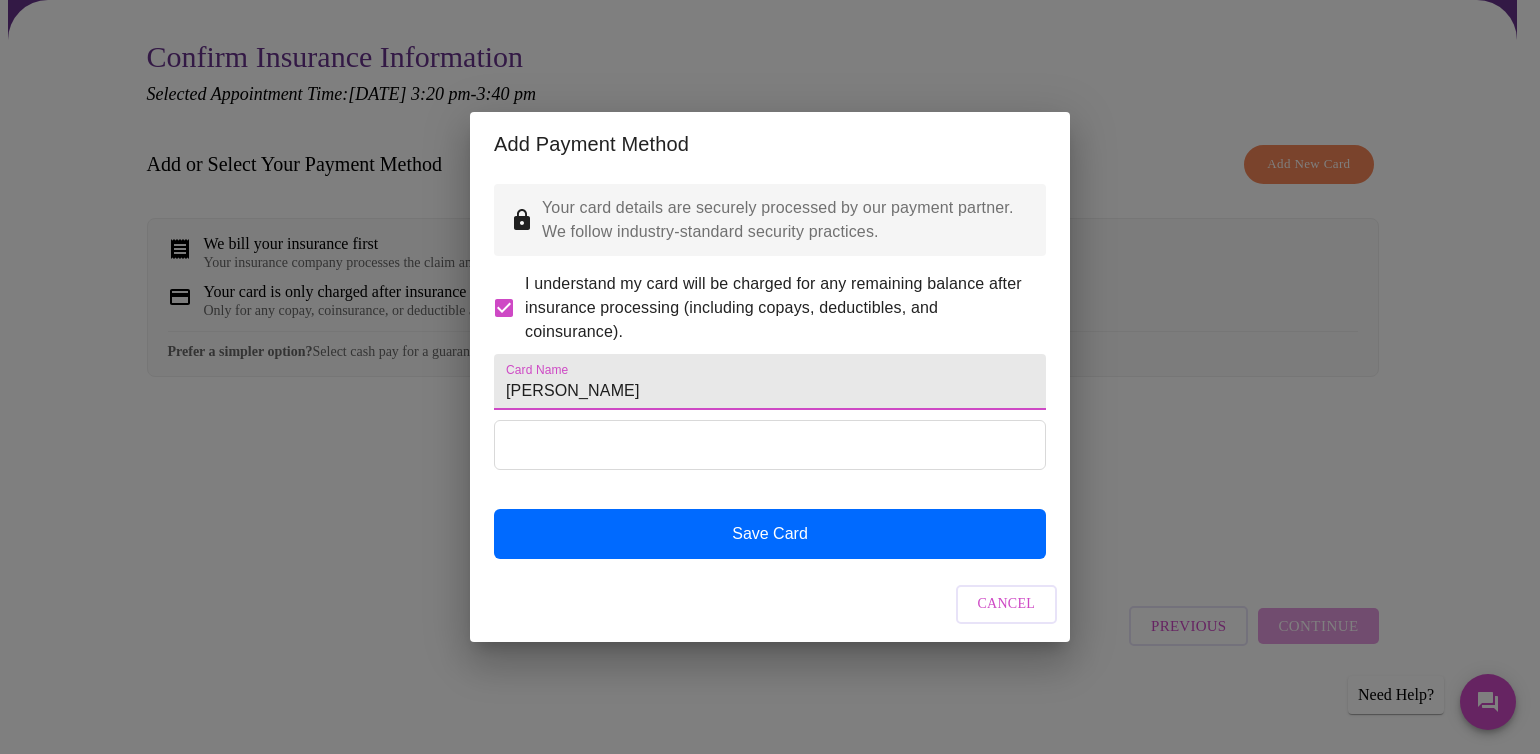 type on "Carolyn Marie Harris" 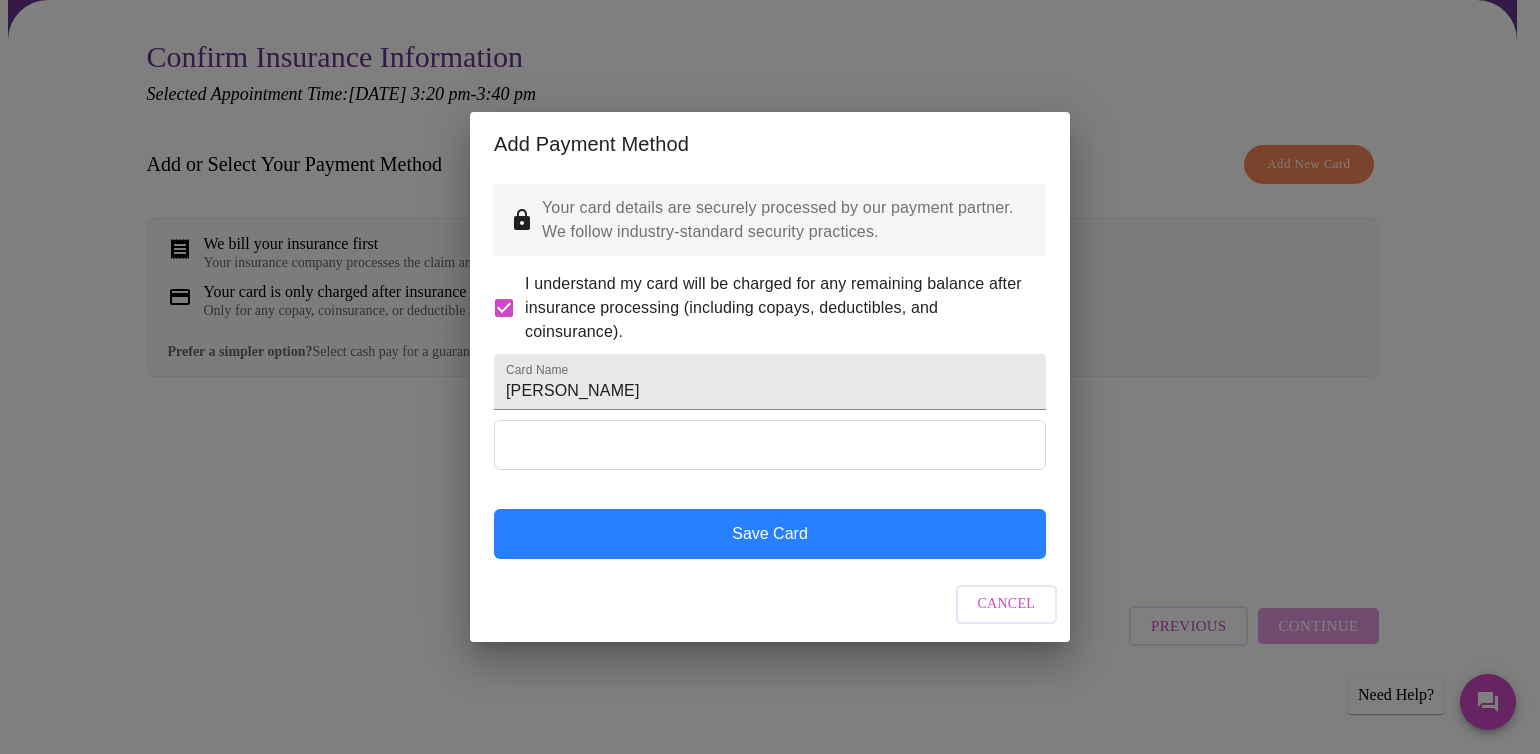click on "Save Card" at bounding box center (770, 534) 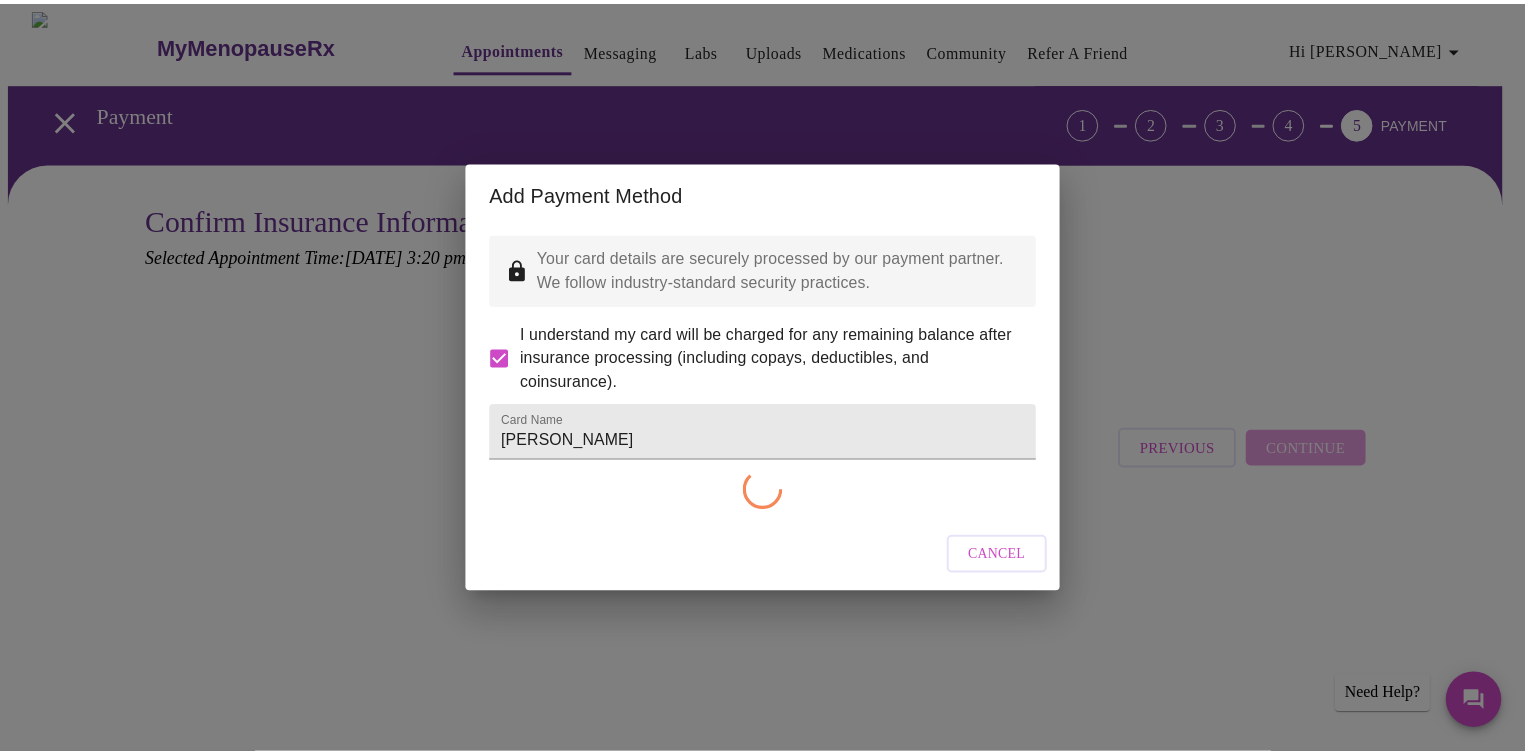 scroll, scrollTop: 0, scrollLeft: 0, axis: both 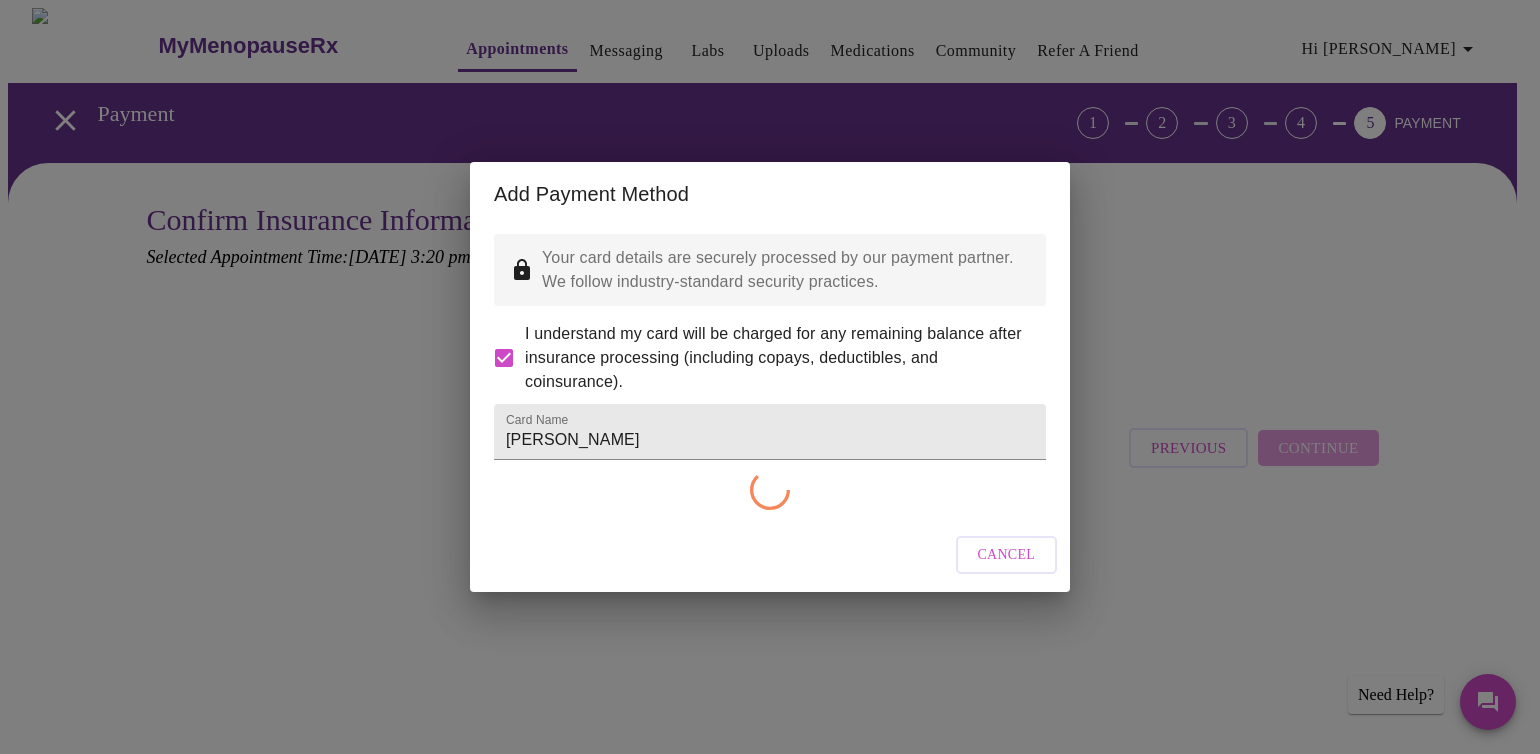 checkbox on "false" 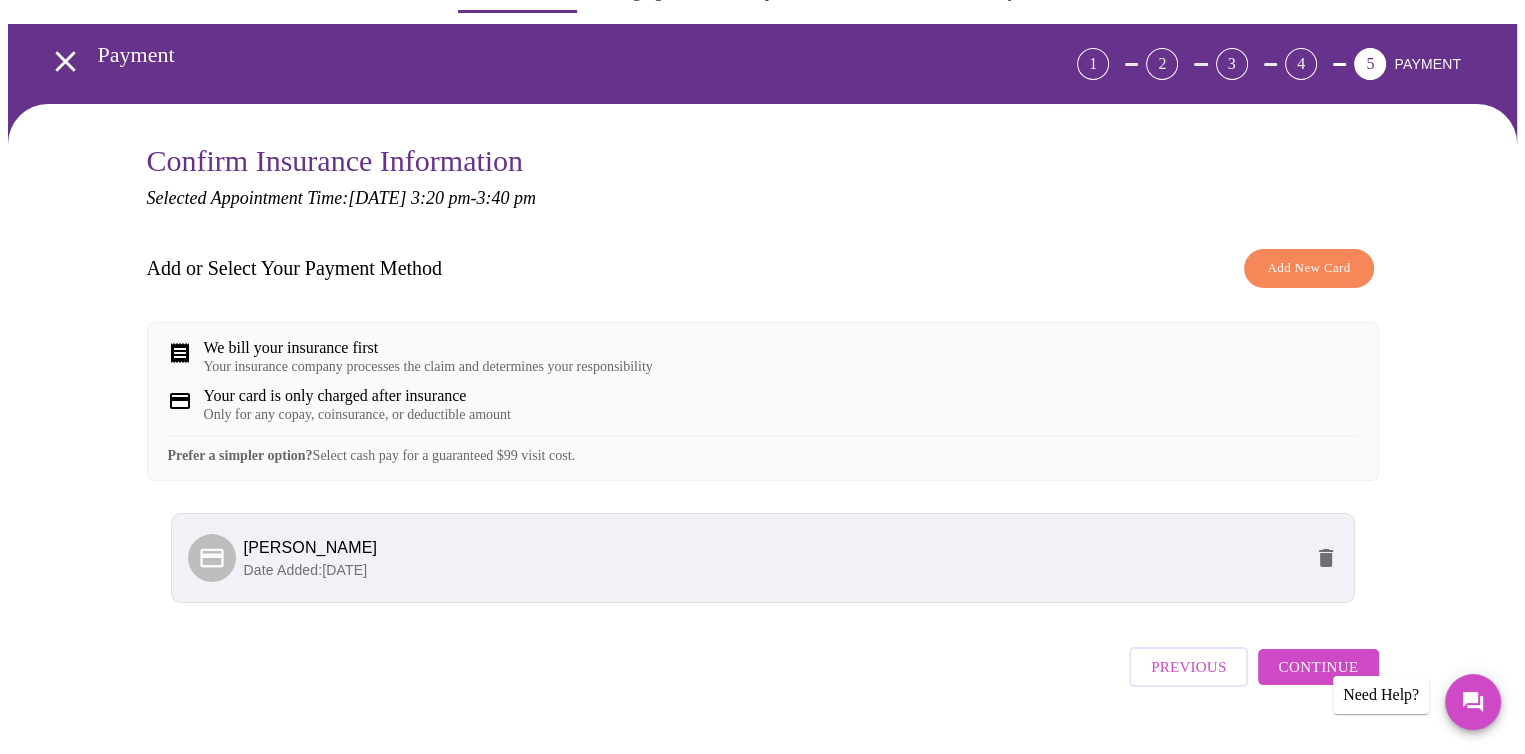 scroll, scrollTop: 114, scrollLeft: 0, axis: vertical 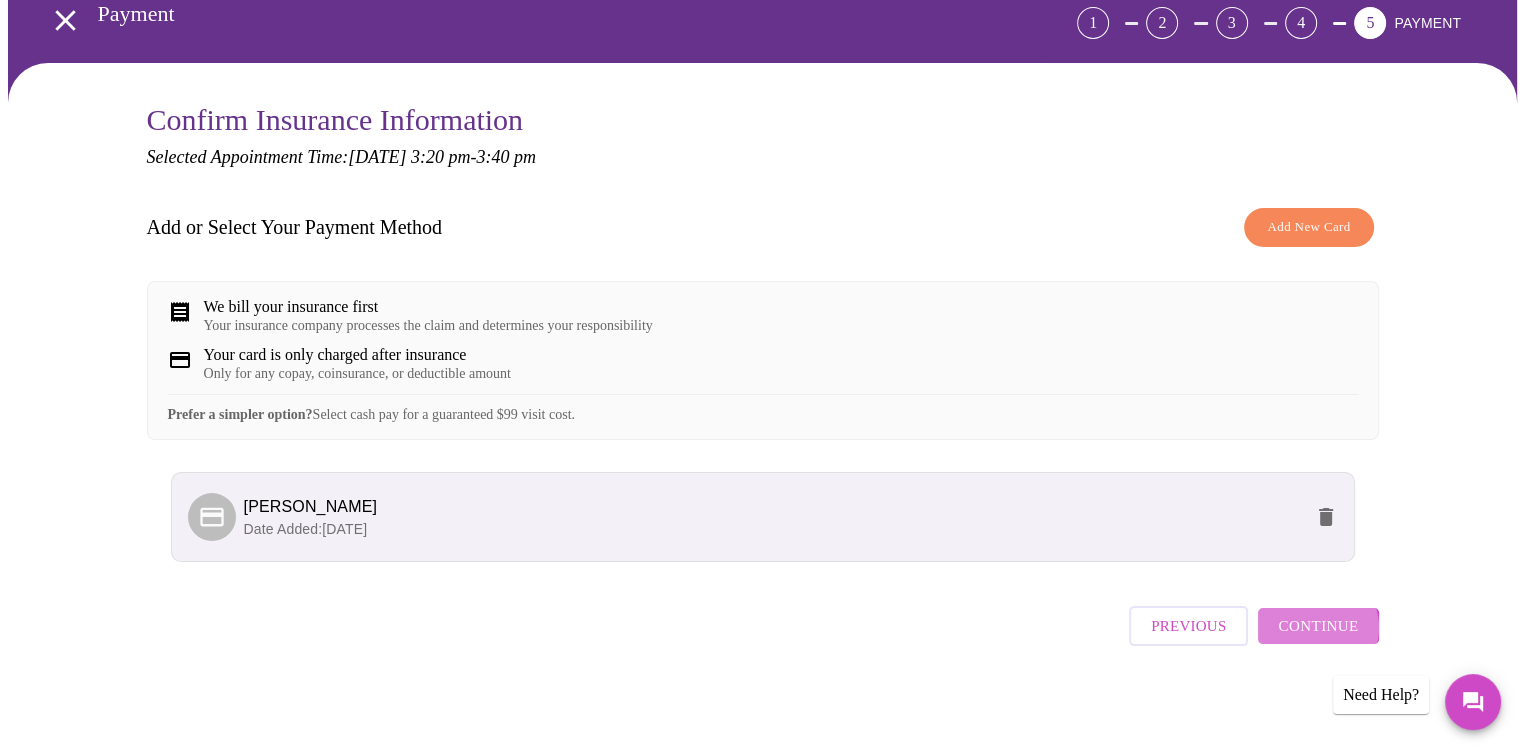 click on "Continue" at bounding box center (1318, 626) 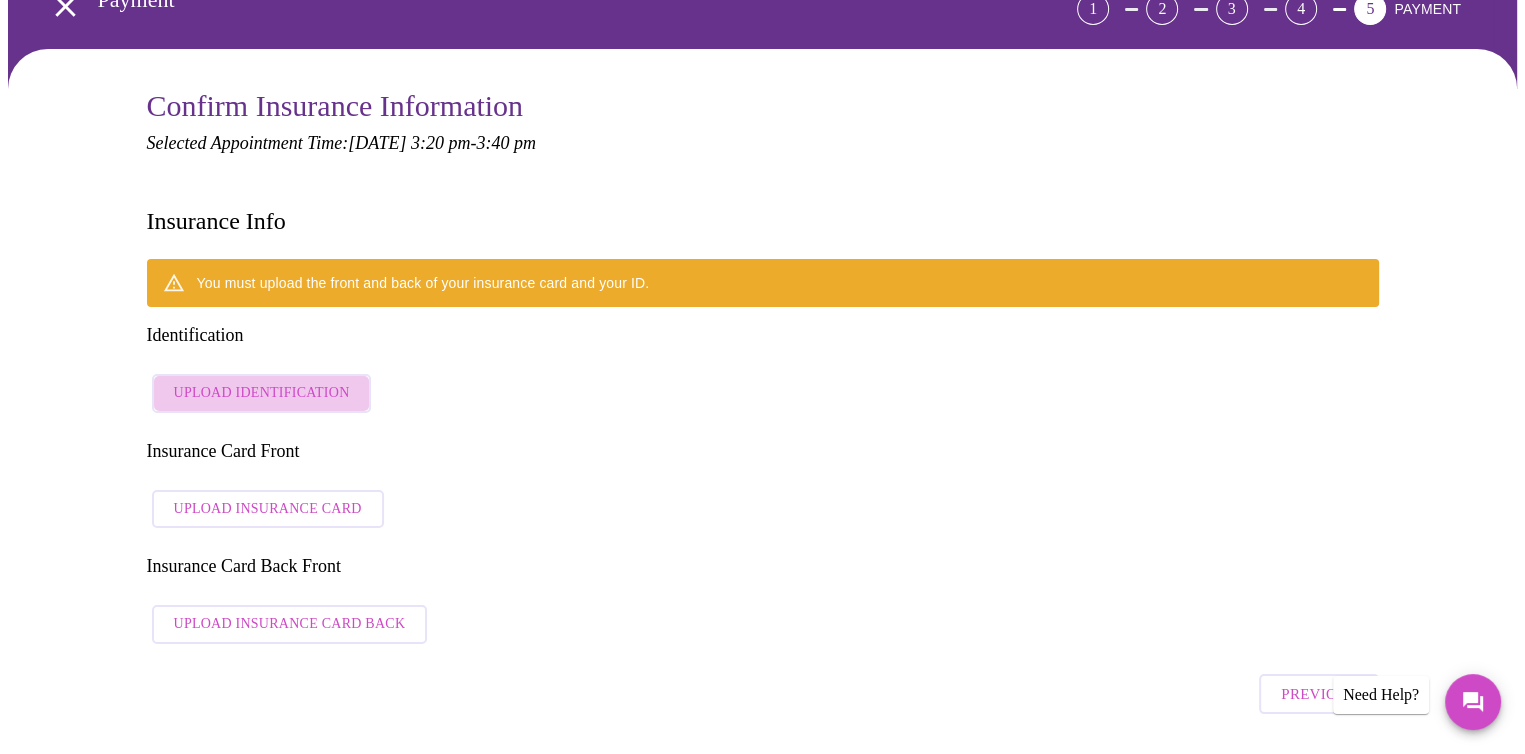 click on "Upload Identification" at bounding box center [262, 393] 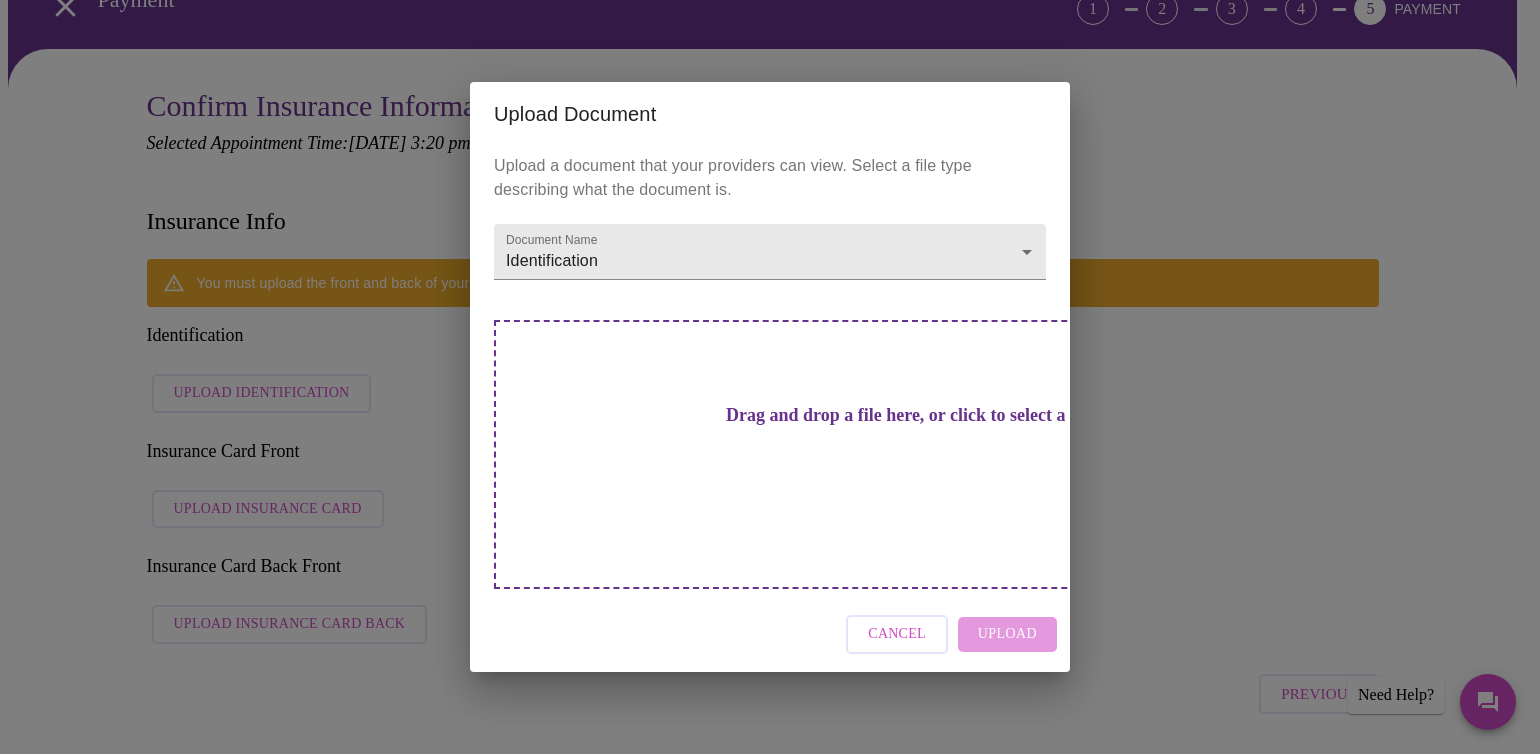 click on "Drag and drop a file here, or click to select a file" at bounding box center (910, 415) 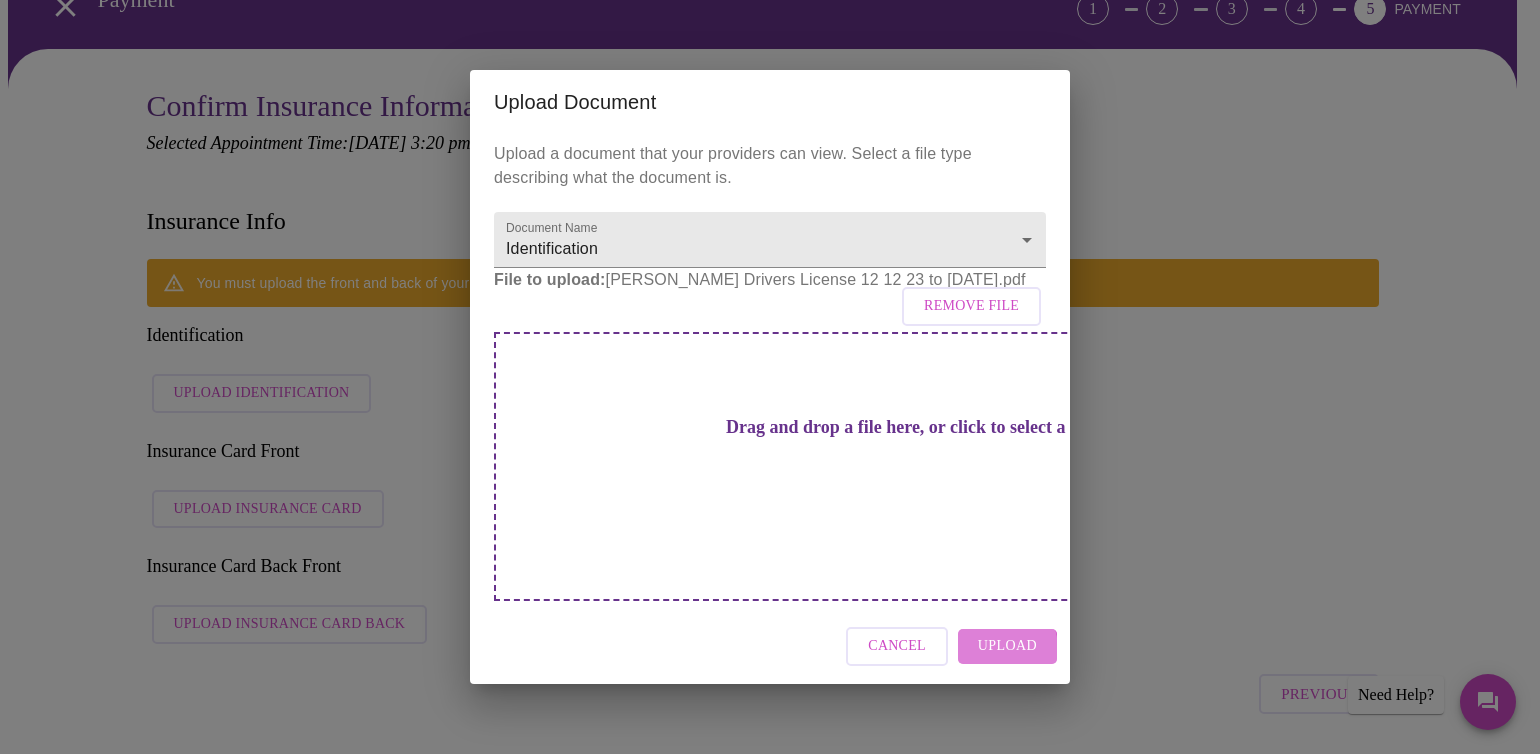 click on "Upload" at bounding box center (1007, 646) 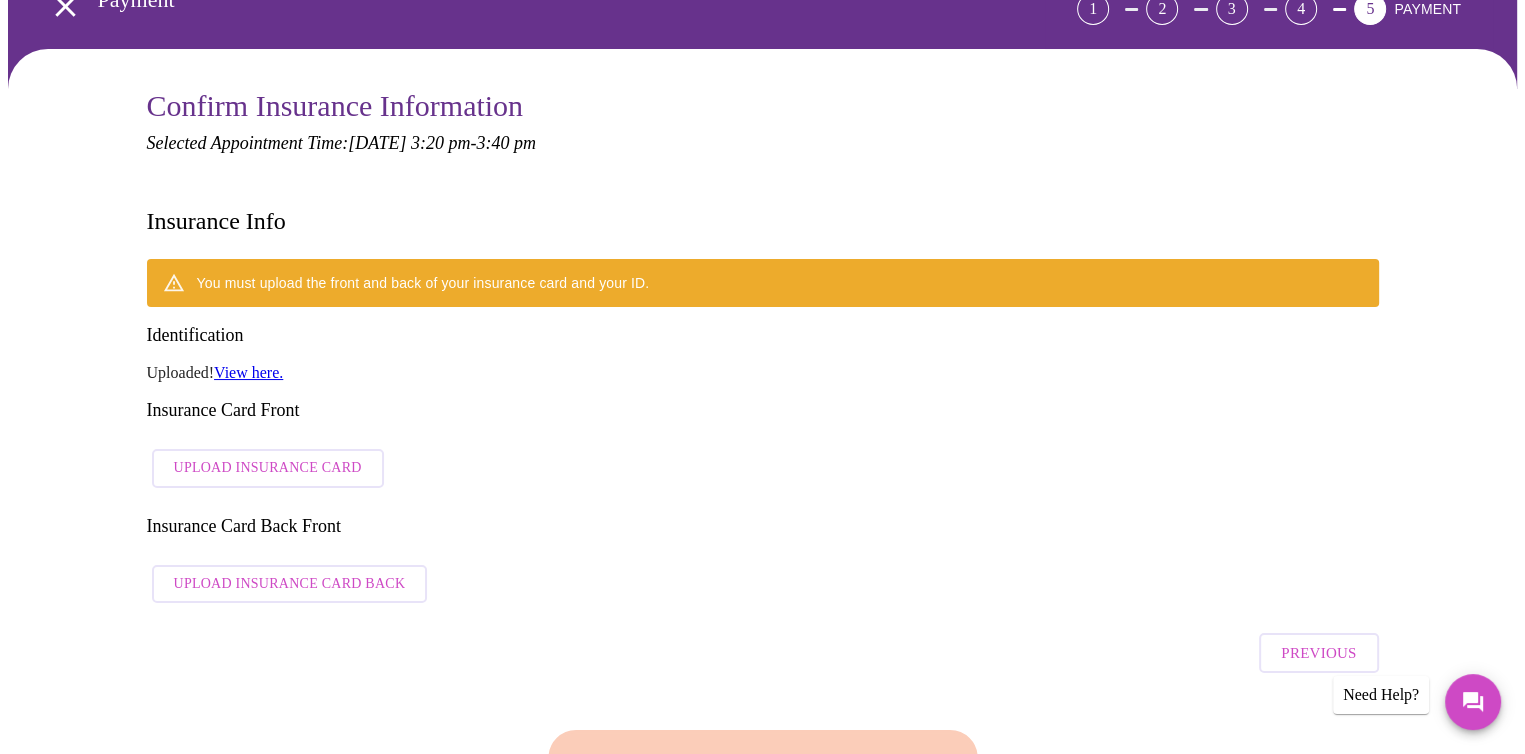 click on "View here." at bounding box center [248, 372] 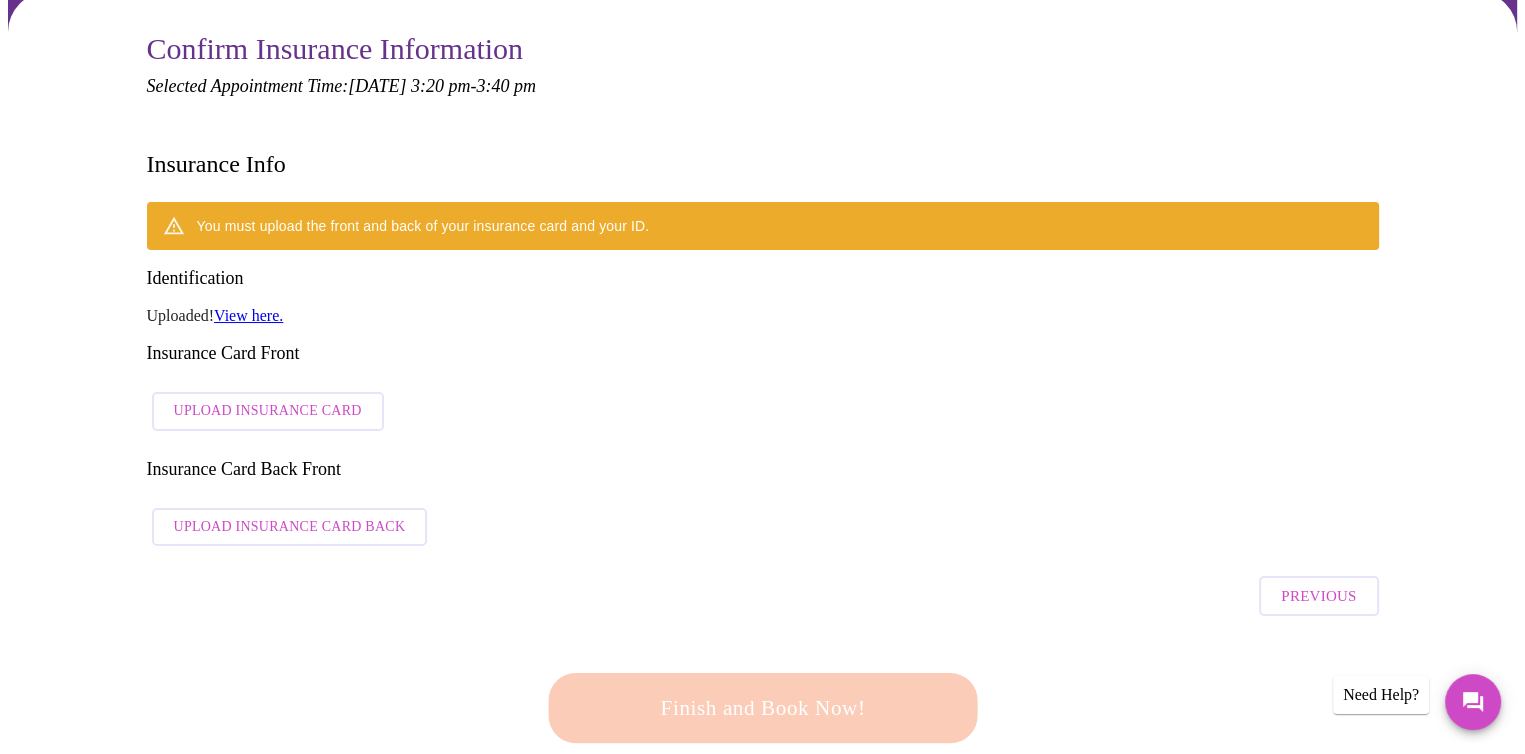 scroll, scrollTop: 0, scrollLeft: 0, axis: both 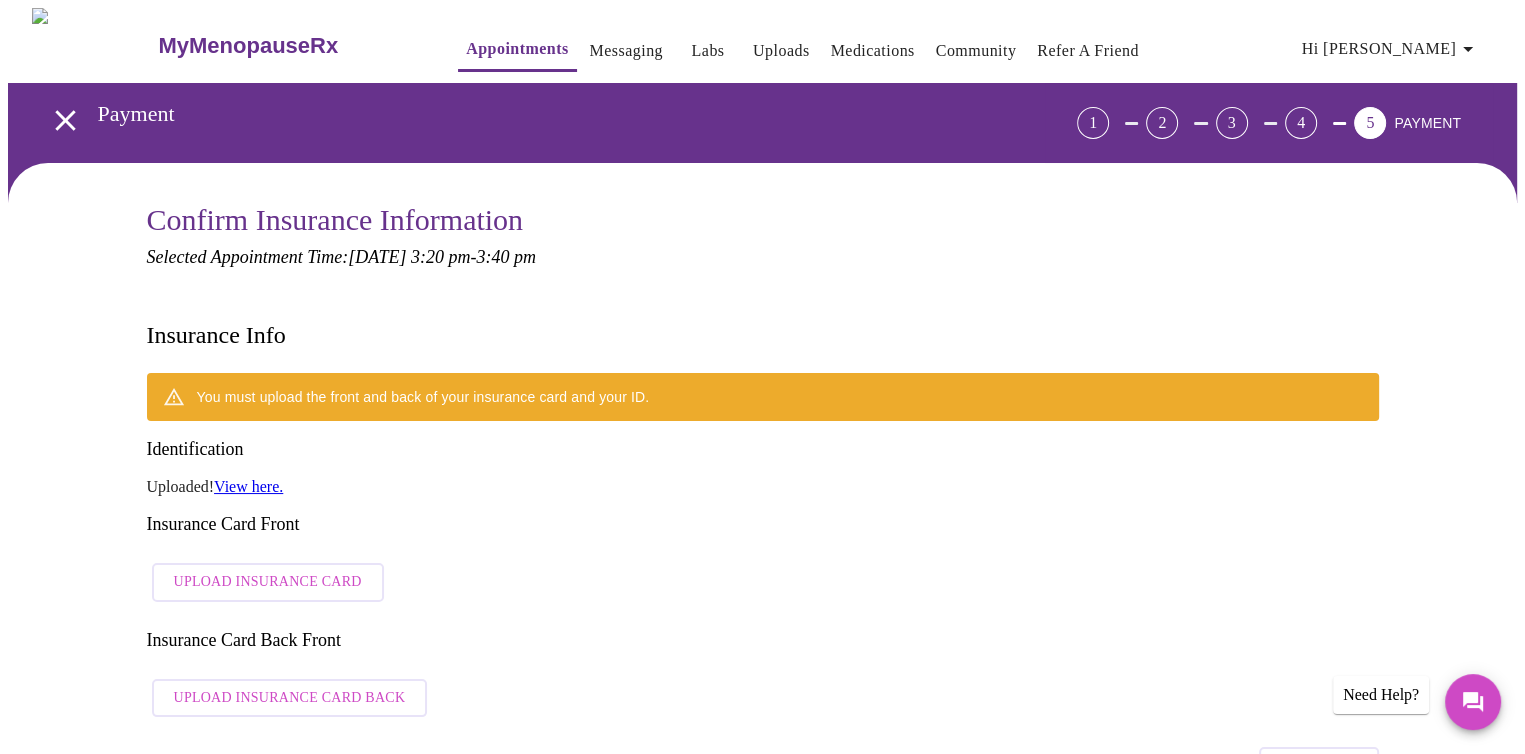 click on "You must upload the front and back of your insurance card and your ID." at bounding box center (423, 397) 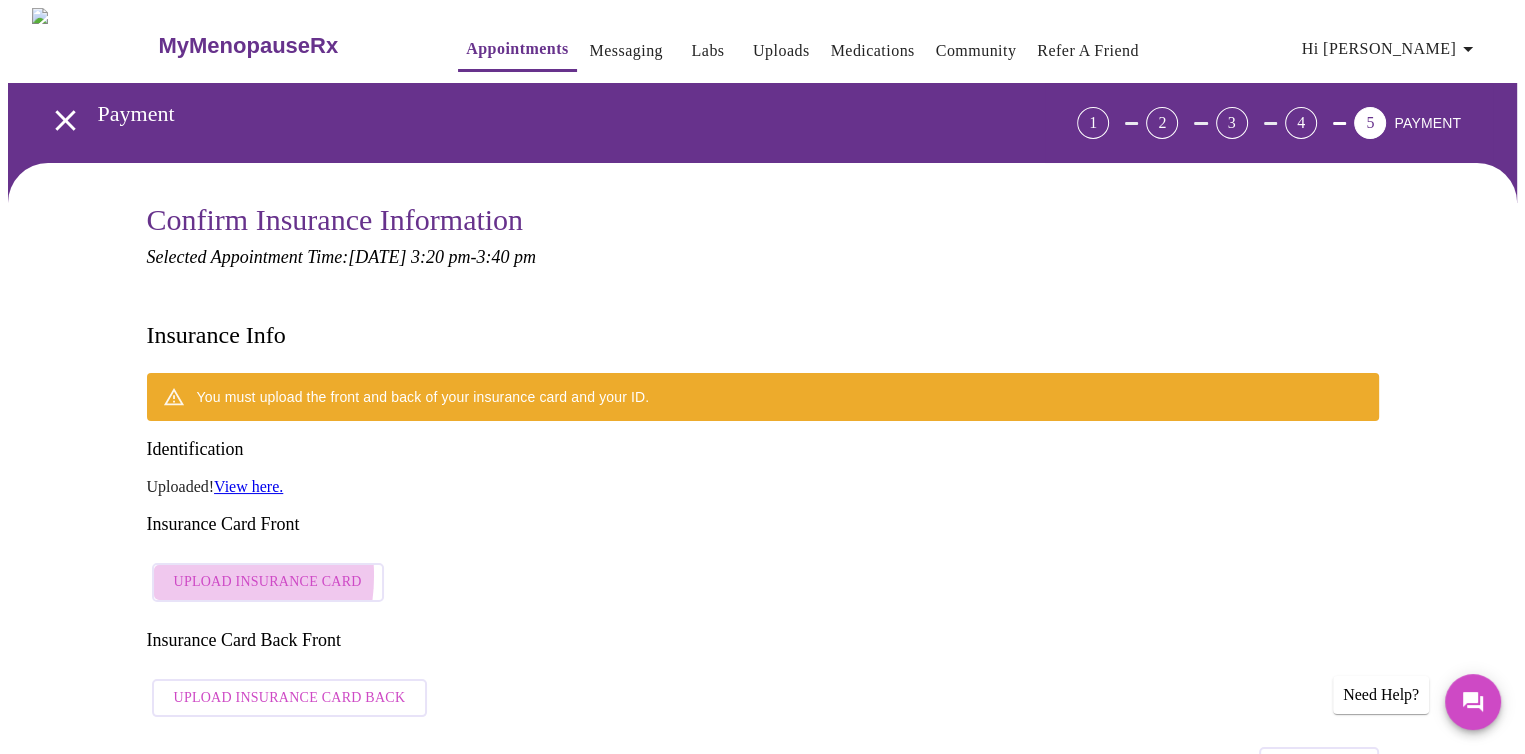 click on "Upload Insurance Card" at bounding box center [268, 582] 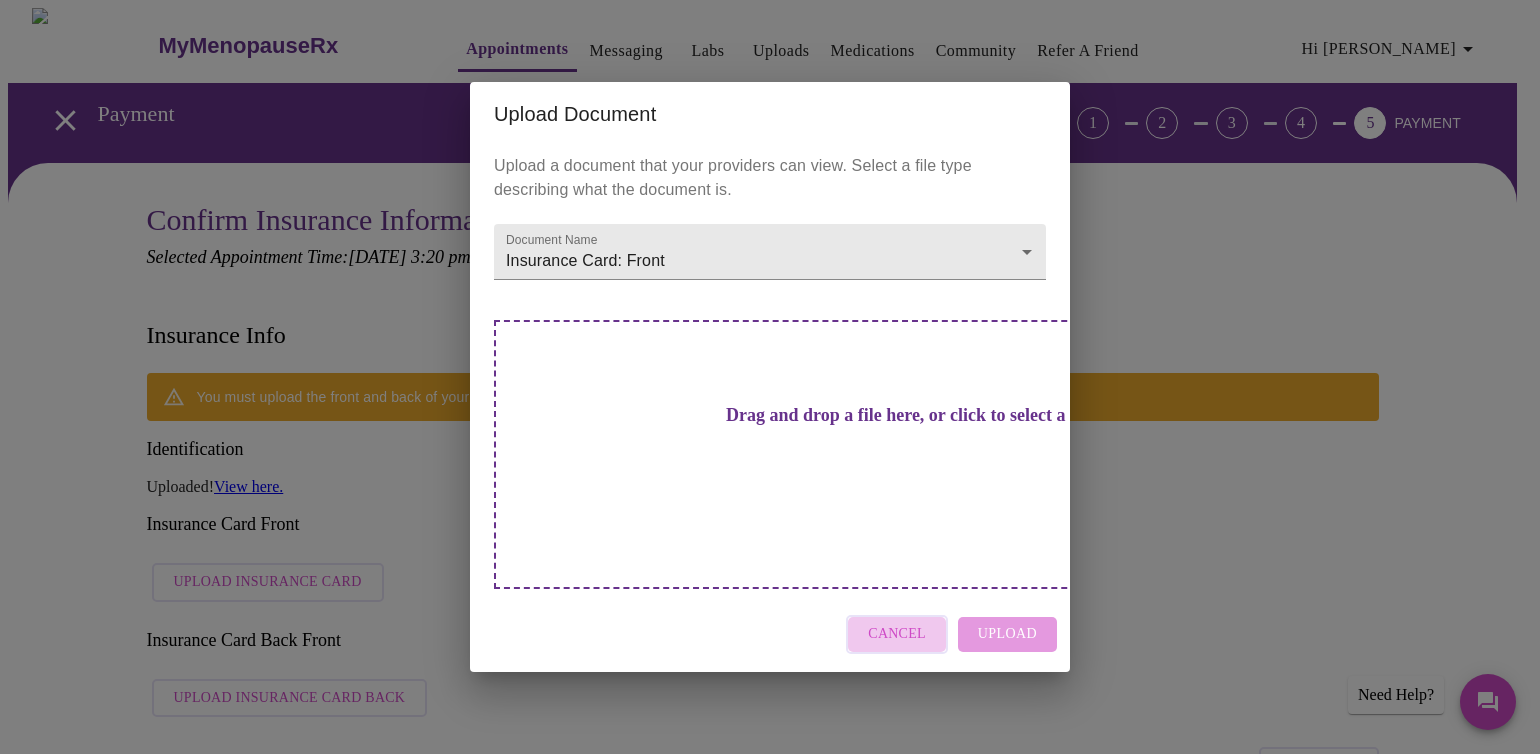 drag, startPoint x: 908, startPoint y: 598, endPoint x: 506, endPoint y: 540, distance: 406.16254 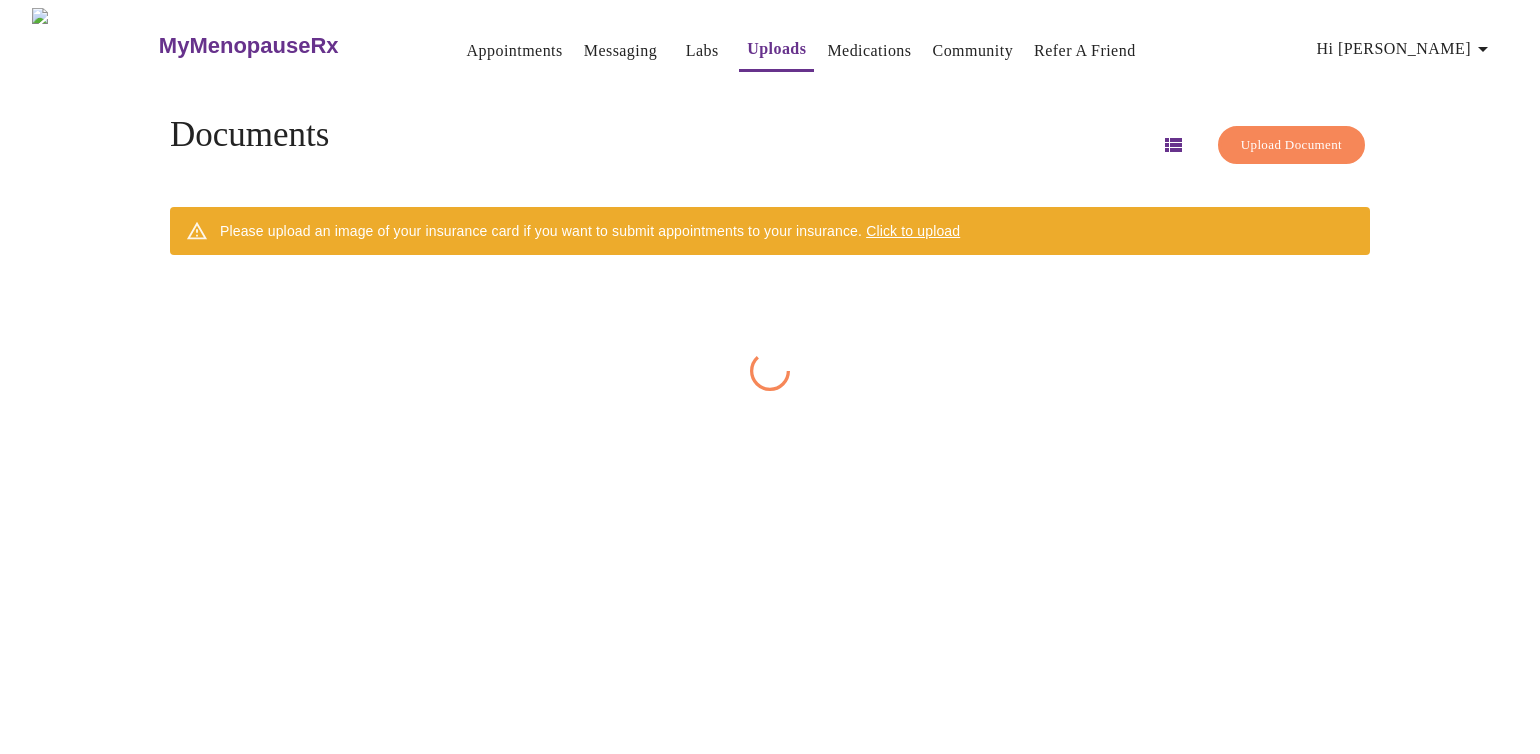 scroll, scrollTop: 0, scrollLeft: 0, axis: both 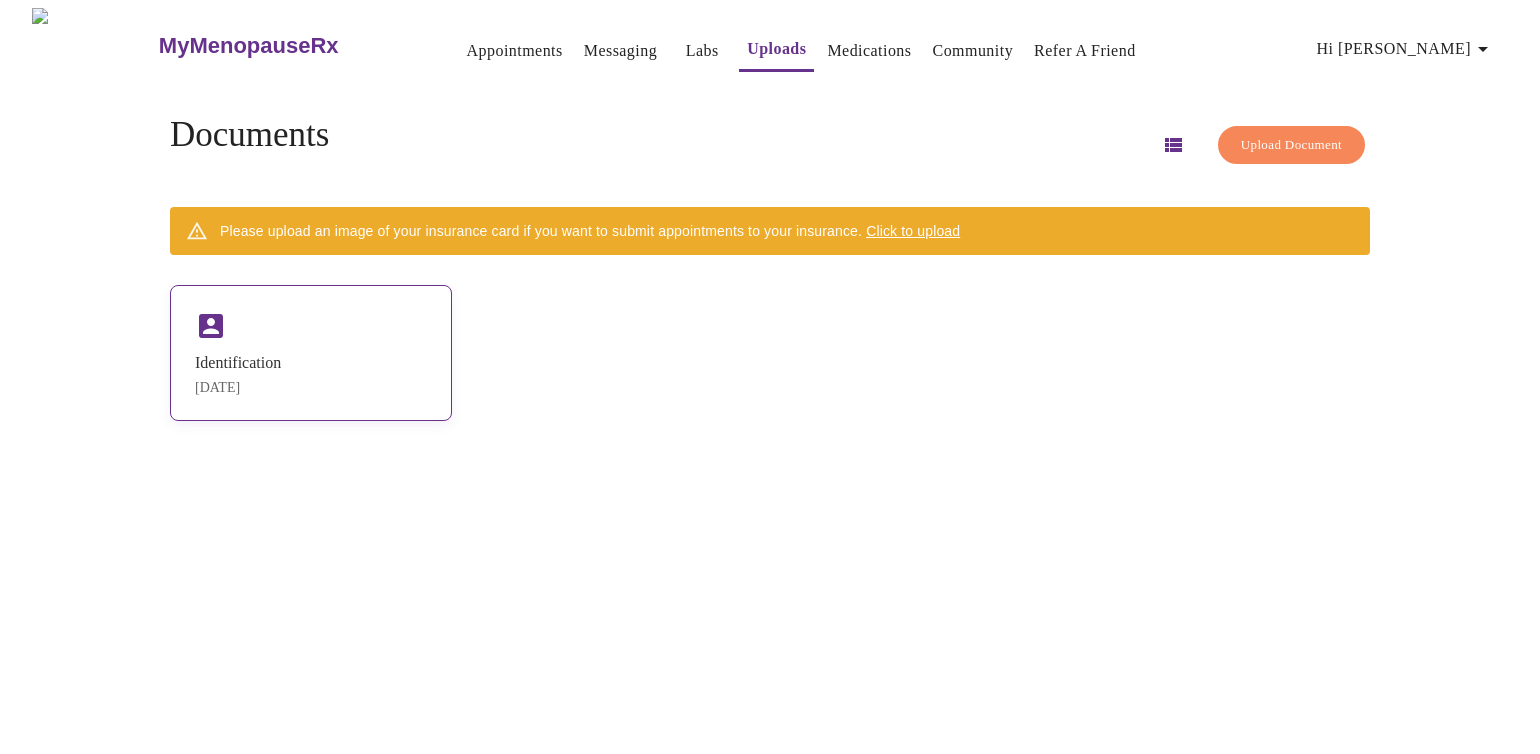 click 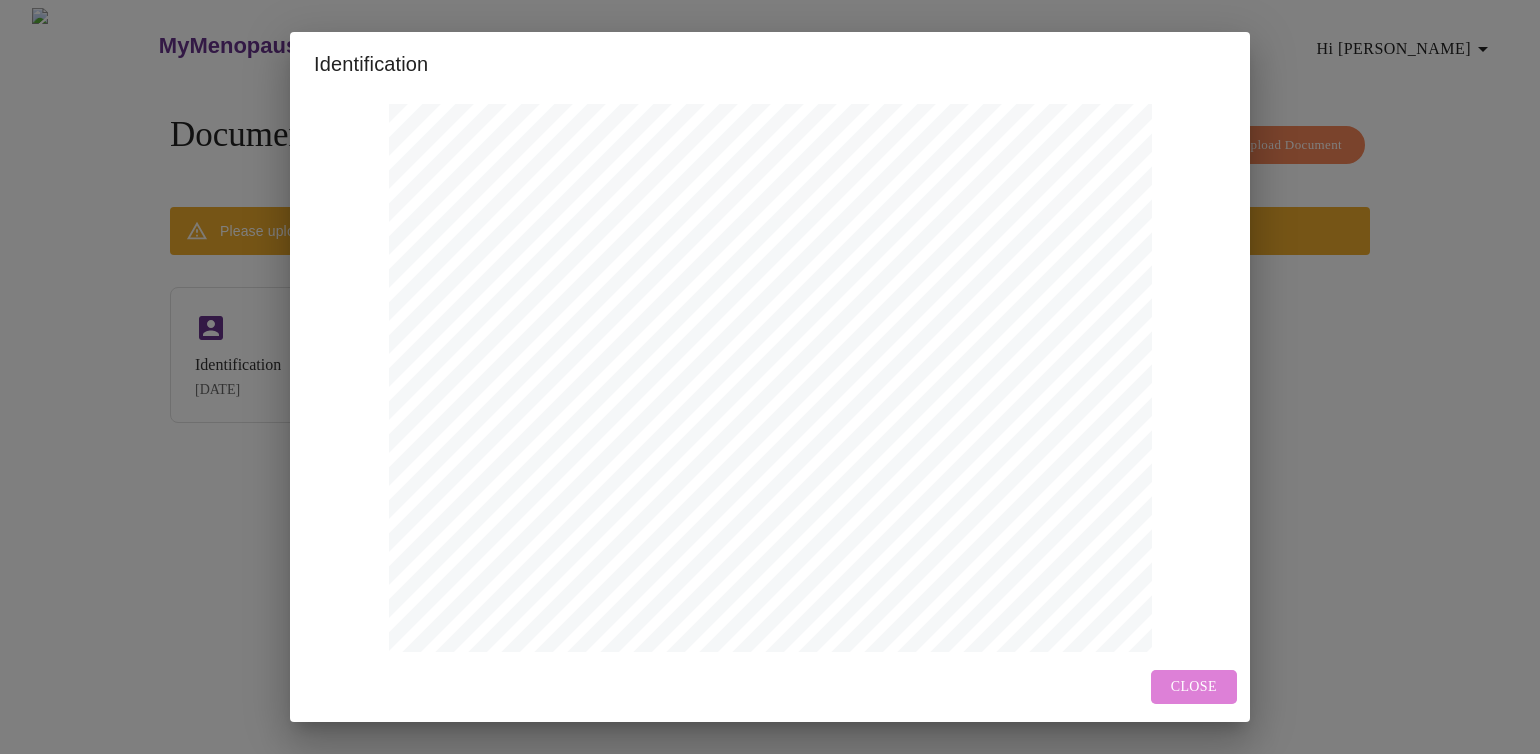 click on "Close" at bounding box center (1194, 687) 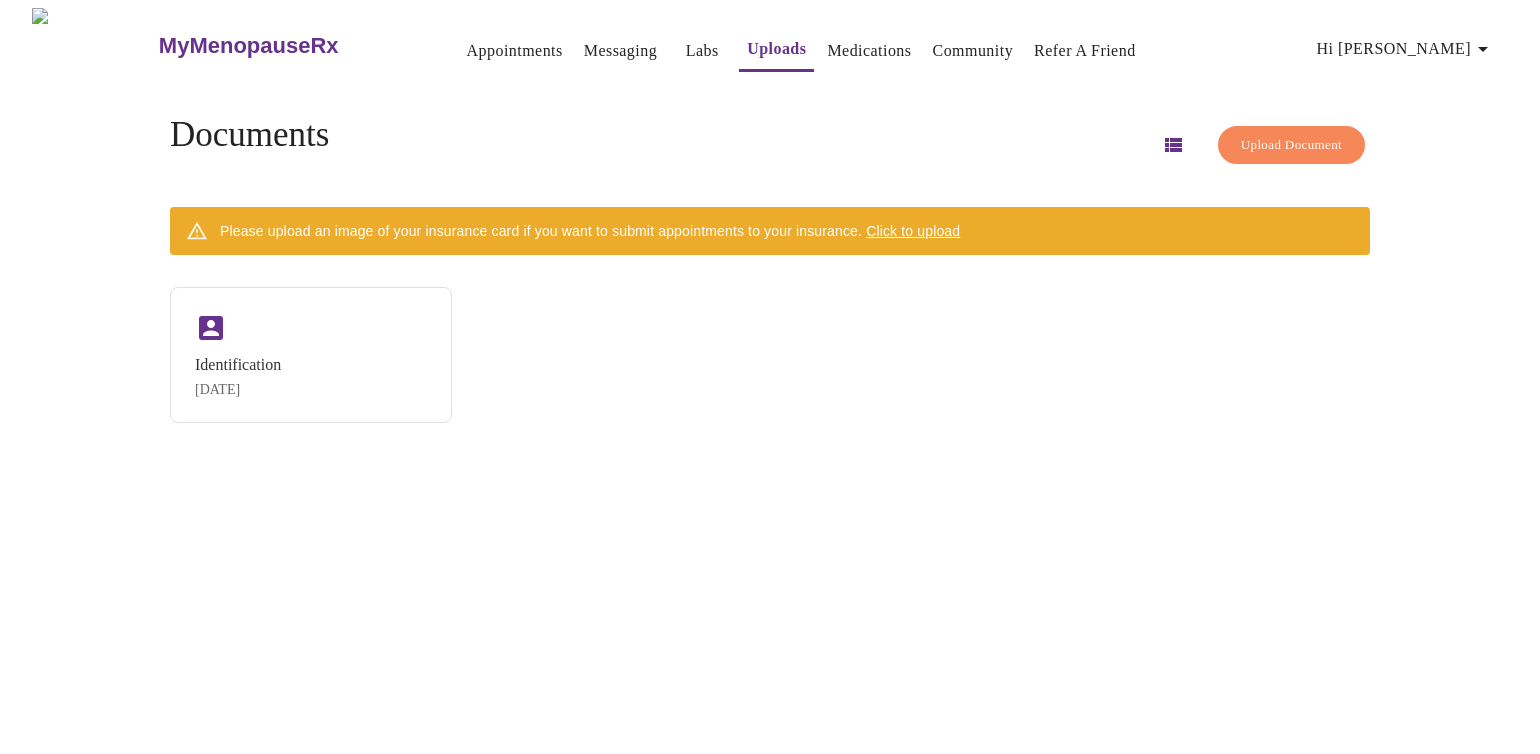click on "Click to upload" at bounding box center [913, 231] 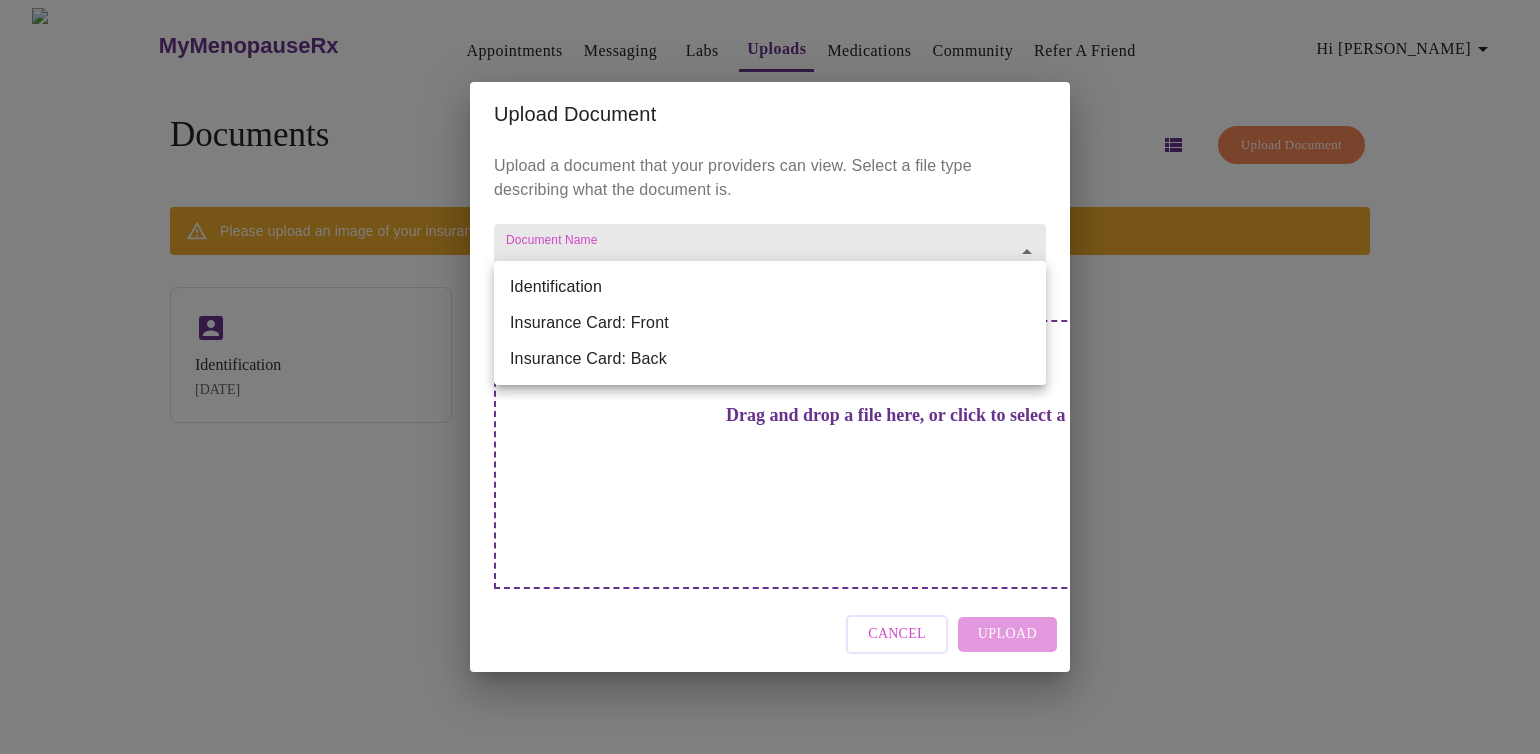 click on "MyMenopauseRx Appointments Messaging Labs Uploads Medications Community Refer a Friend Hi [PERSON_NAME]   Documents Upload Document Please upload an image of your insurance card if you want to submit appointments to your insurance.   Click to upload Identification [DATE] Settings Billing Invoices Log out Upload Document Upload a document that your providers can view. Select a file type describing what the document is. Document Name ​ Drag and drop a file here, or click to select a file Cancel Upload Identification Insurance Card: Front Insurance Card: Back" at bounding box center [770, 385] 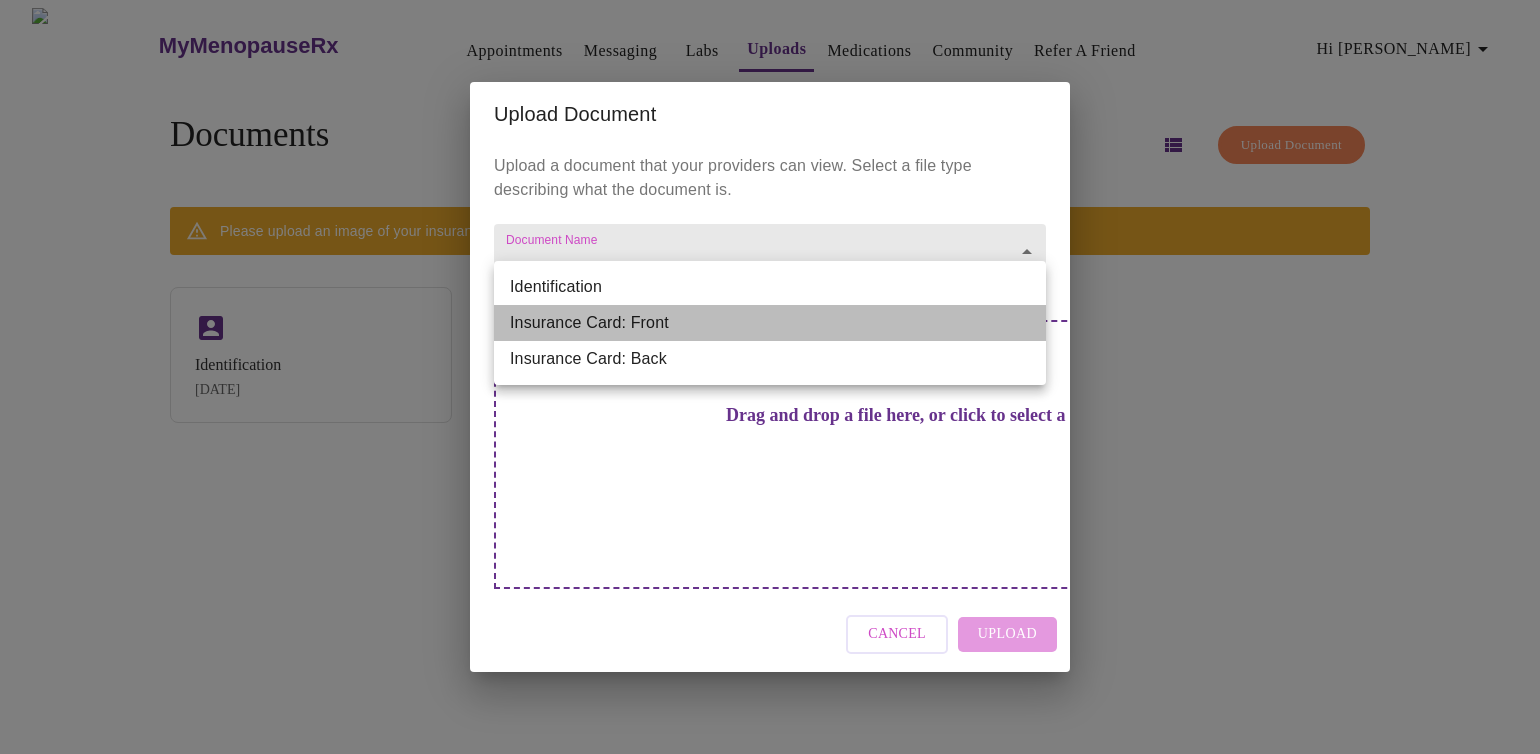 click on "Insurance Card: Front" at bounding box center (770, 323) 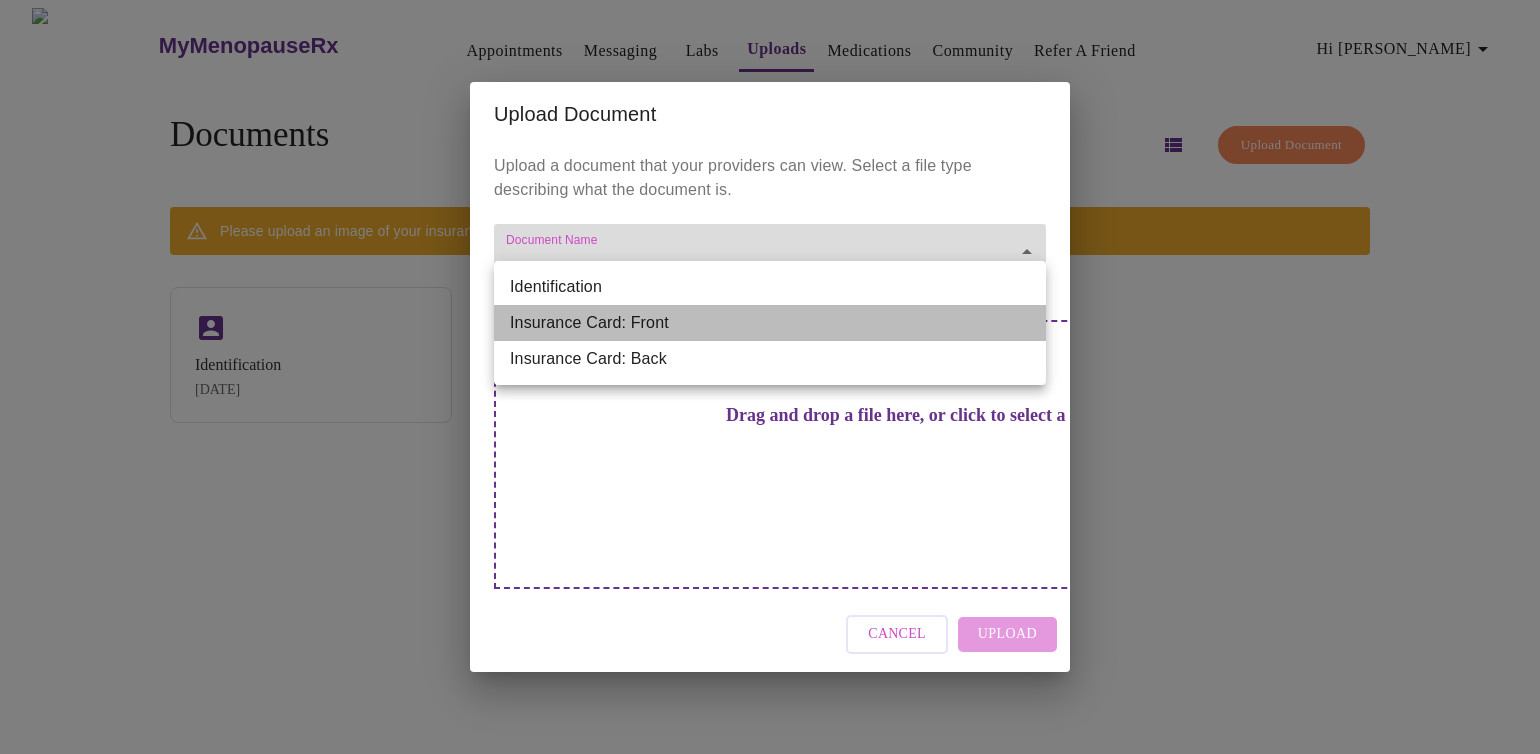 type on "Insurance Card: Front" 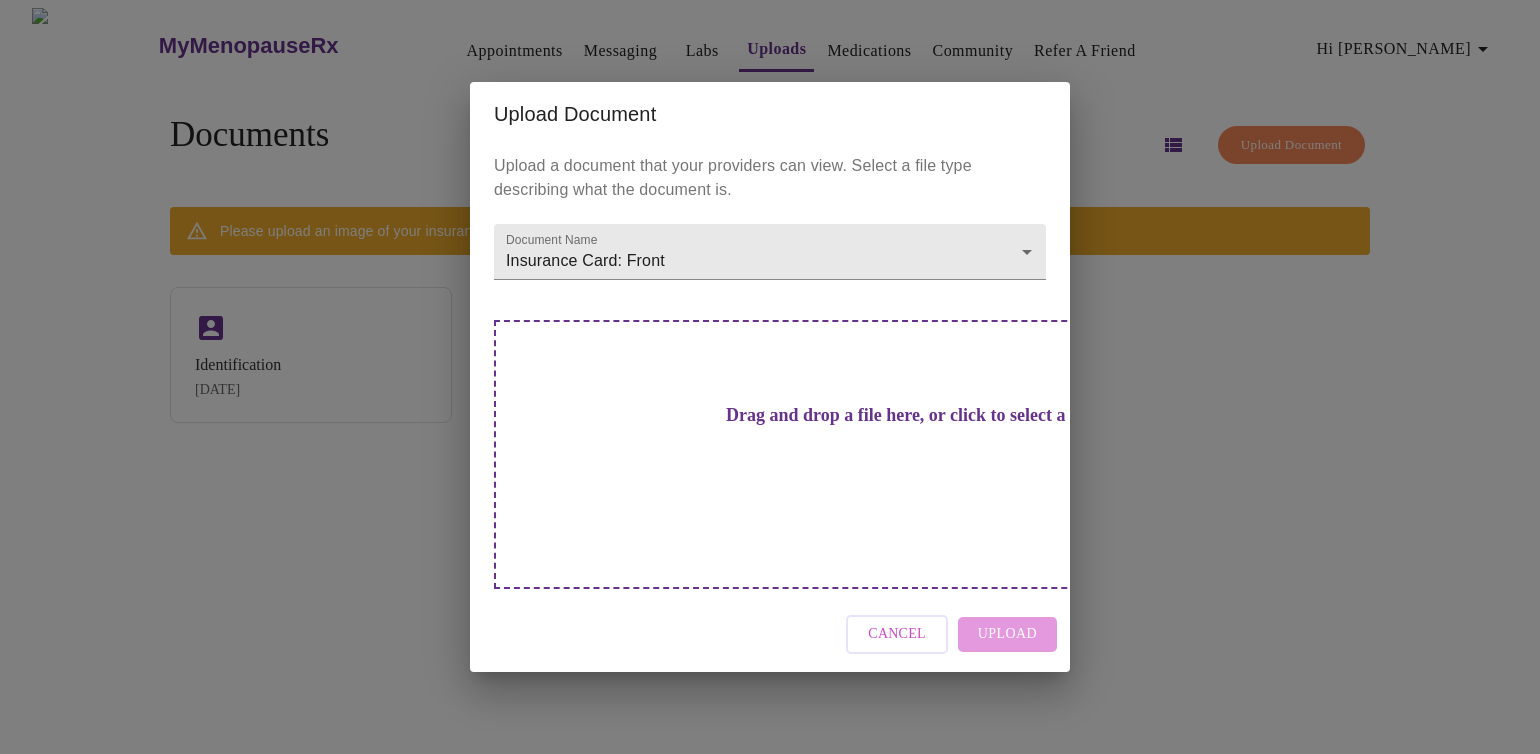 click on "Drag and drop a file here, or click to select a file" at bounding box center (910, 454) 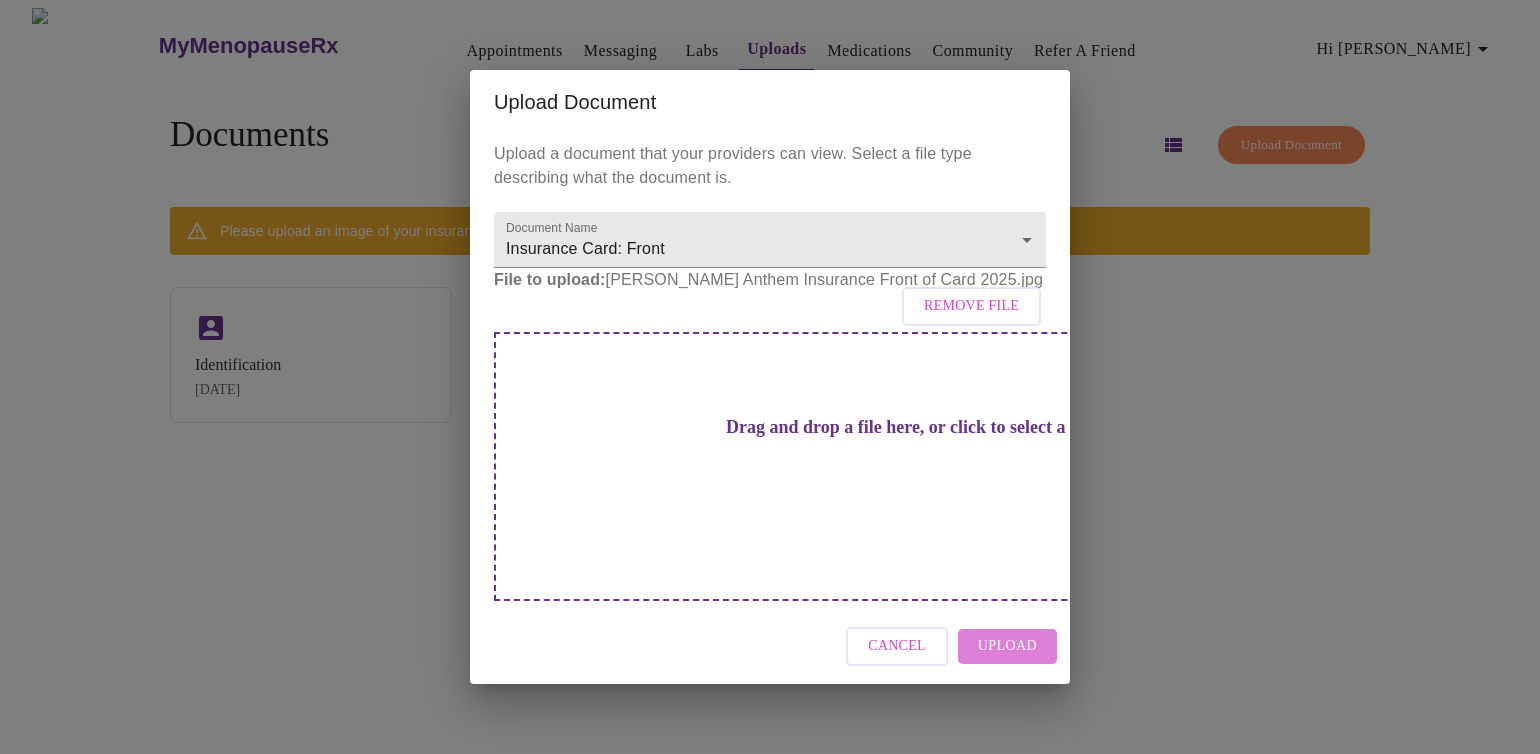 click on "Upload" at bounding box center [1007, 646] 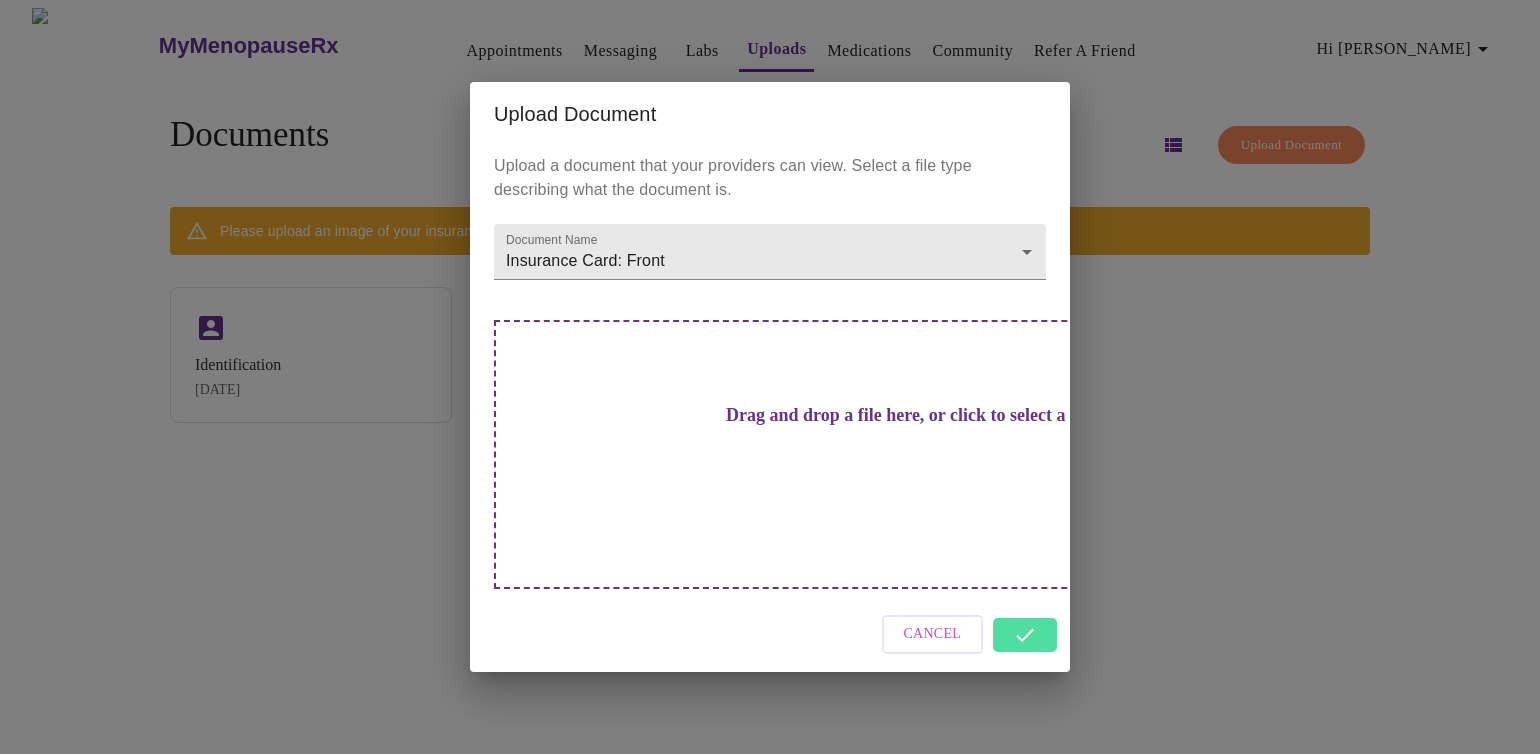 click on "Cancel" at bounding box center [770, 634] 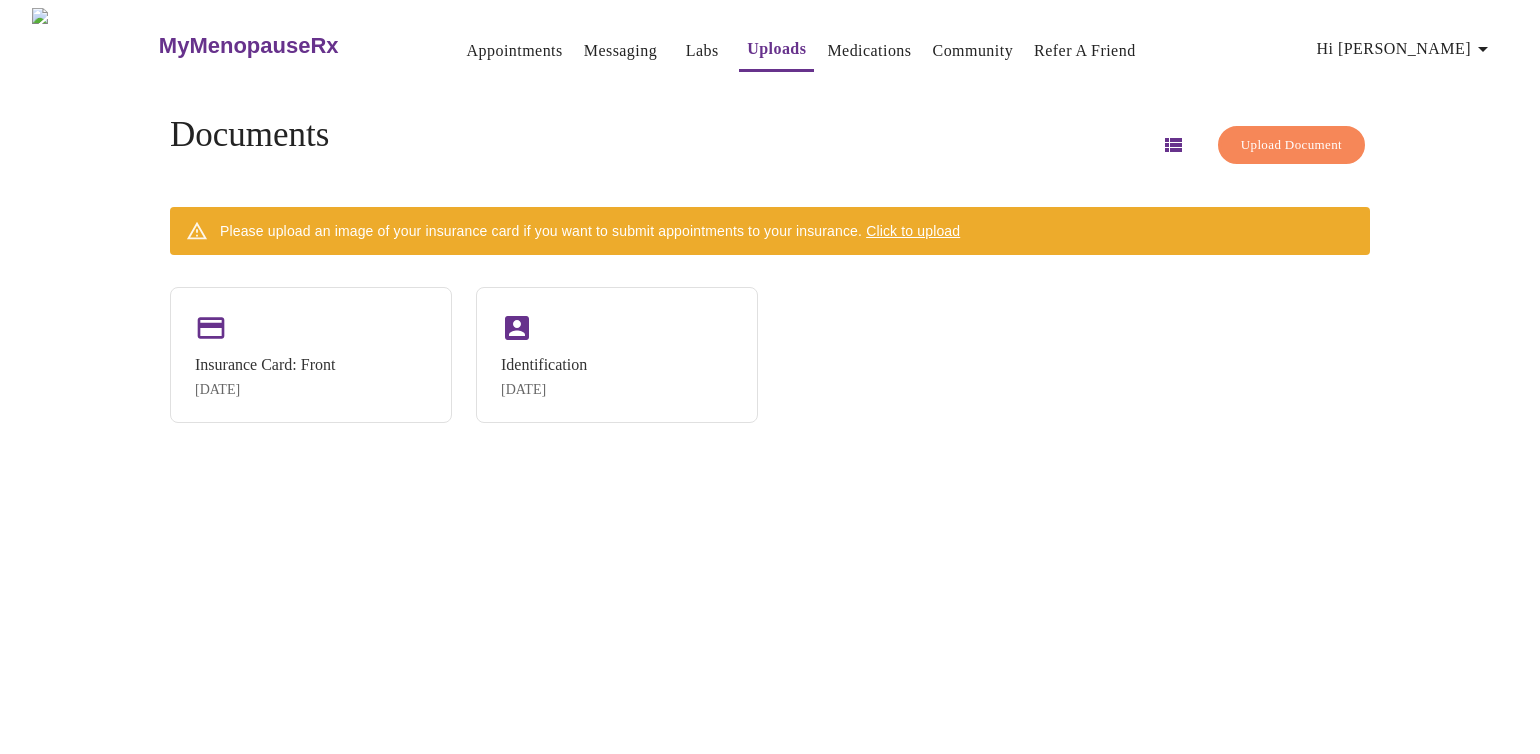 click on "Click to upload" at bounding box center [913, 231] 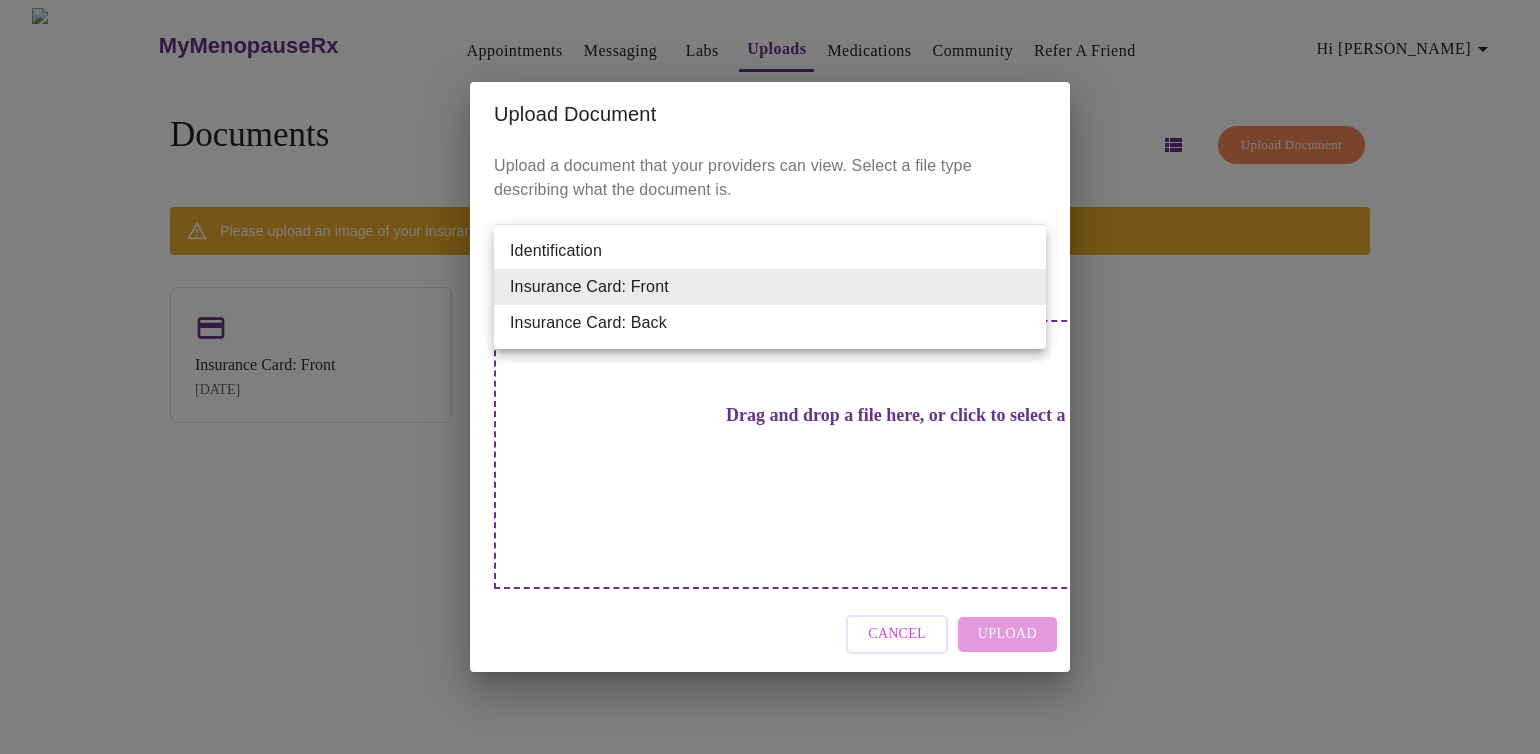 click on "MyMenopauseRx Appointments Messaging Labs Uploads Medications Community Refer a Friend Hi [PERSON_NAME]   Documents Upload Document Please upload an image of your insurance card if you want to submit appointments to your insurance.   Click to upload Insurance Card: Front [DATE] Identification [DATE] Settings Billing Invoices Log out Upload Document Upload a document that your providers can view. Select a file type describing what the document is. Document Name Insurance Card: Front Insurance Card: Front Drag and drop a file here, or click to select a file Cancel Upload Identification Insurance Card: Front Insurance Card: Back" at bounding box center [770, 385] 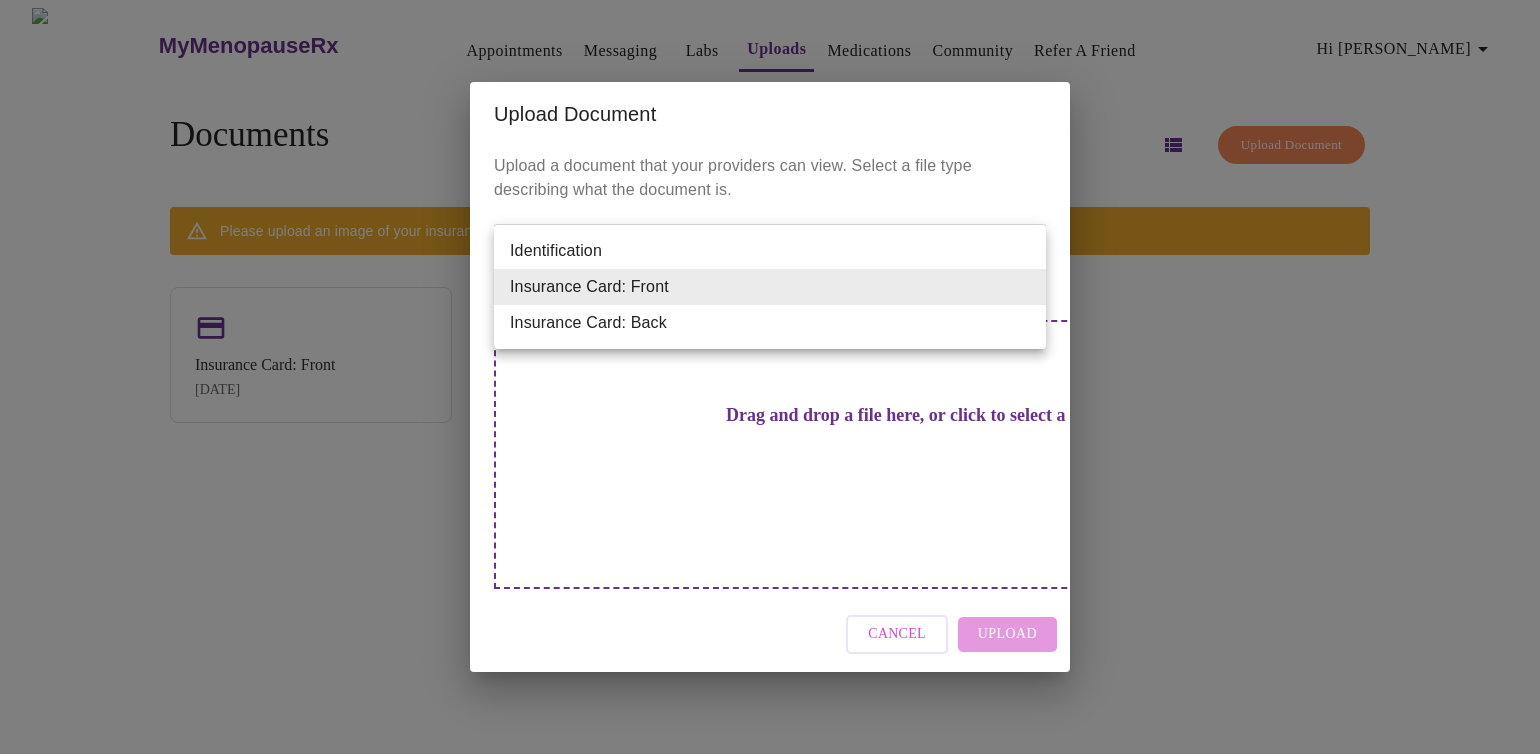 type on "Insurance Card: Back" 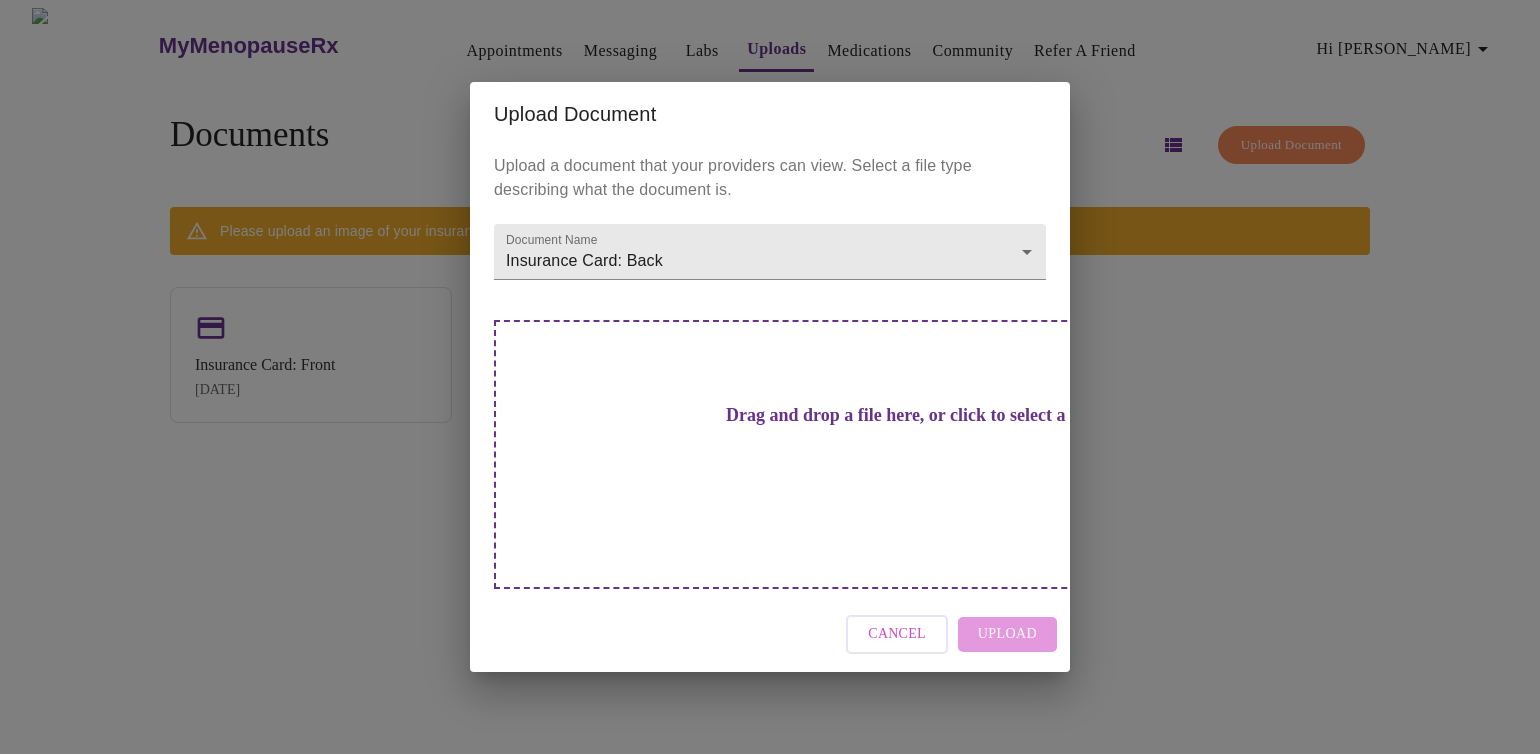 click on "Cancel Upload" at bounding box center (770, 634) 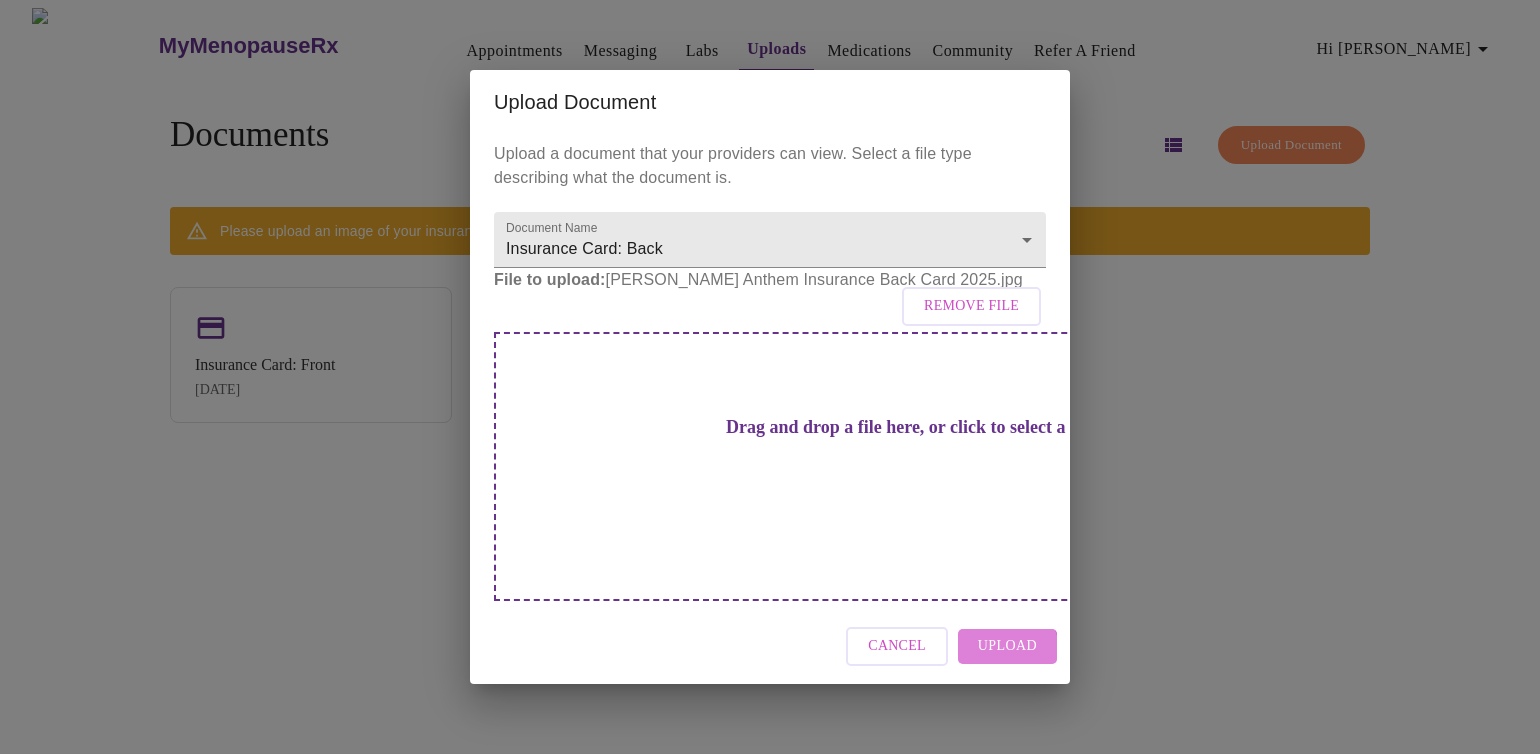 click on "Upload" at bounding box center [1007, 646] 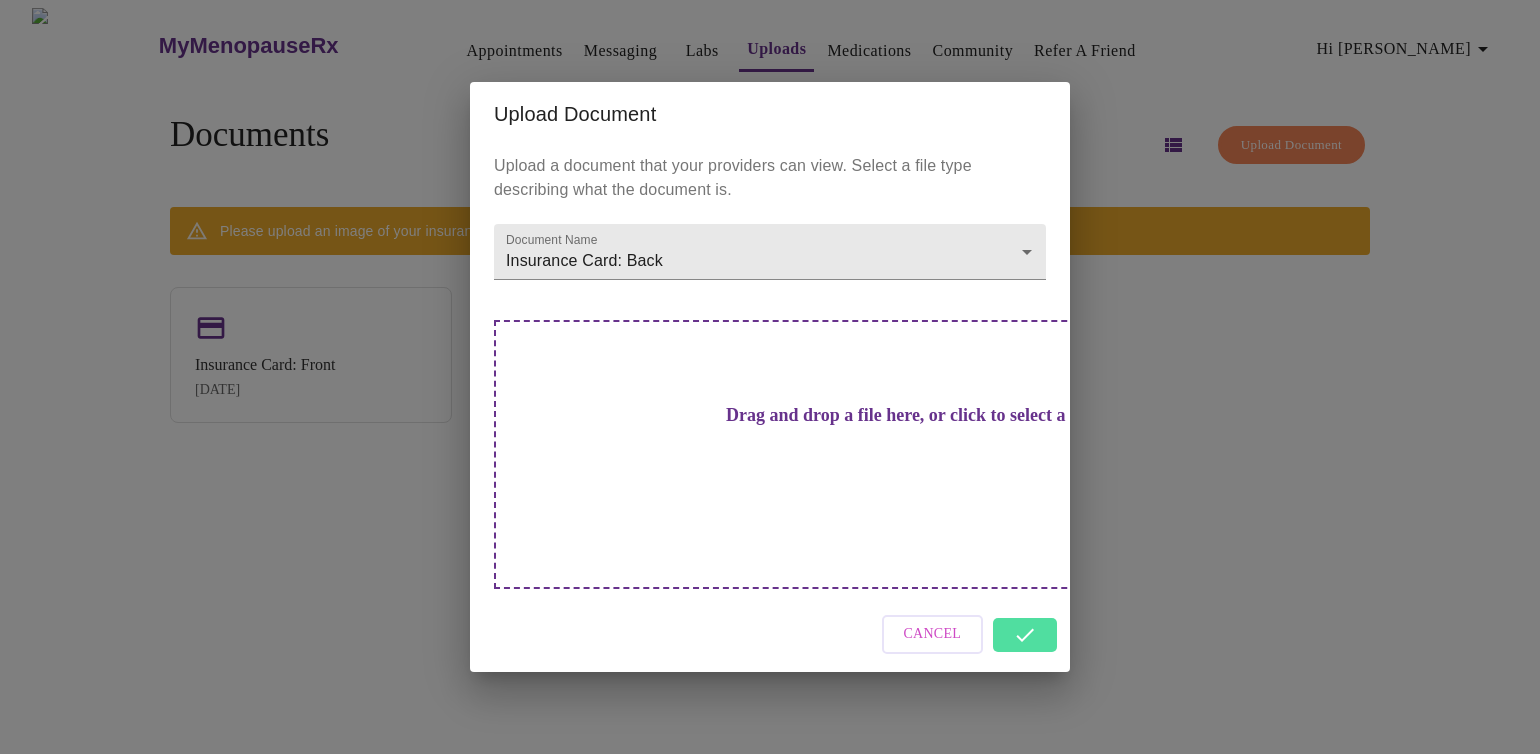 click on "Cancel" at bounding box center (770, 634) 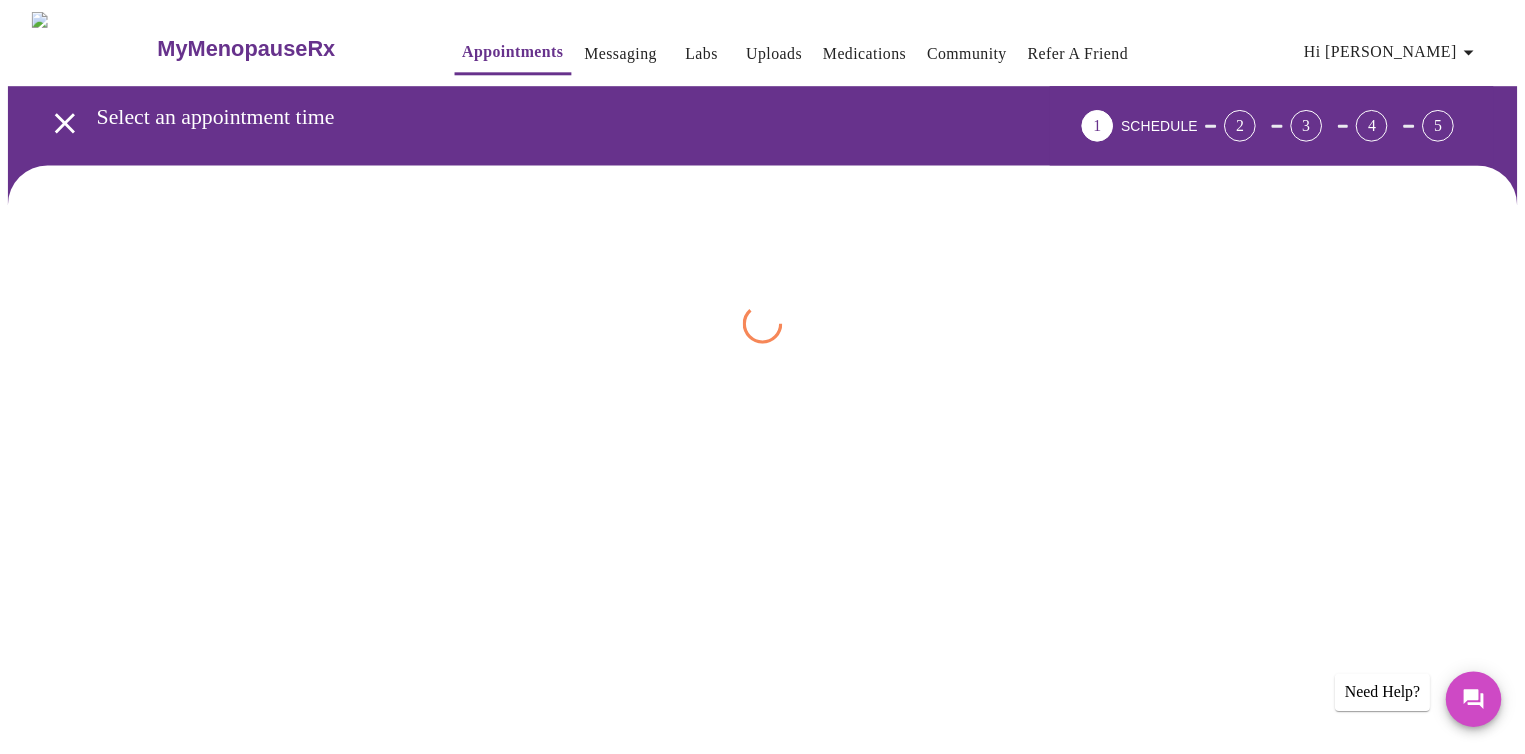 scroll, scrollTop: 0, scrollLeft: 0, axis: both 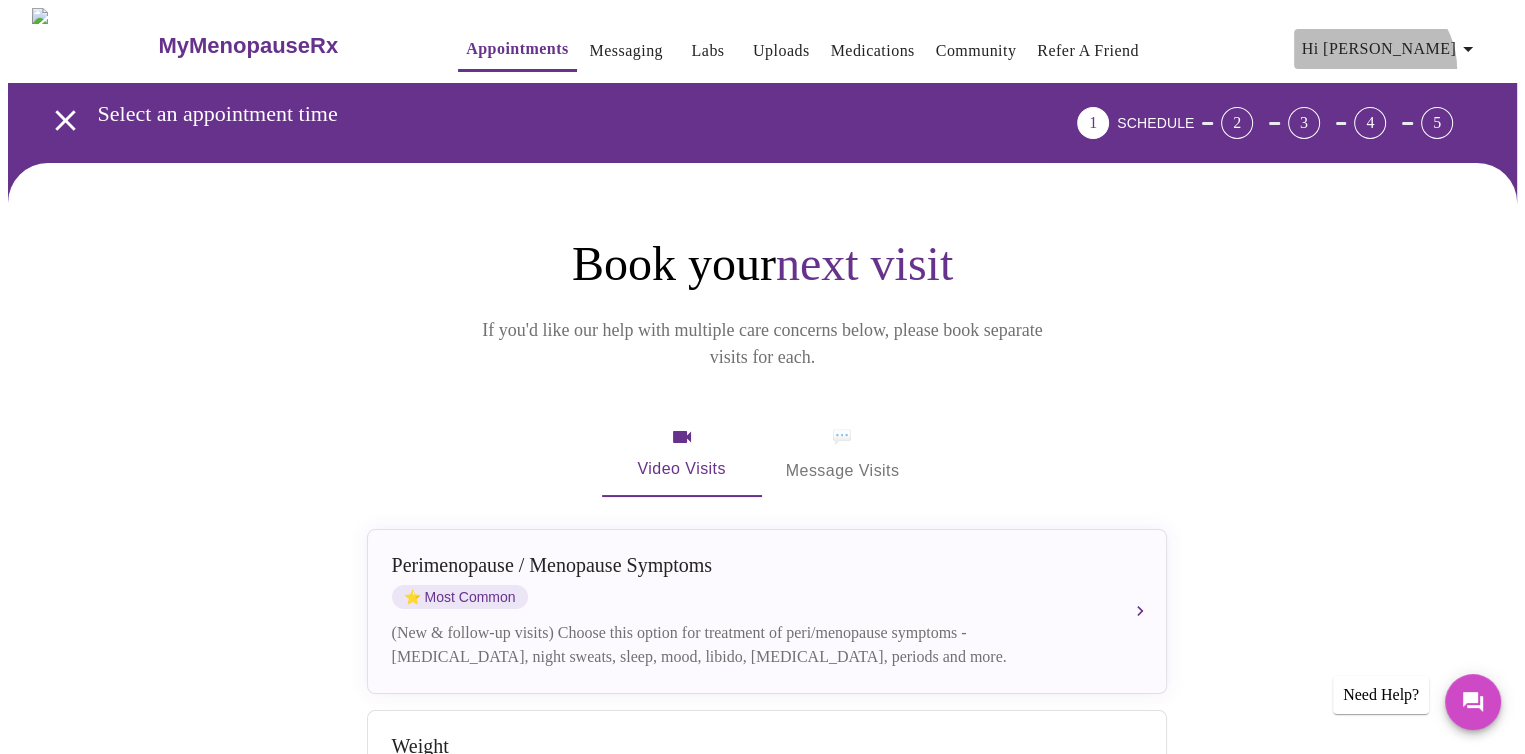 click on "Hi [PERSON_NAME]" at bounding box center [1391, 49] 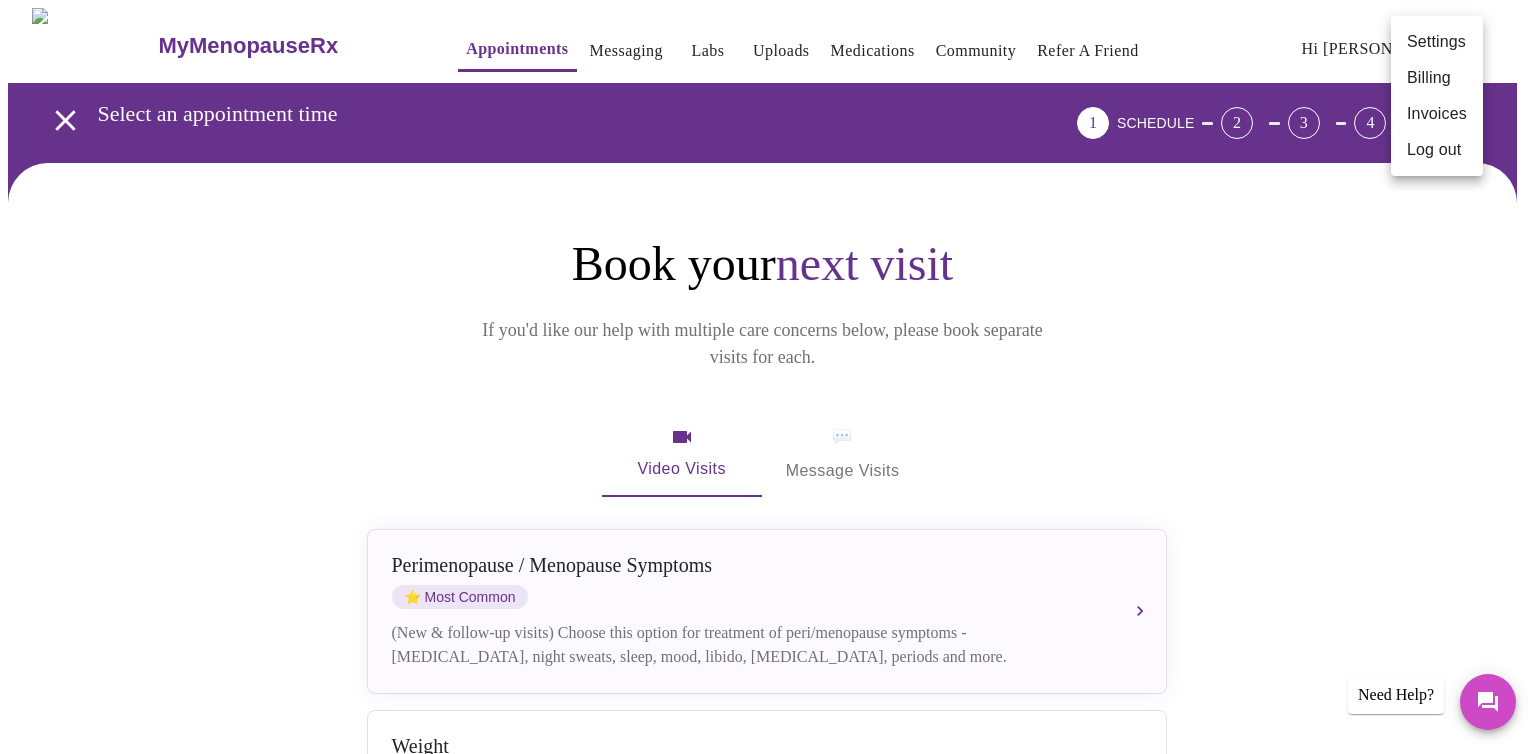 click at bounding box center (770, 377) 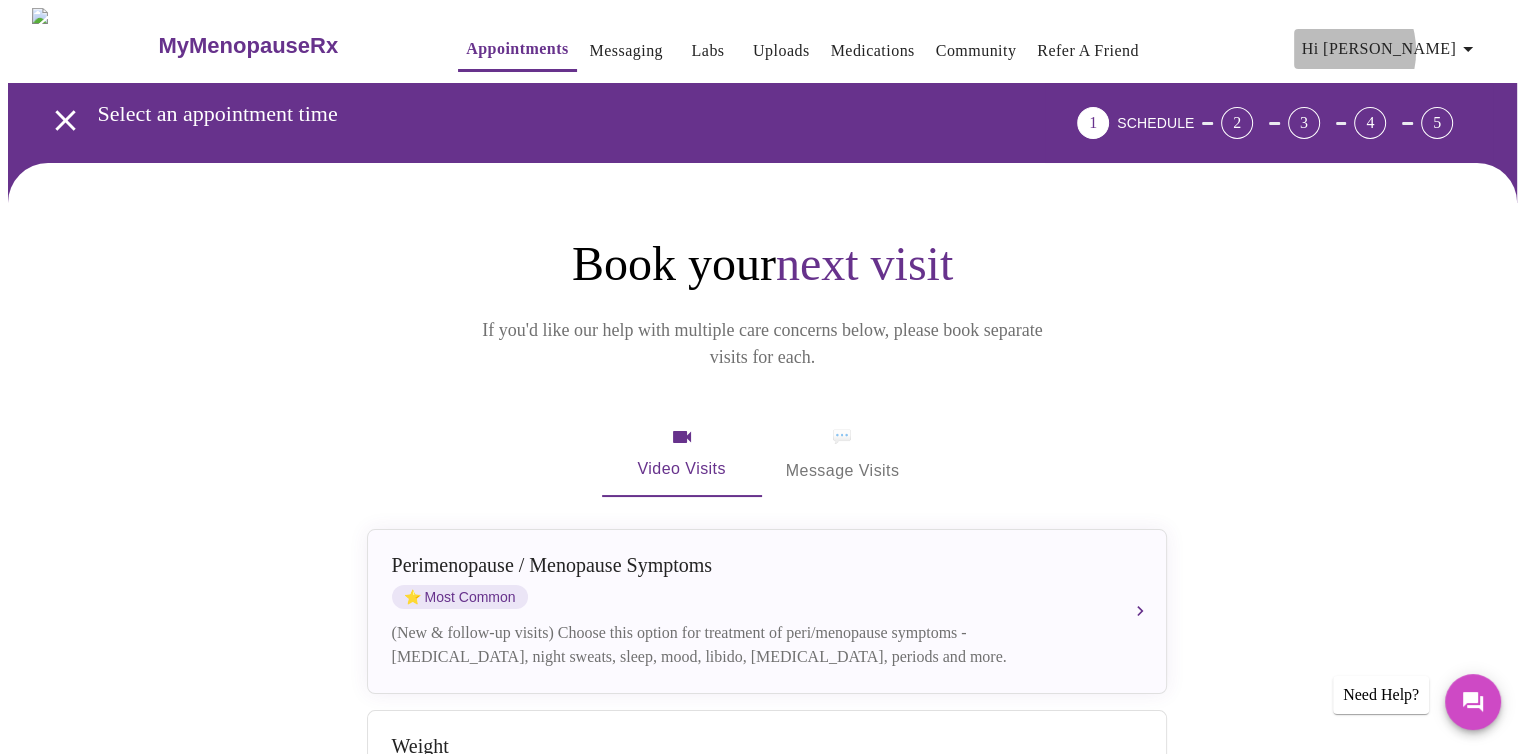 click on "Hi [PERSON_NAME]" at bounding box center [1391, 49] 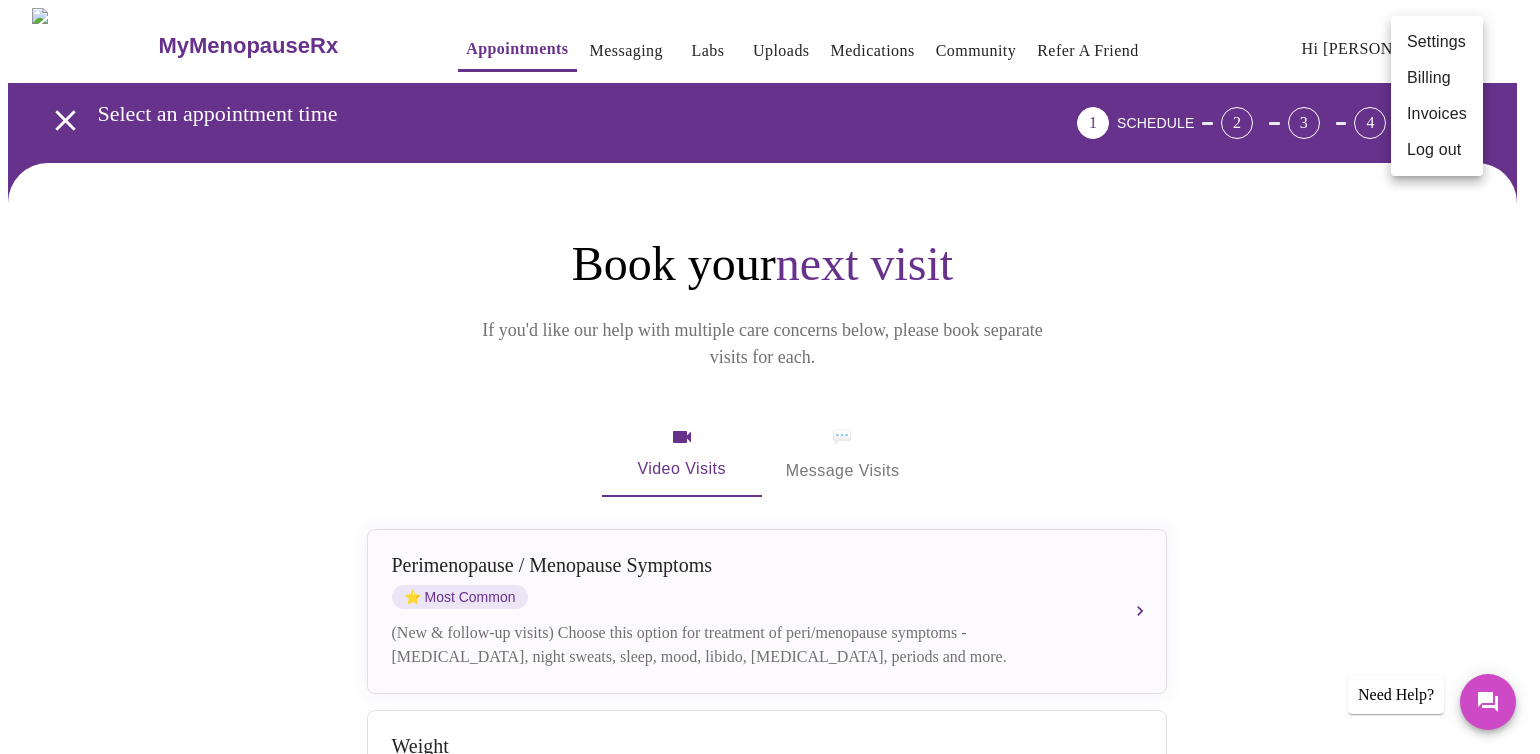 click at bounding box center (770, 377) 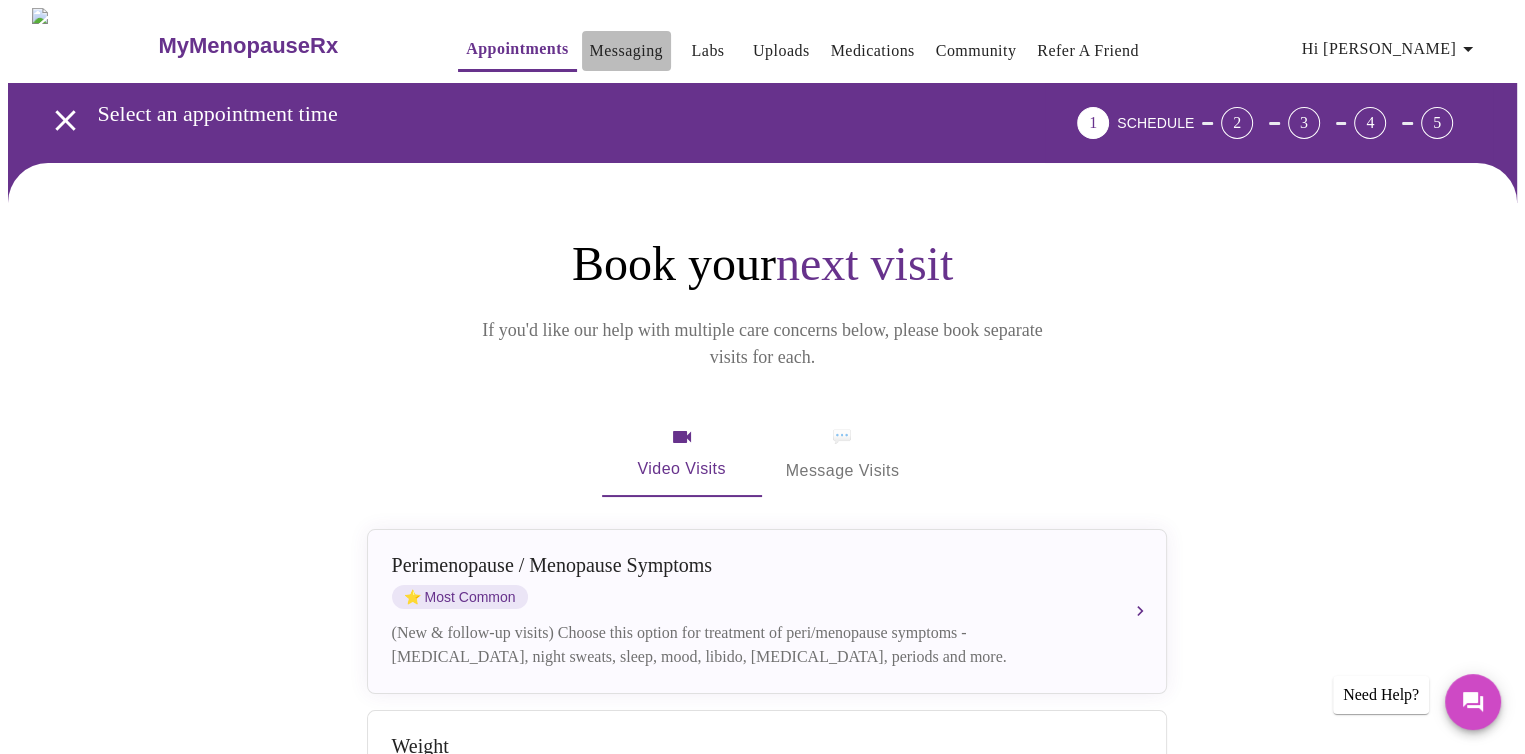 click on "Messaging" at bounding box center [626, 51] 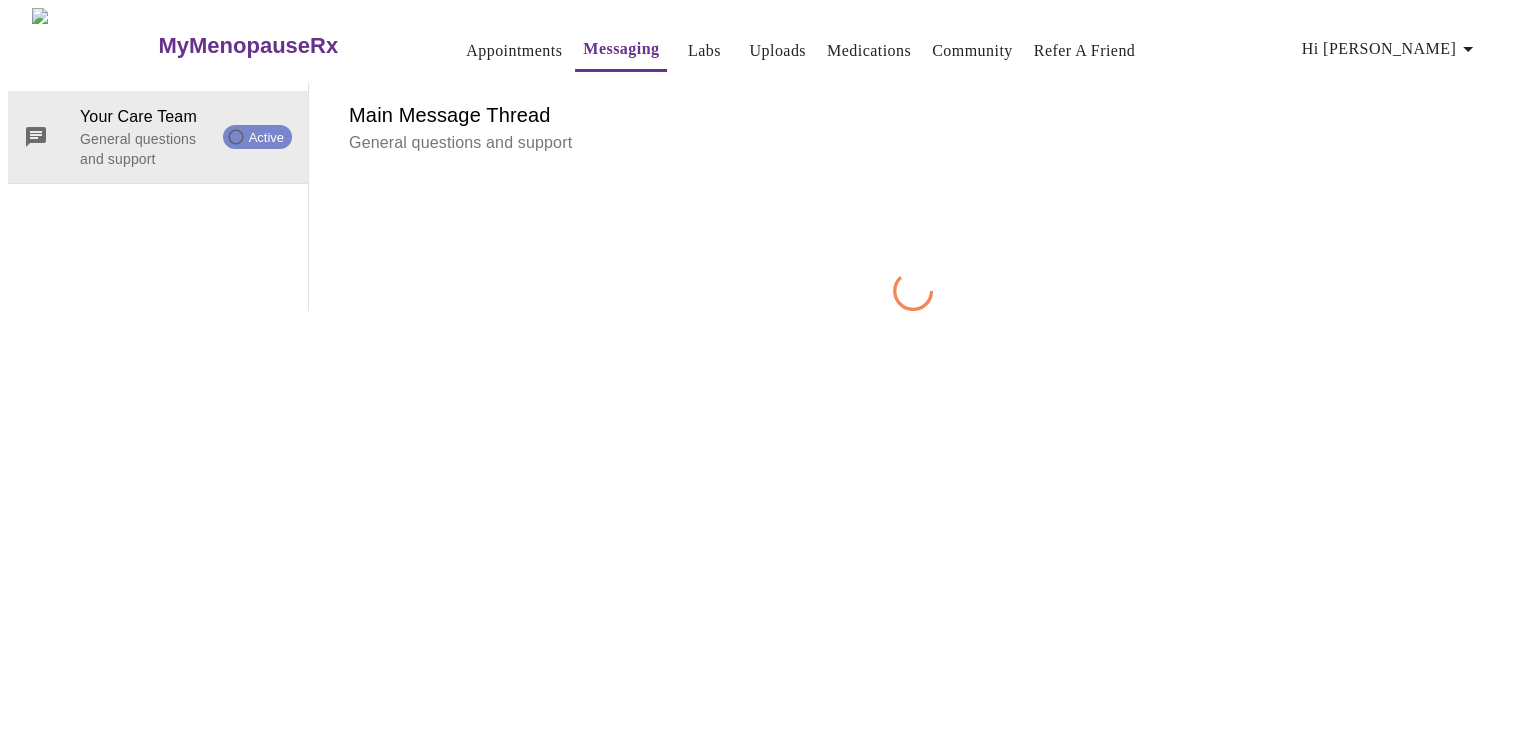 scroll, scrollTop: 75, scrollLeft: 0, axis: vertical 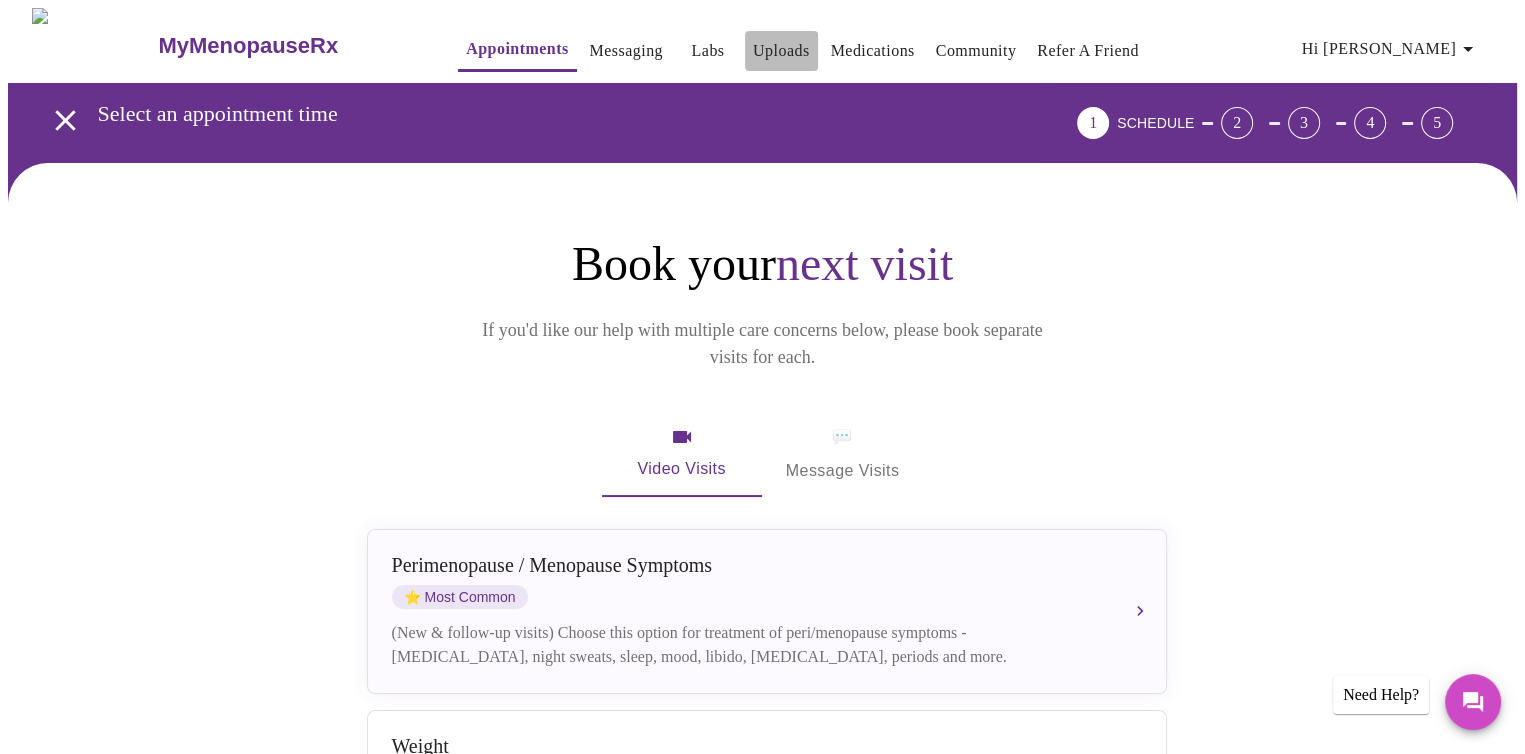 click on "Uploads" at bounding box center (781, 51) 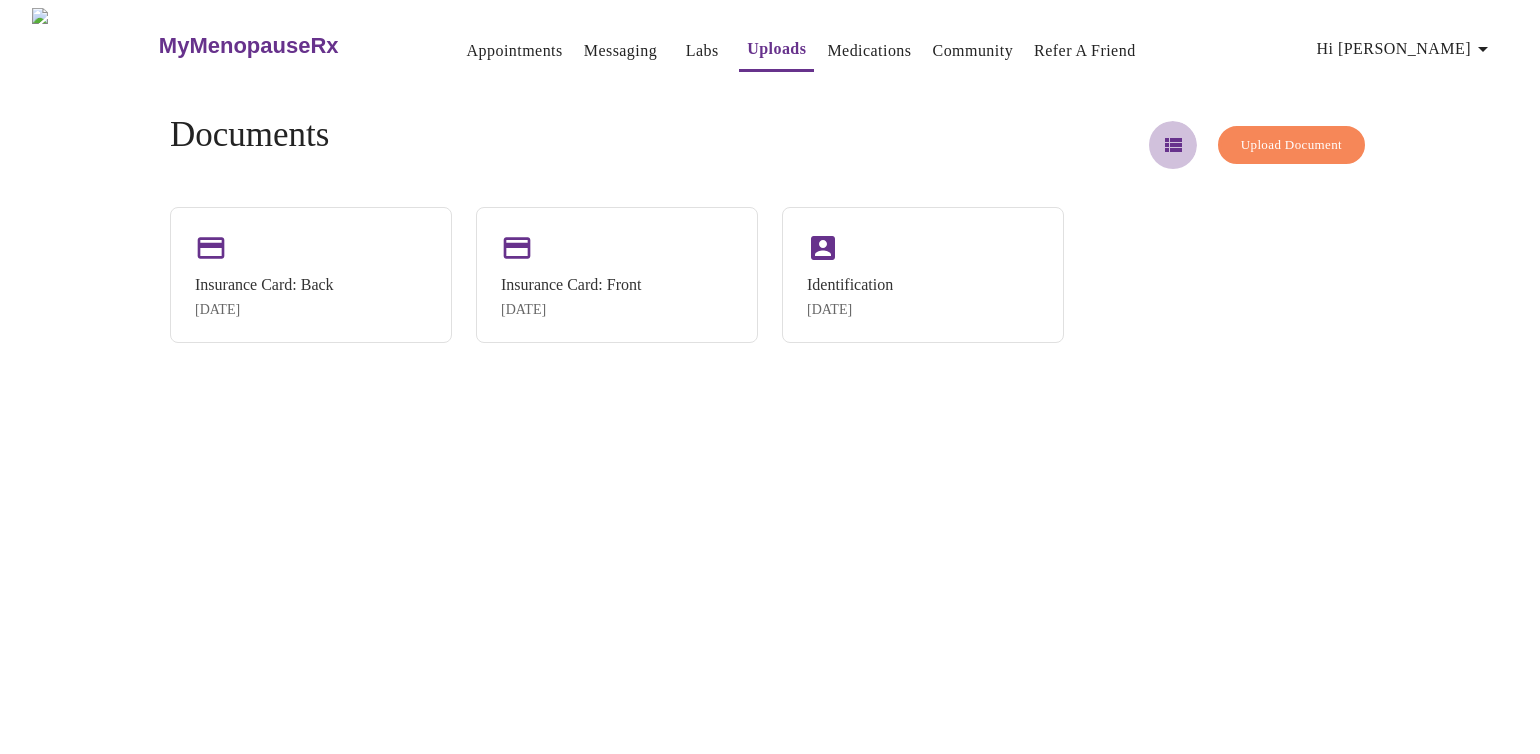 click 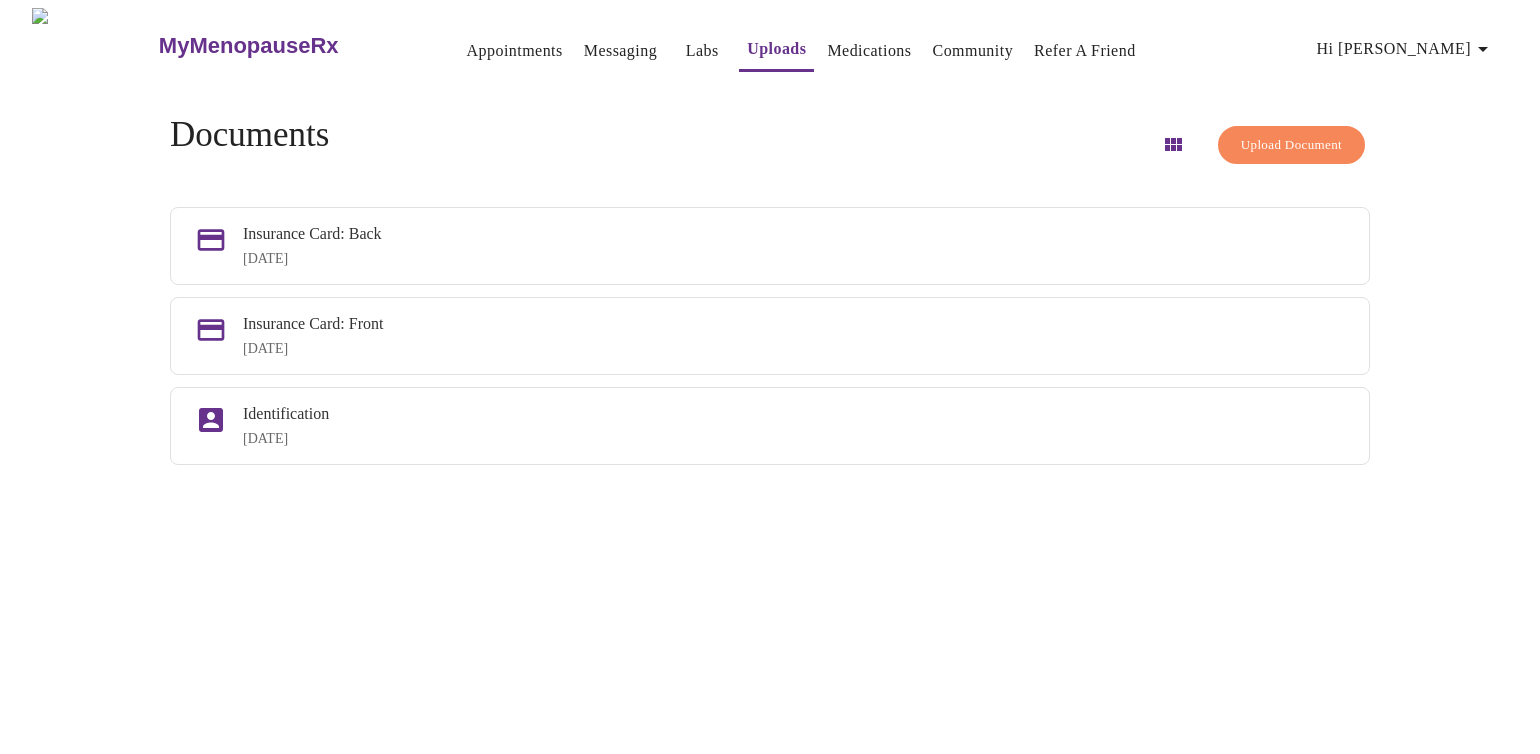 click on "Appointments" at bounding box center [515, 51] 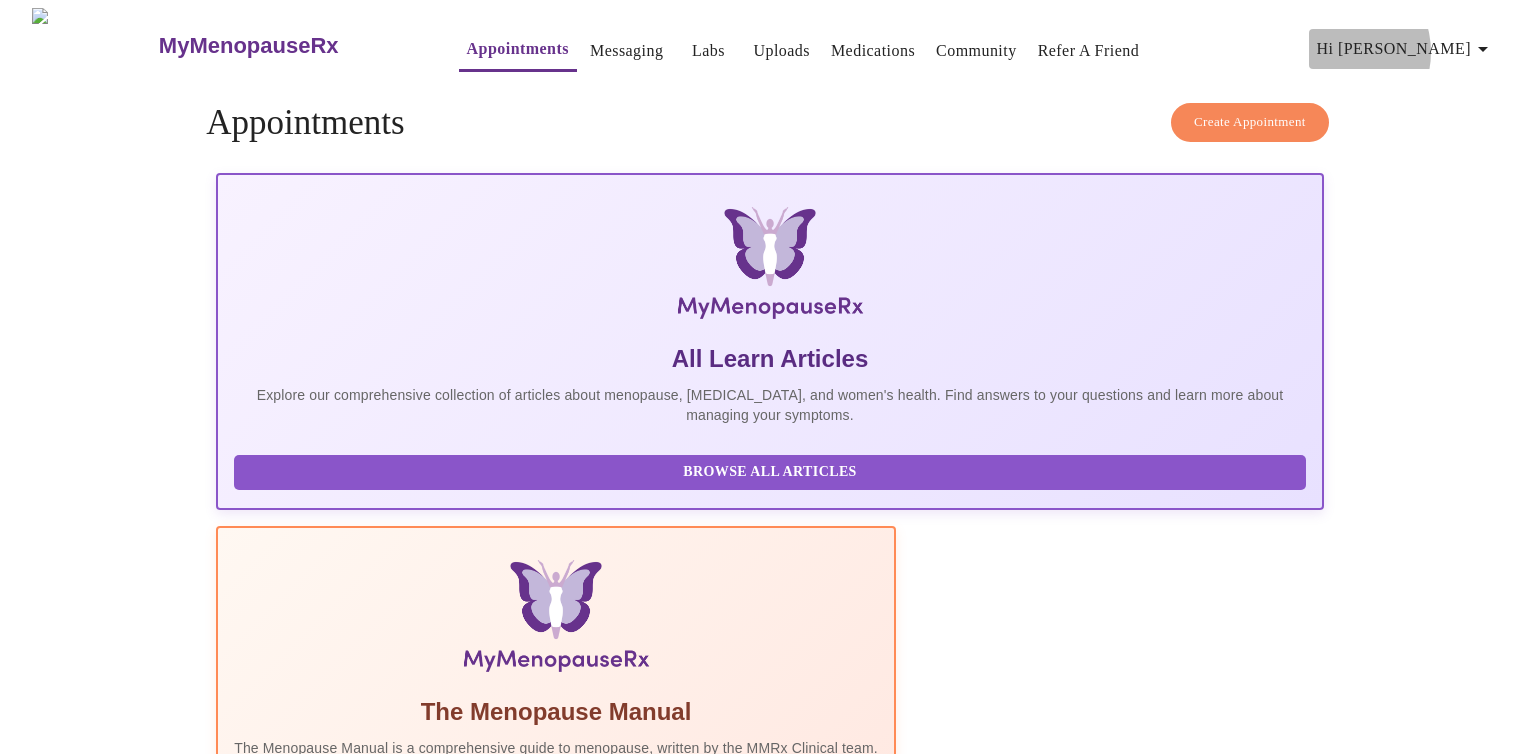 click on "Hi [PERSON_NAME]" at bounding box center (1406, 49) 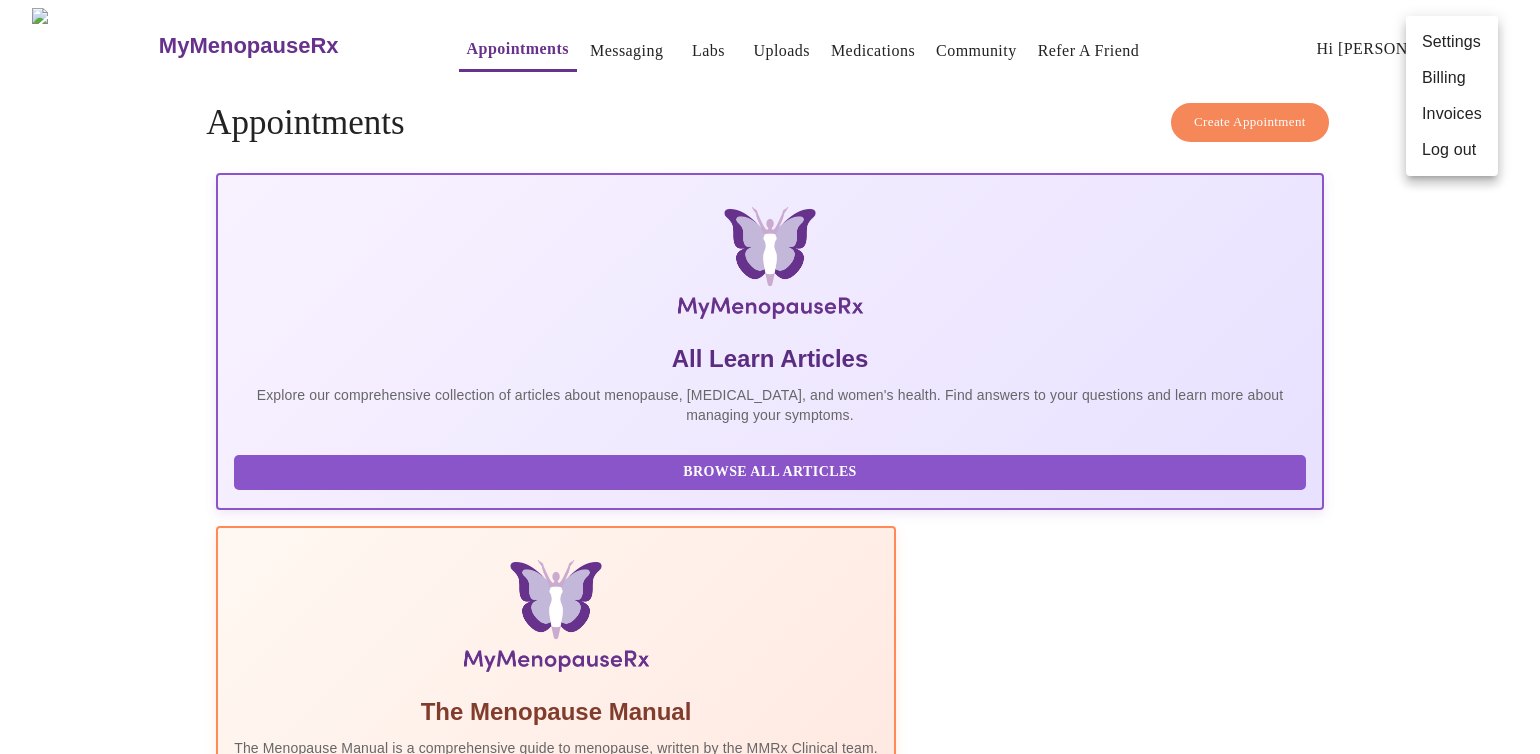 click at bounding box center [770, 377] 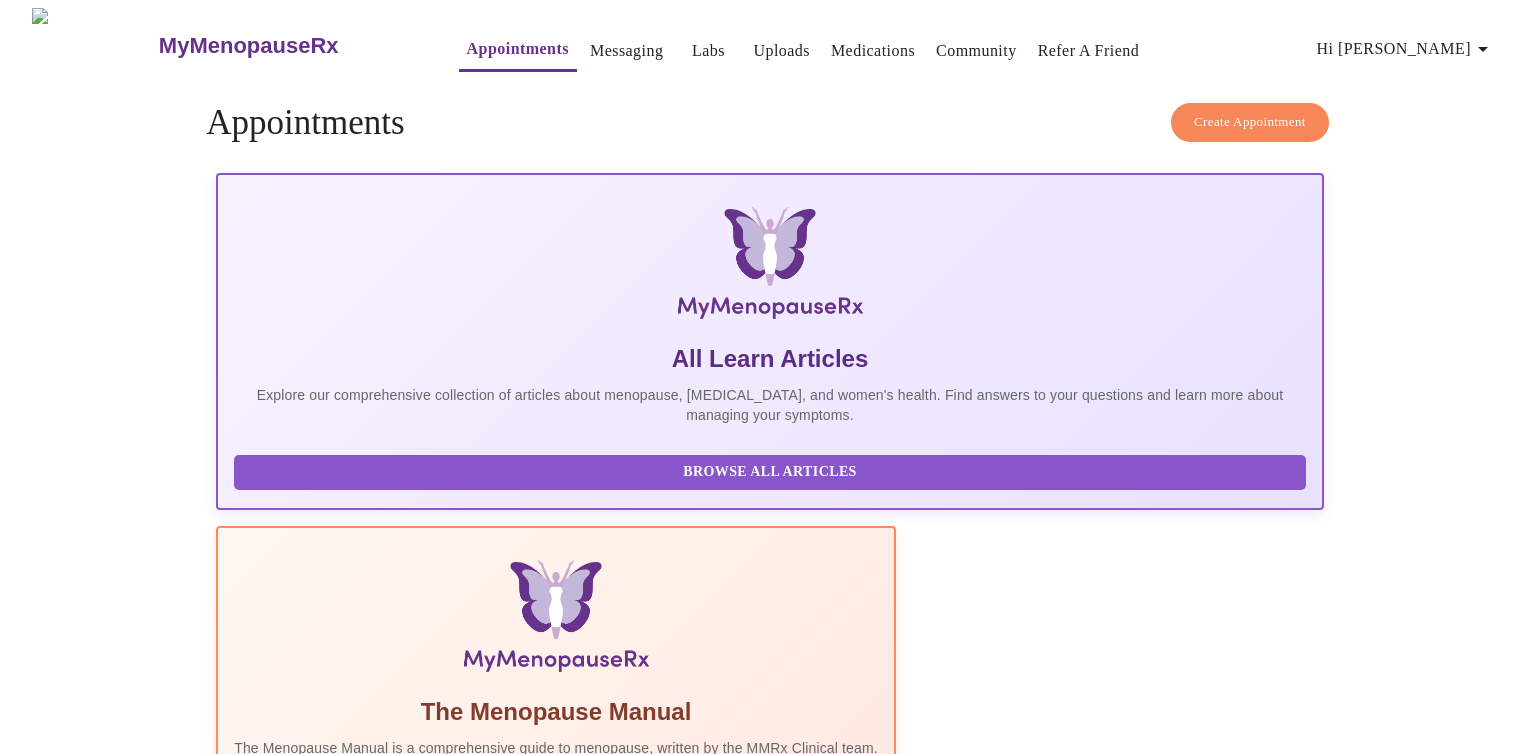 click on "Create Appointment" at bounding box center (770, 2238) 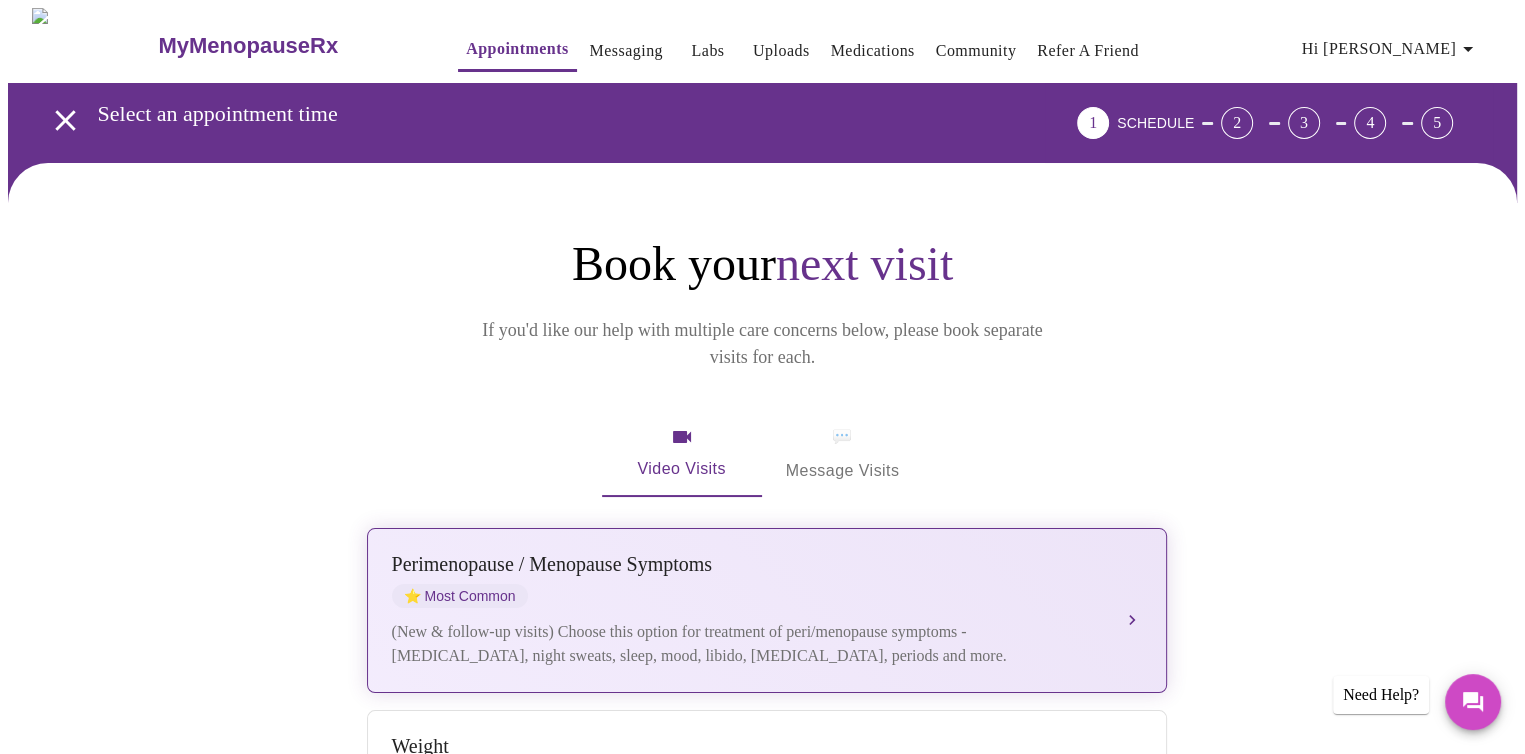 click on "Perimenopause / Menopause Symptoms" at bounding box center [747, 564] 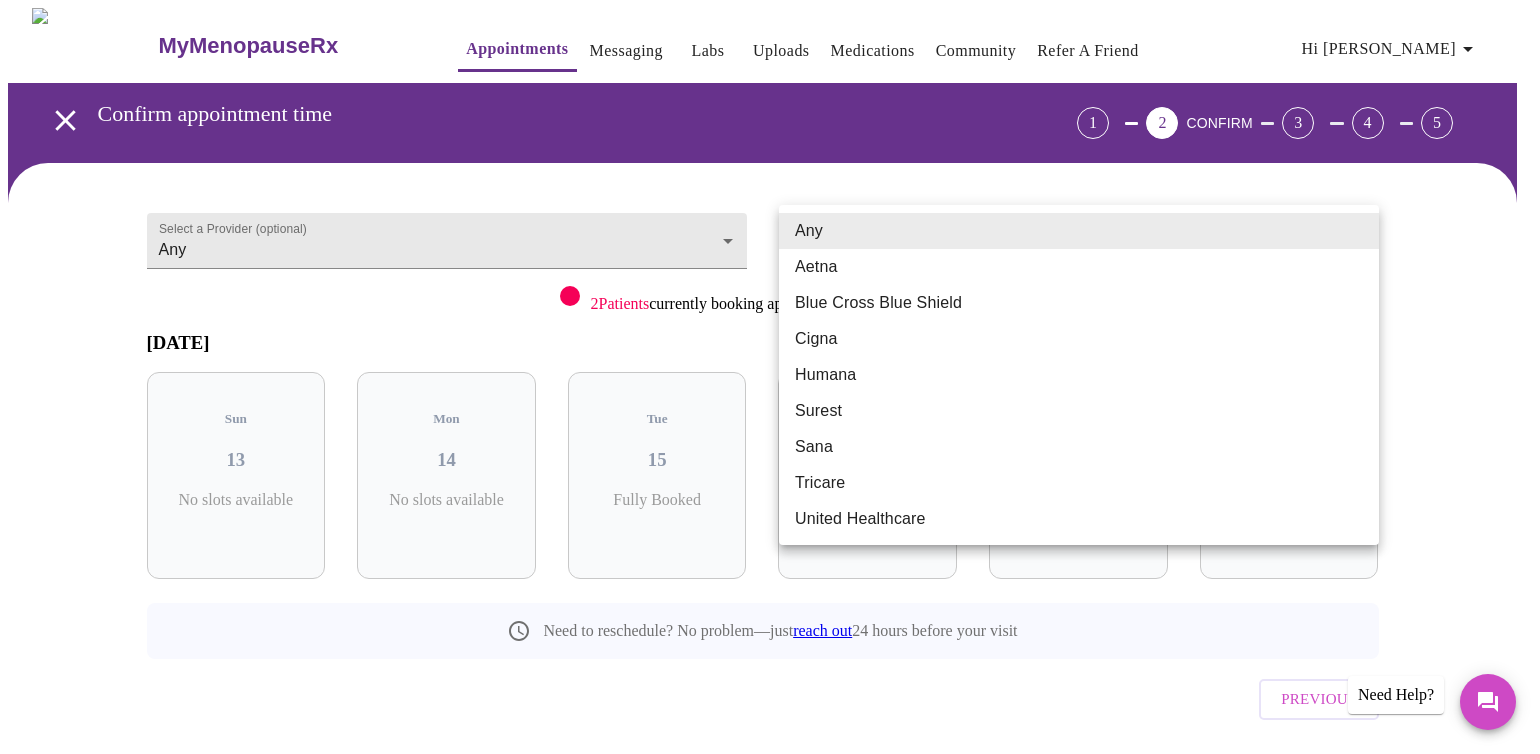 click on "MyMenopauseRx Appointments Messaging Labs Uploads Medications Community Refer a Friend Hi Carolyn   Confirm appointment time 1 2 CONFIRM 3 4 5 Select a Provider (optional) Any Any Select an Insurance Provider (optional) Any Any 2  Patients  currently booking appointments from  Indiana July 2025 Sun 13 No slots available Mon 14 No slots available Tue 15 Fully Booked Wed 16 No slots available Thu 17 No slots available Fri 18 No slots available Need to reschedule? No problem—just  reach out  24 hours before your visit Previous Need Help? Settings Billing Invoices Log out Any Aetna Blue Cross Blue Shield Cigna Humana Surest Sana Tricare United Healthcare" at bounding box center (770, 414) 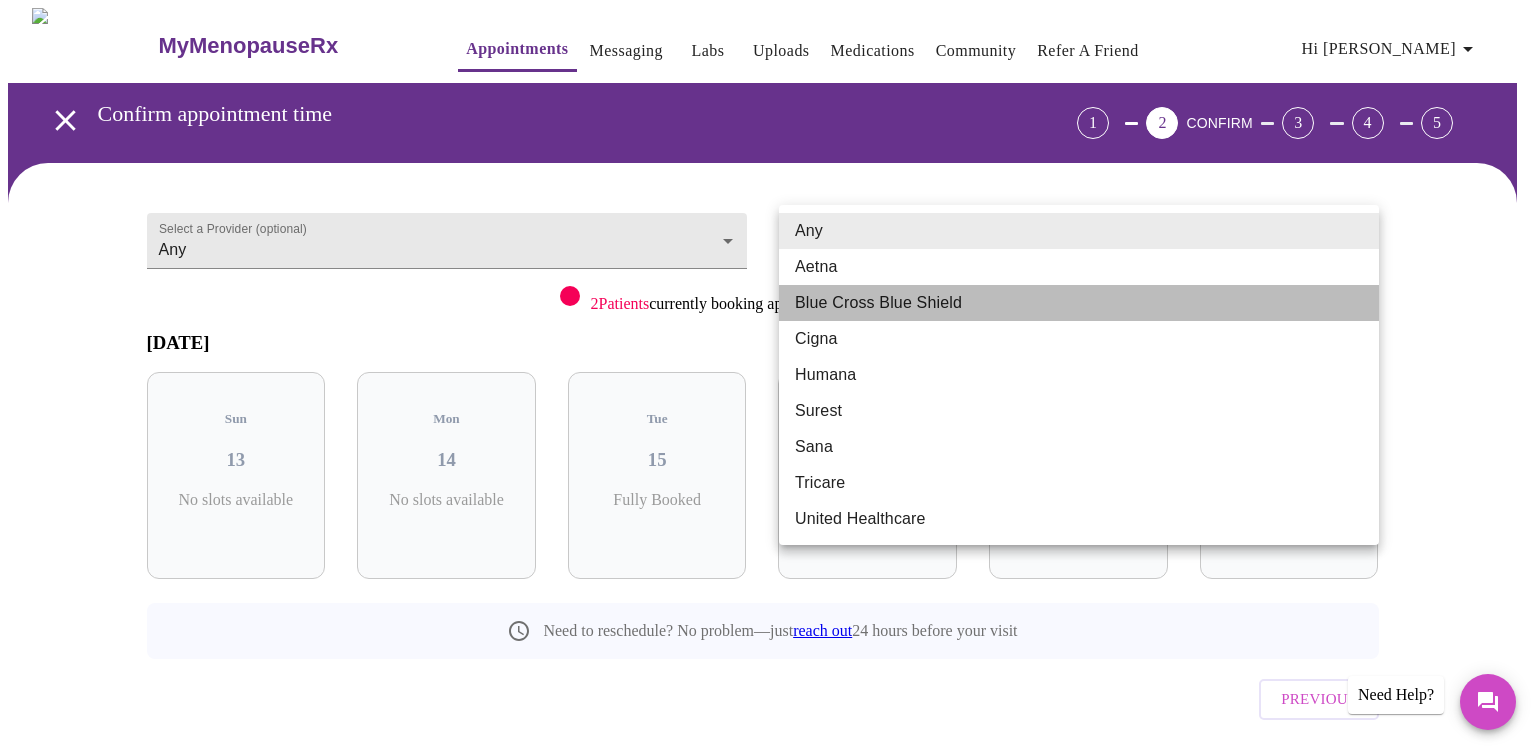 click on "Blue Cross Blue Shield" at bounding box center (1079, 303) 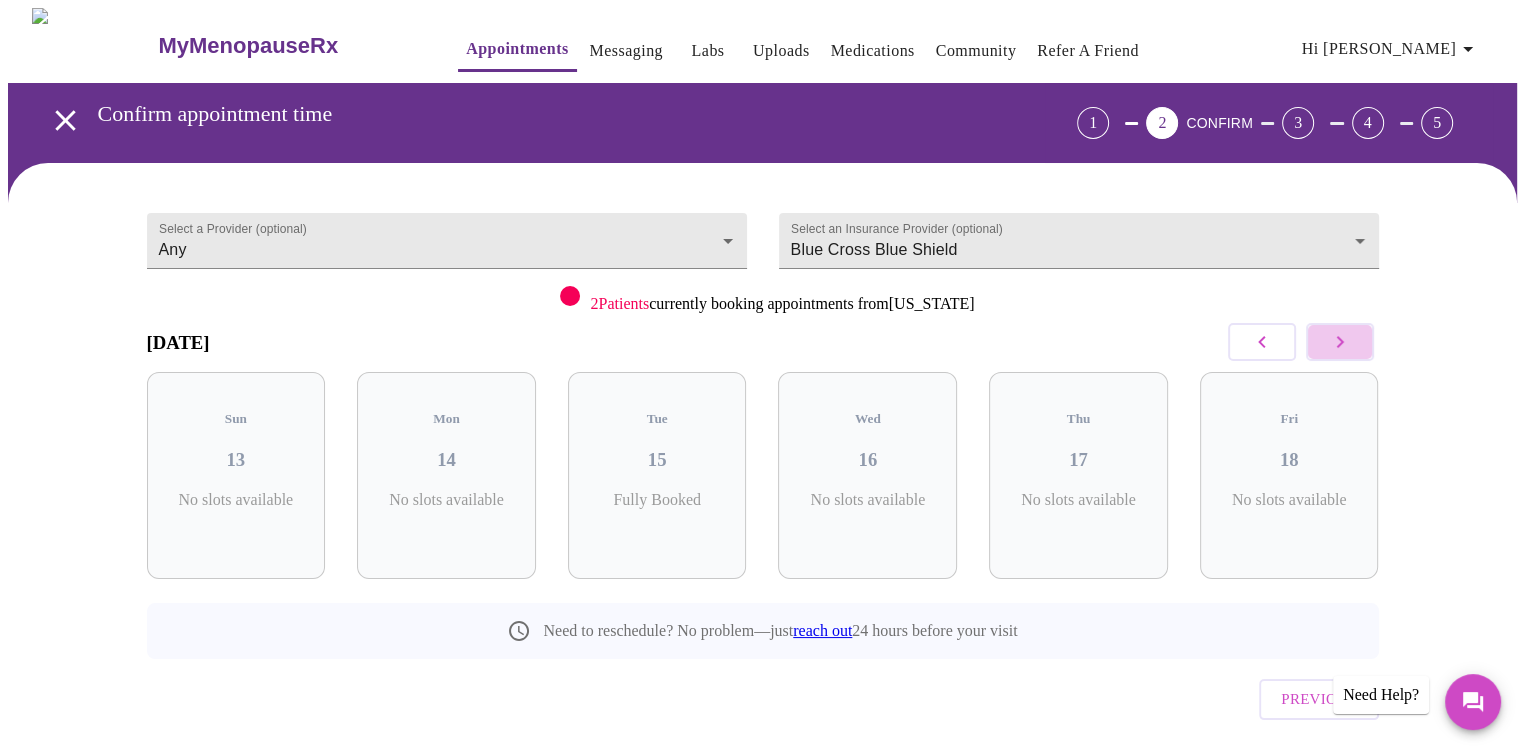 click 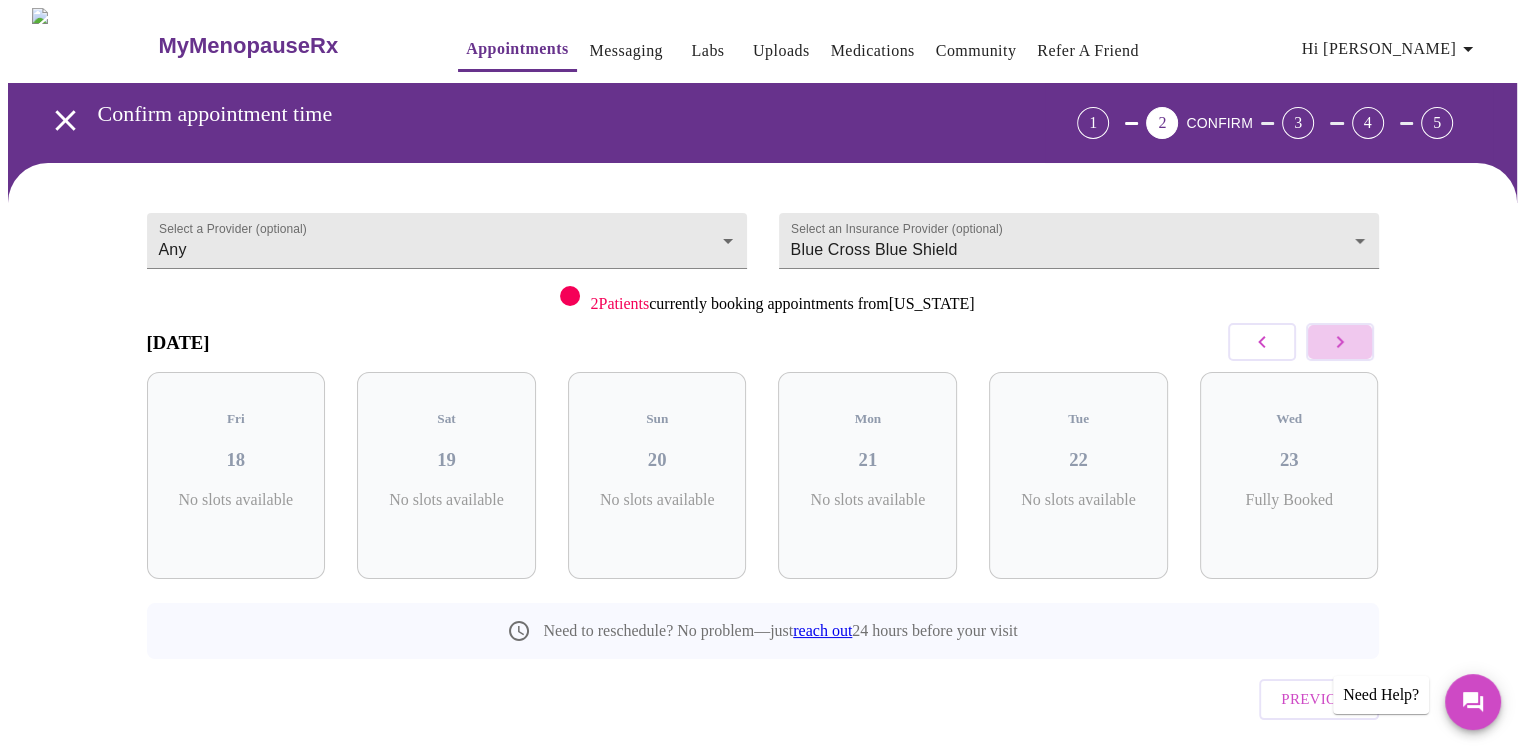 click 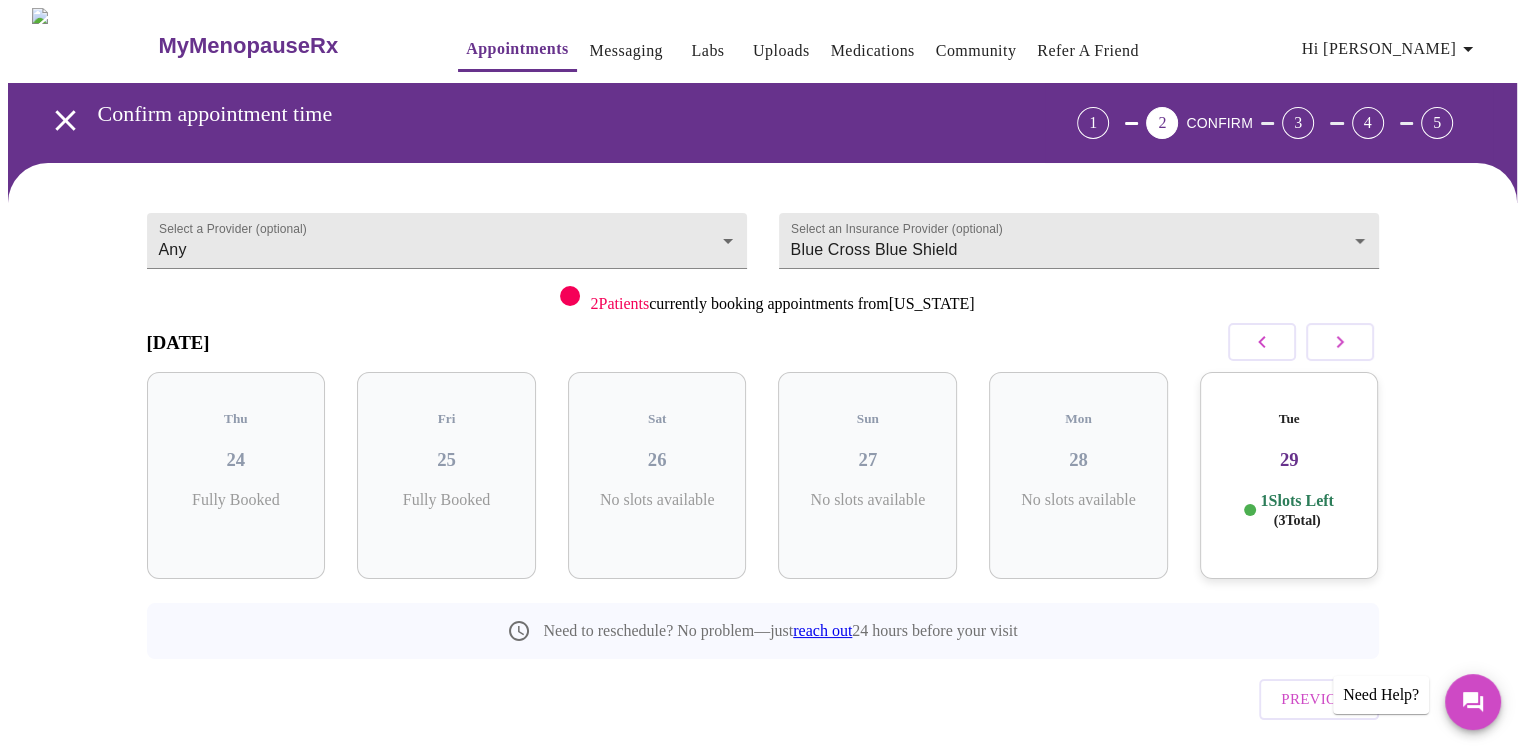 click on "29" at bounding box center (1289, 460) 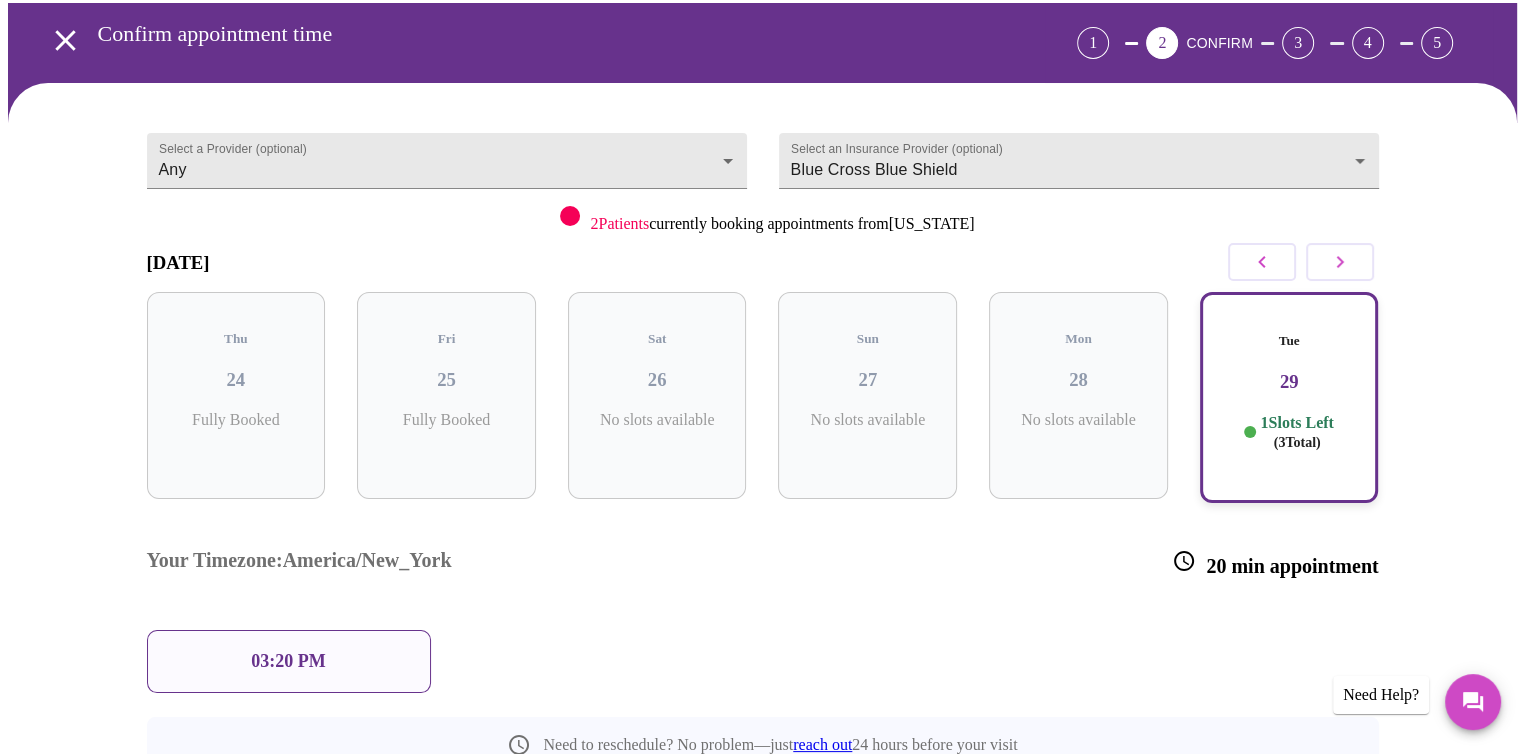 scroll, scrollTop: 192, scrollLeft: 0, axis: vertical 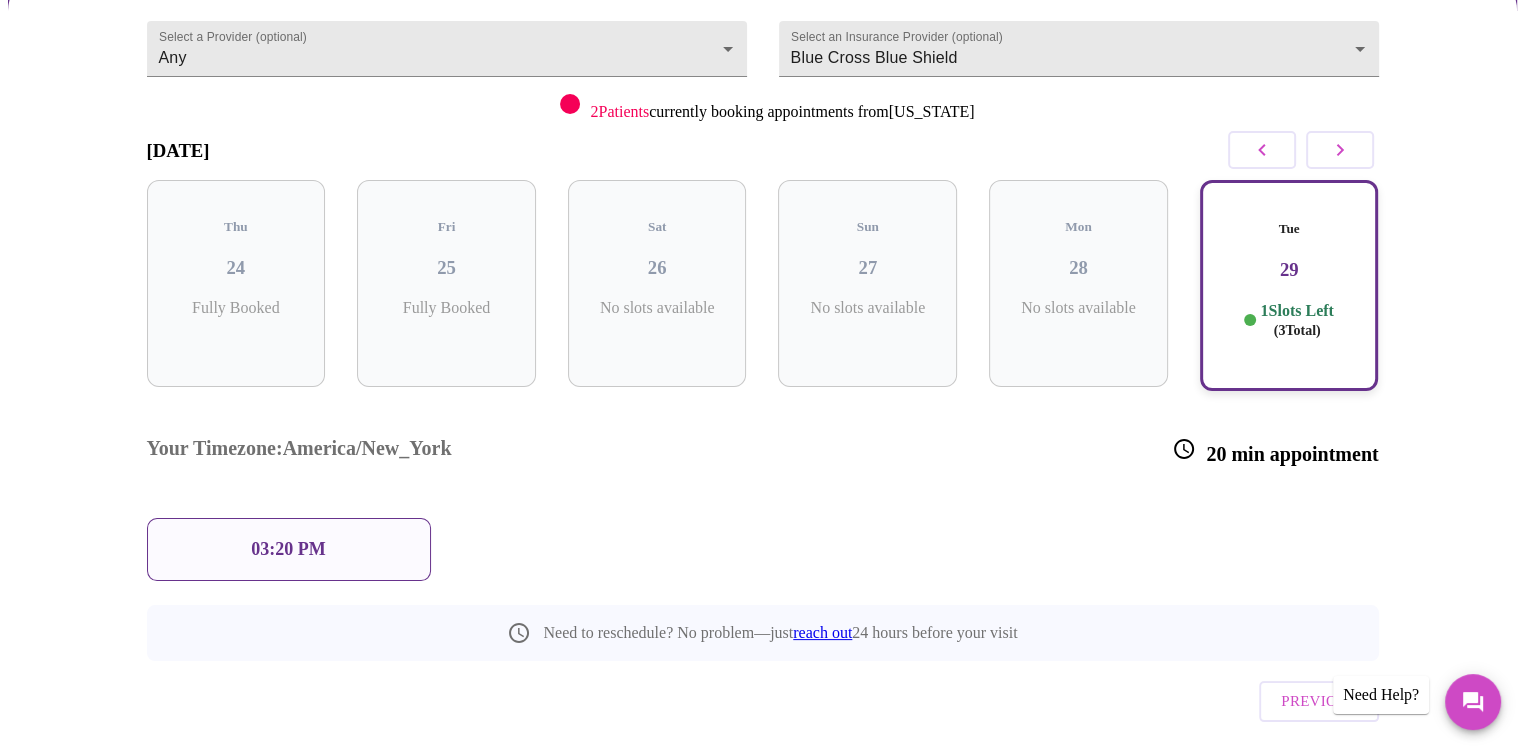 click on "03:20 PM" at bounding box center [289, 549] 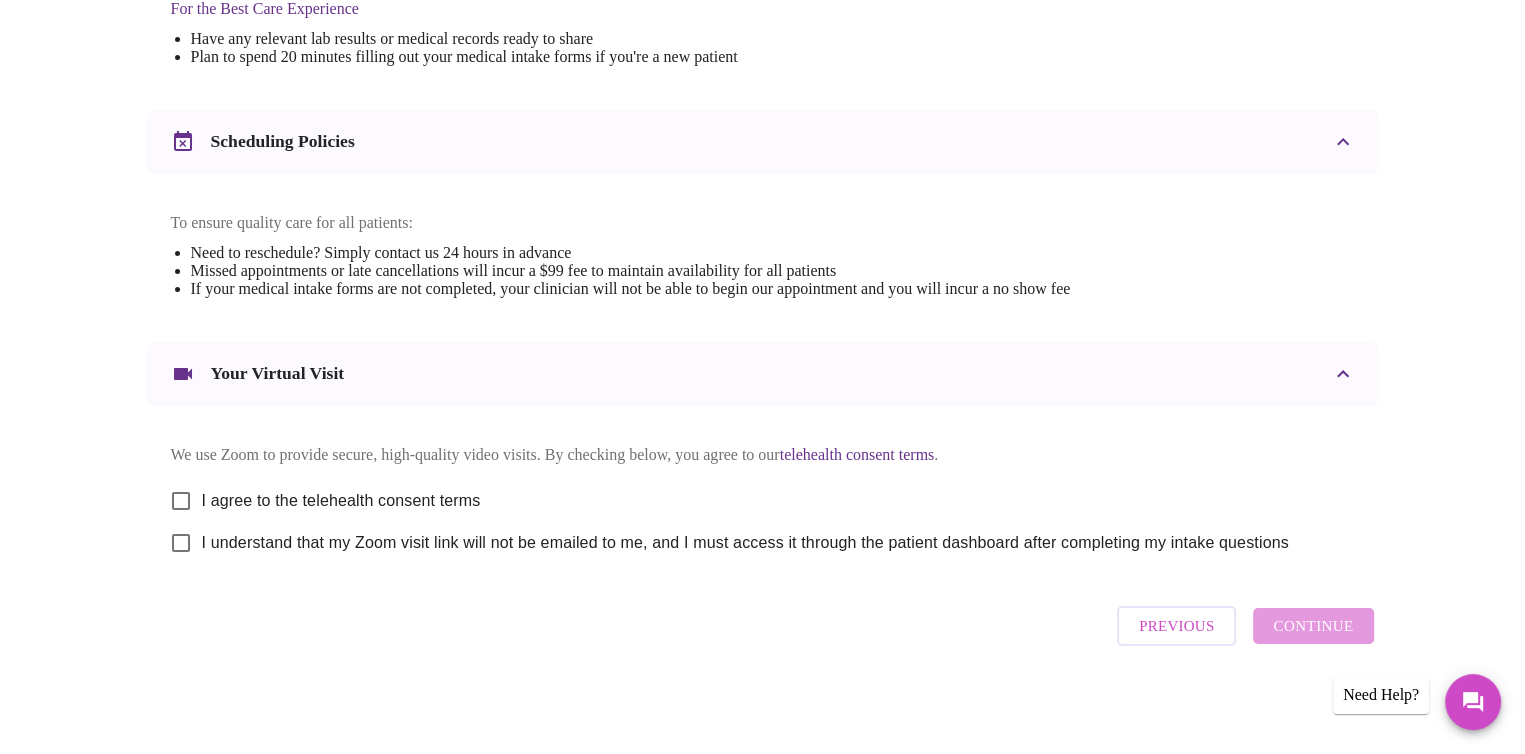 scroll, scrollTop: 671, scrollLeft: 0, axis: vertical 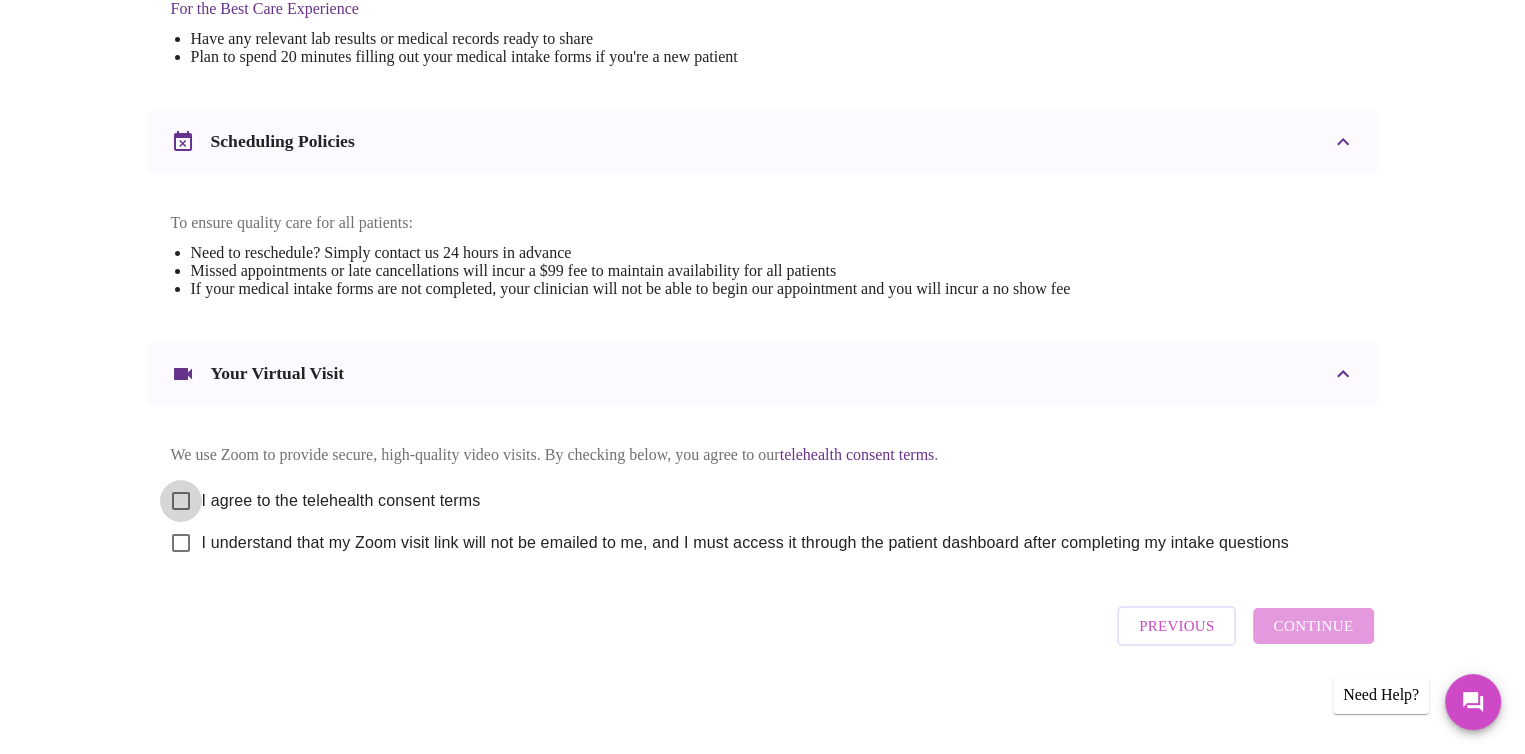click on "I agree to the telehealth consent terms" at bounding box center (181, 501) 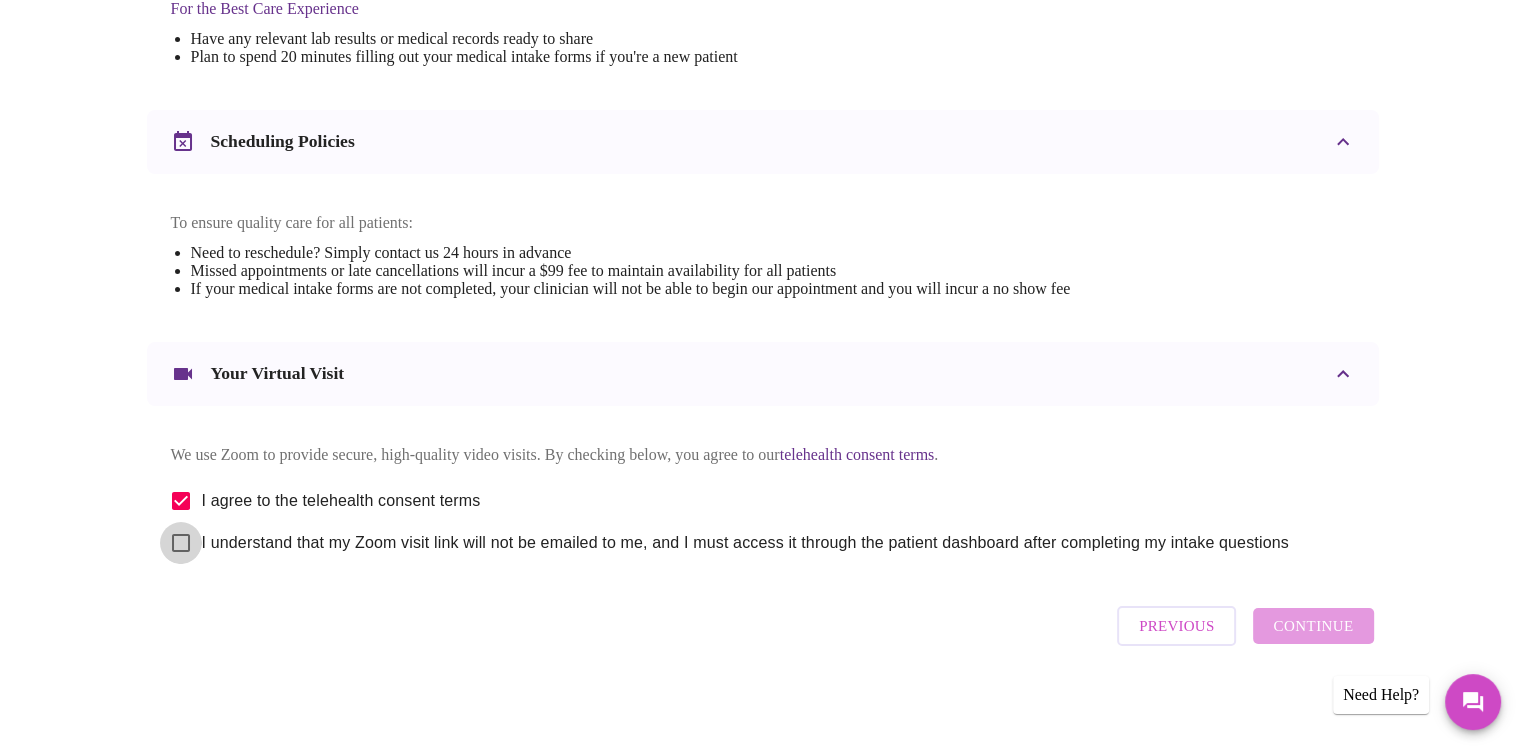 click on "I understand that my Zoom visit link will not be emailed to me, and I must access it through the patient dashboard after completing my intake questions" at bounding box center [181, 543] 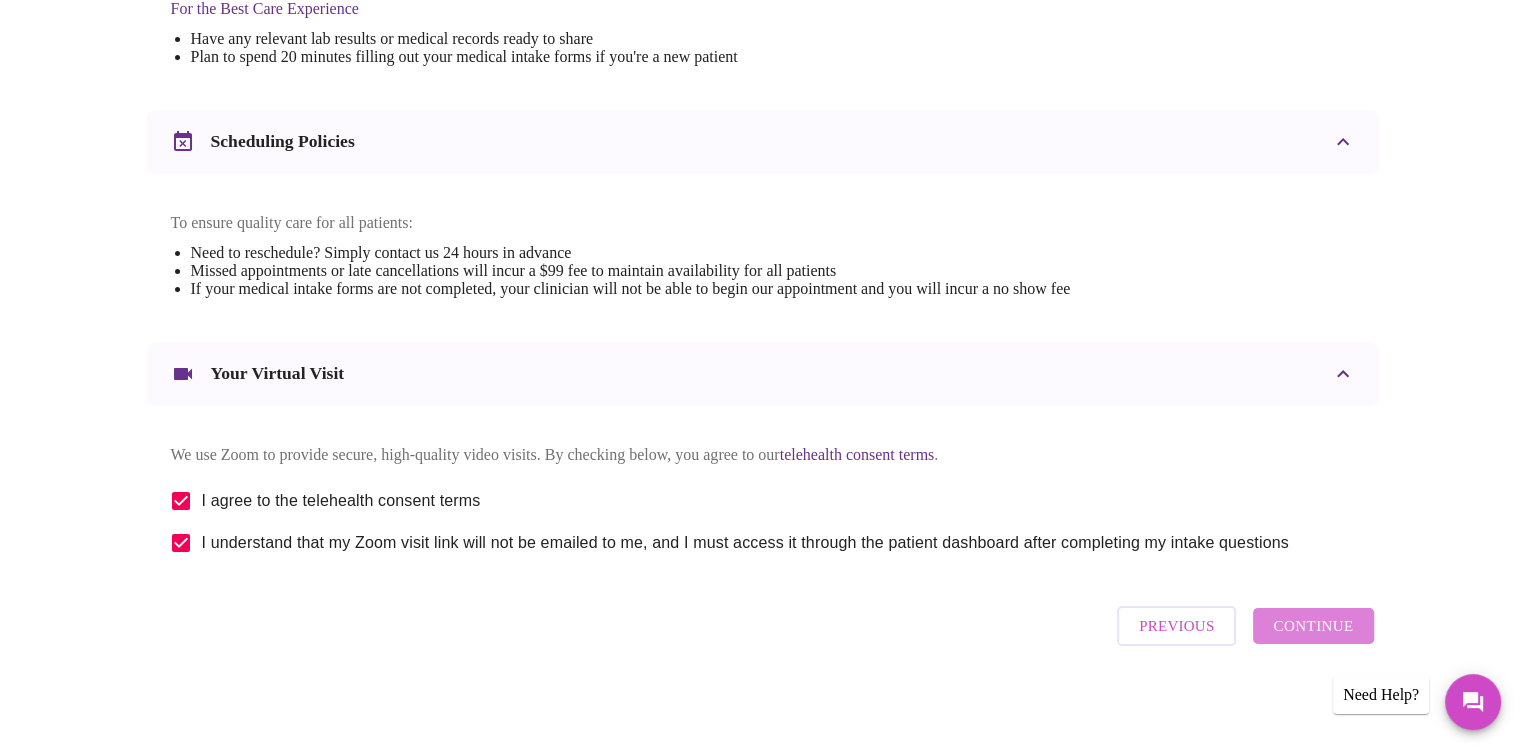 click on "Continue" at bounding box center [1313, 626] 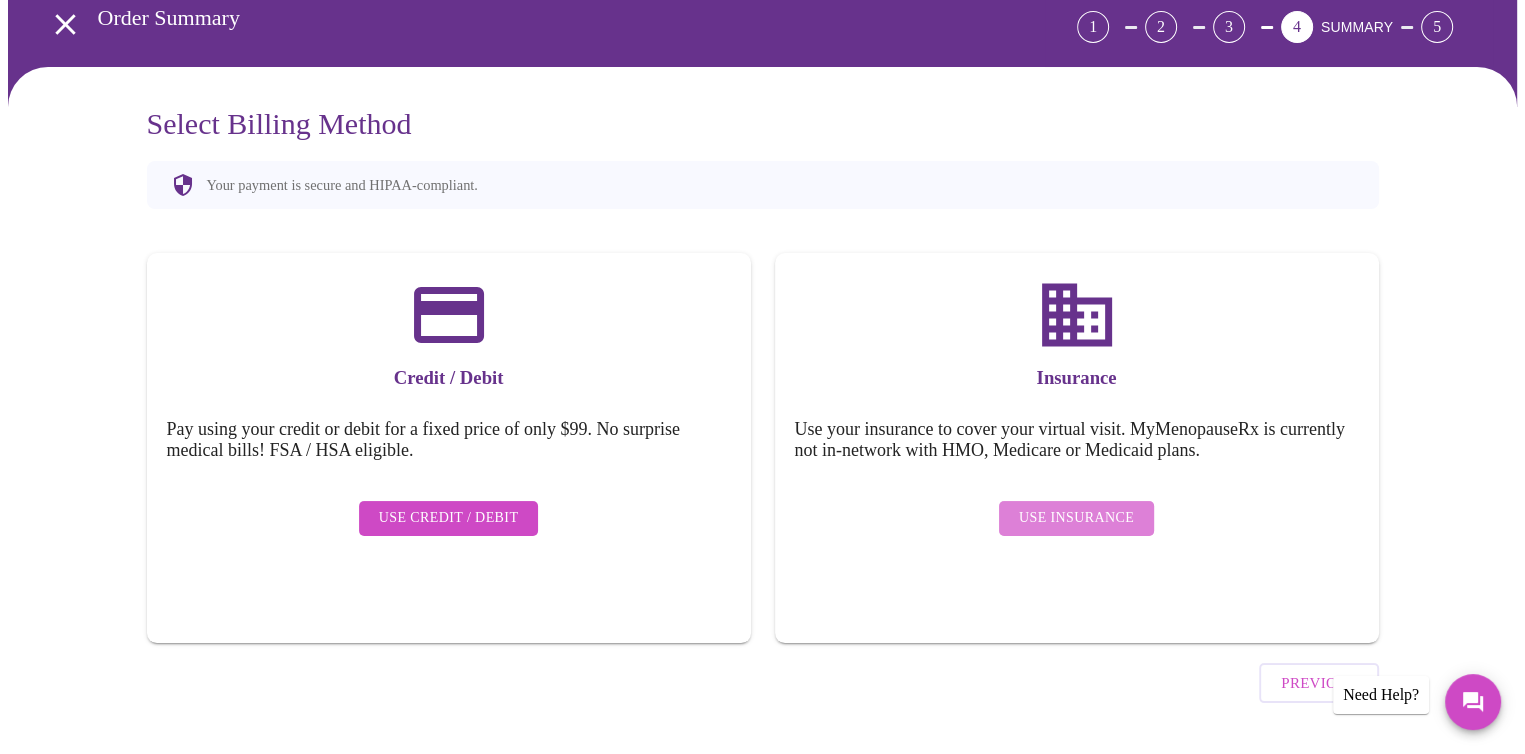 click on "Use Insurance" at bounding box center (1076, 518) 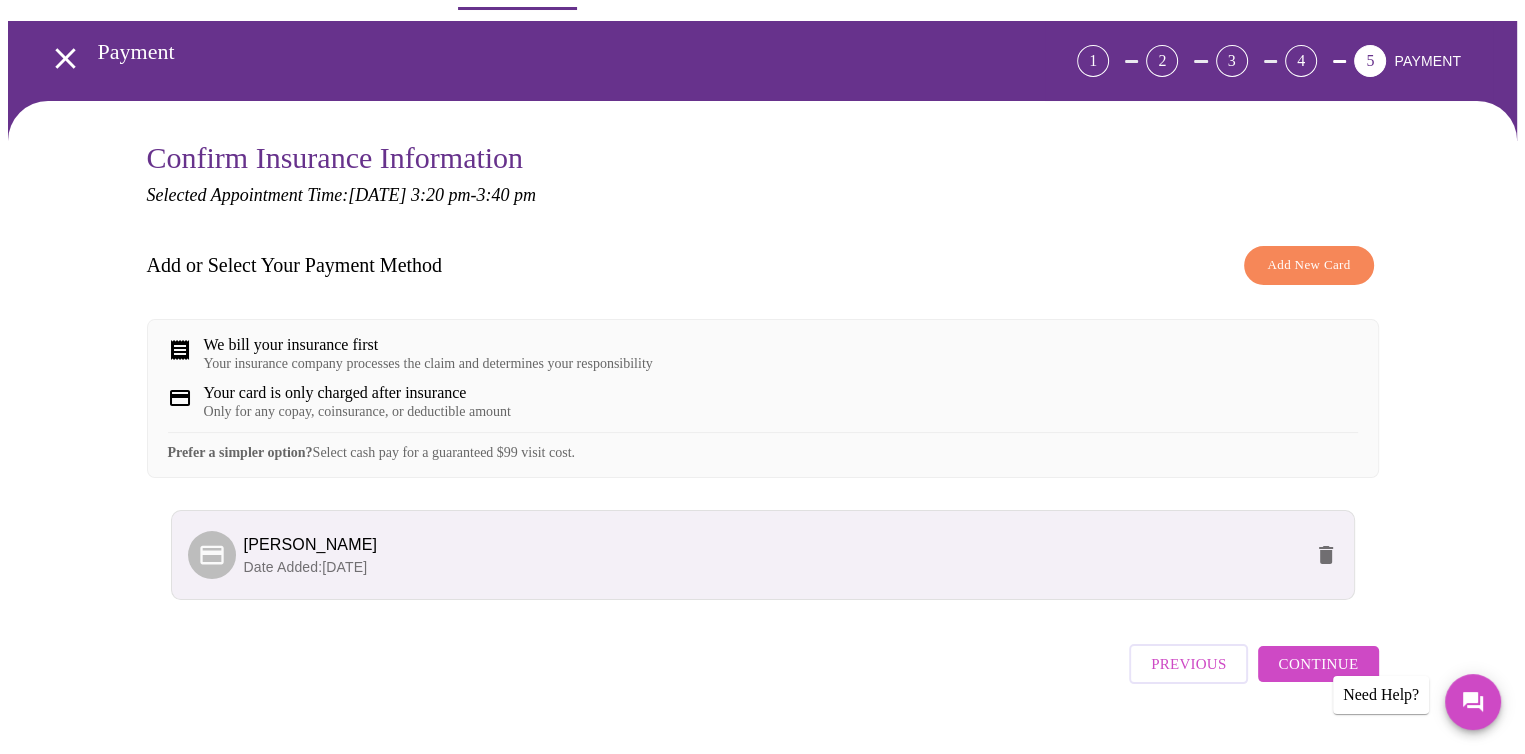 scroll, scrollTop: 114, scrollLeft: 0, axis: vertical 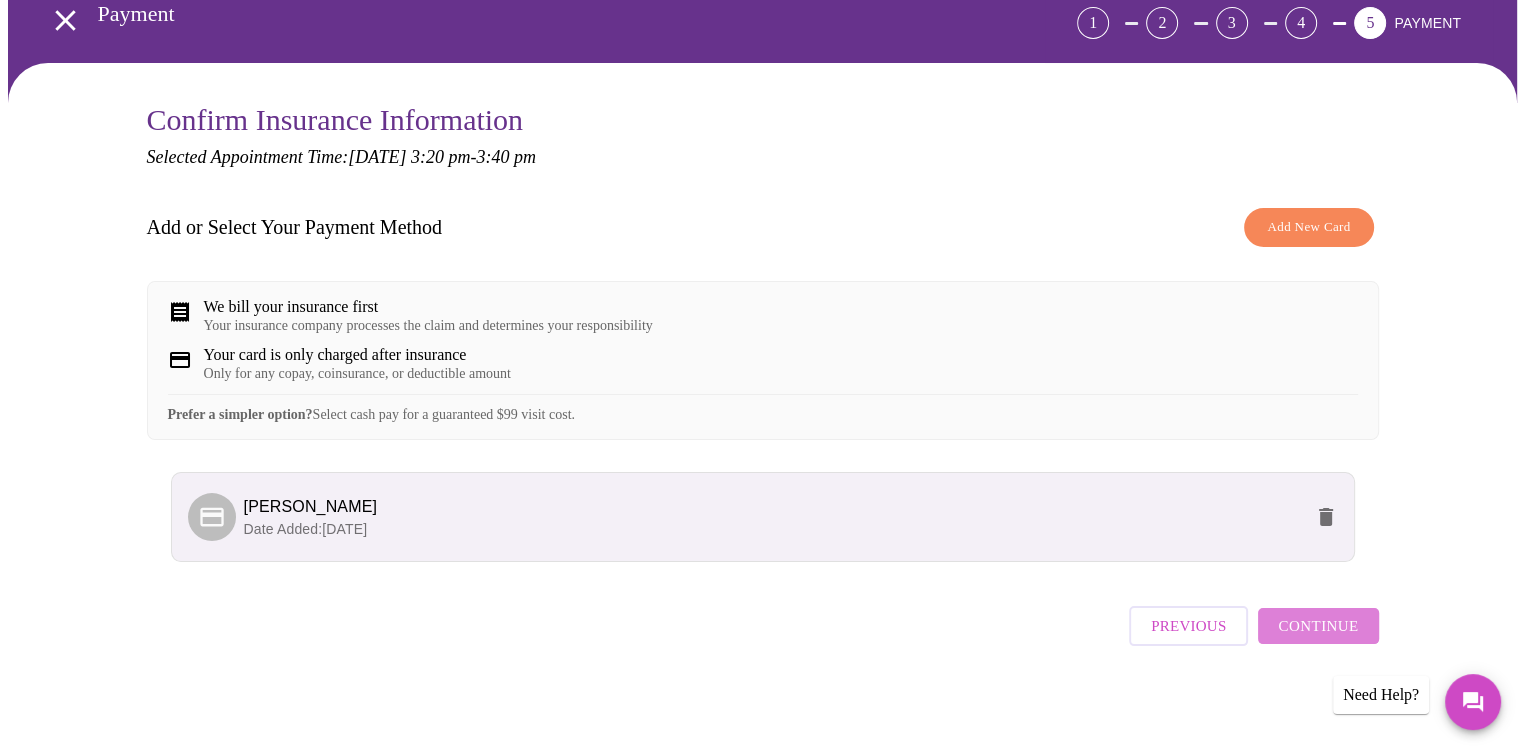 click on "Continue" at bounding box center (1318, 626) 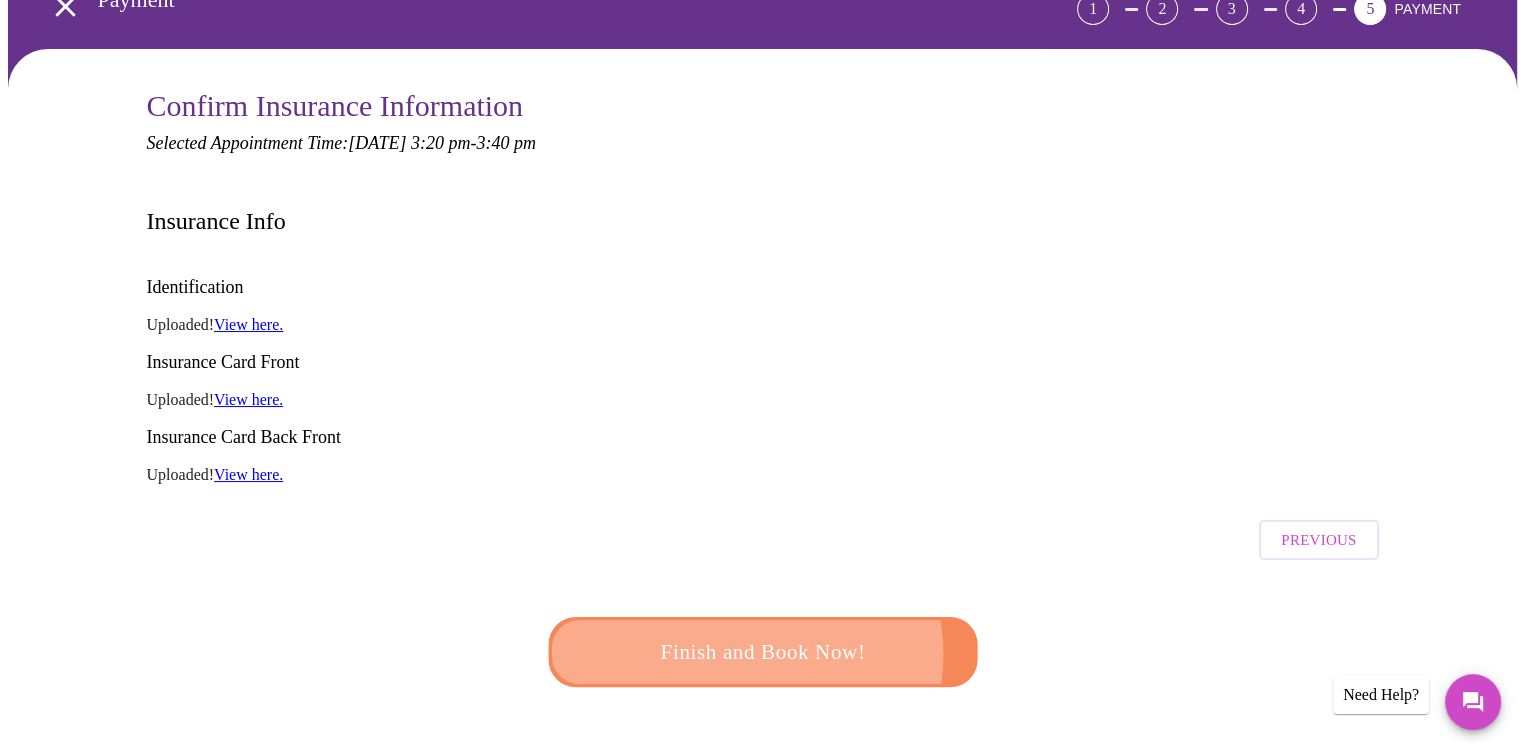 click on "Finish and Book Now!" at bounding box center (763, 652) 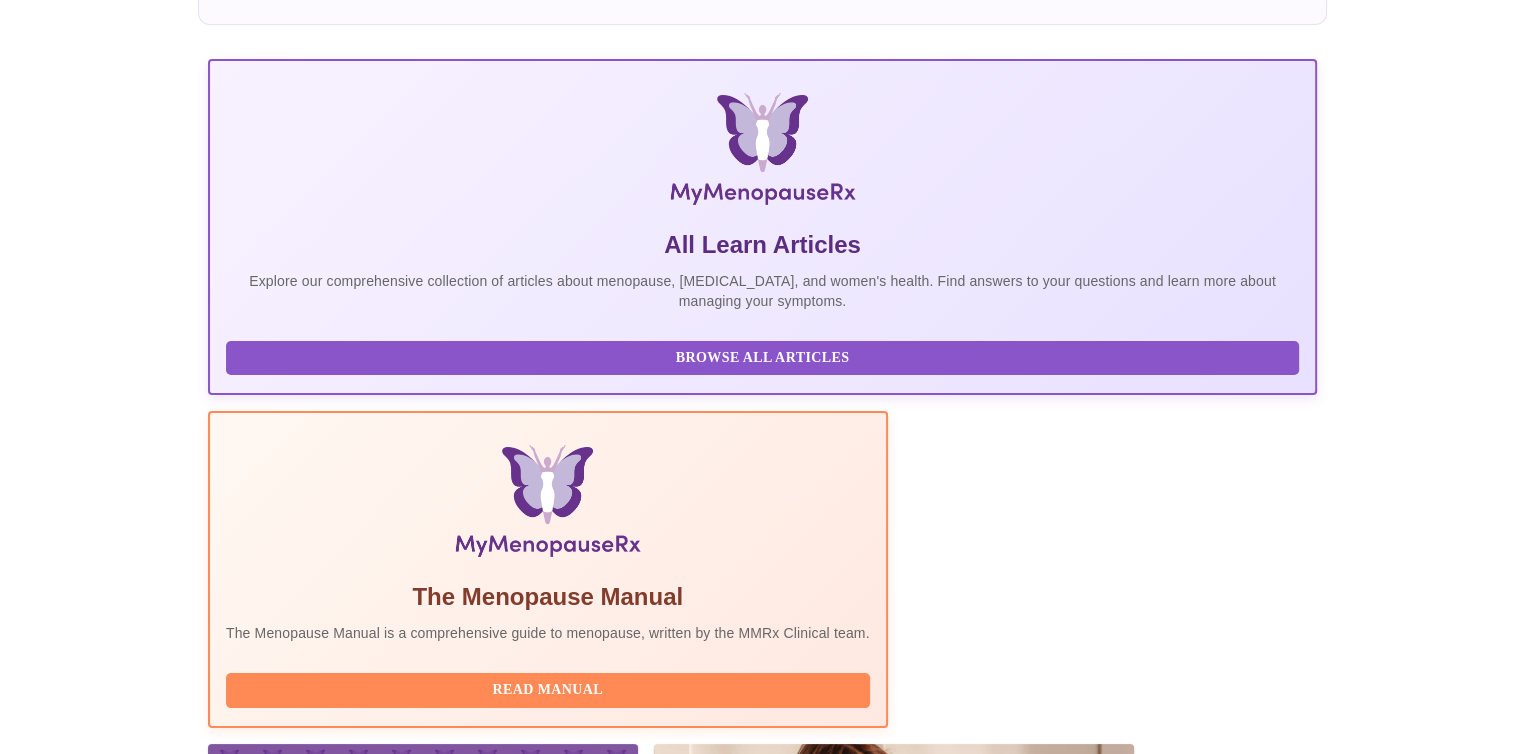 scroll, scrollTop: 0, scrollLeft: 0, axis: both 